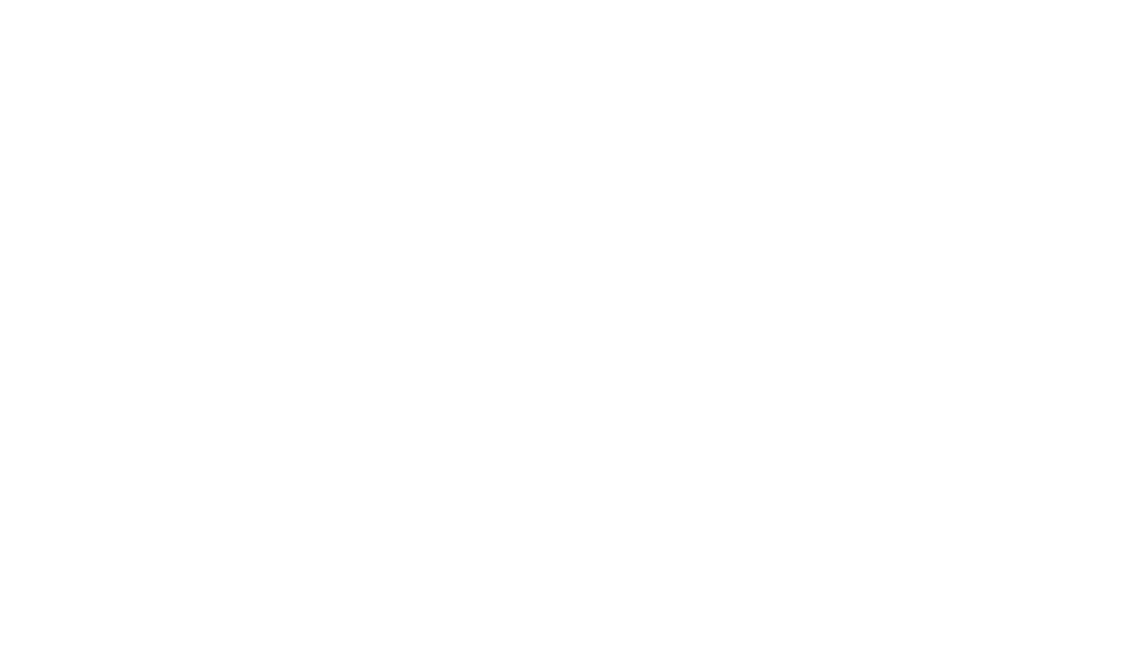 scroll, scrollTop: 0, scrollLeft: 0, axis: both 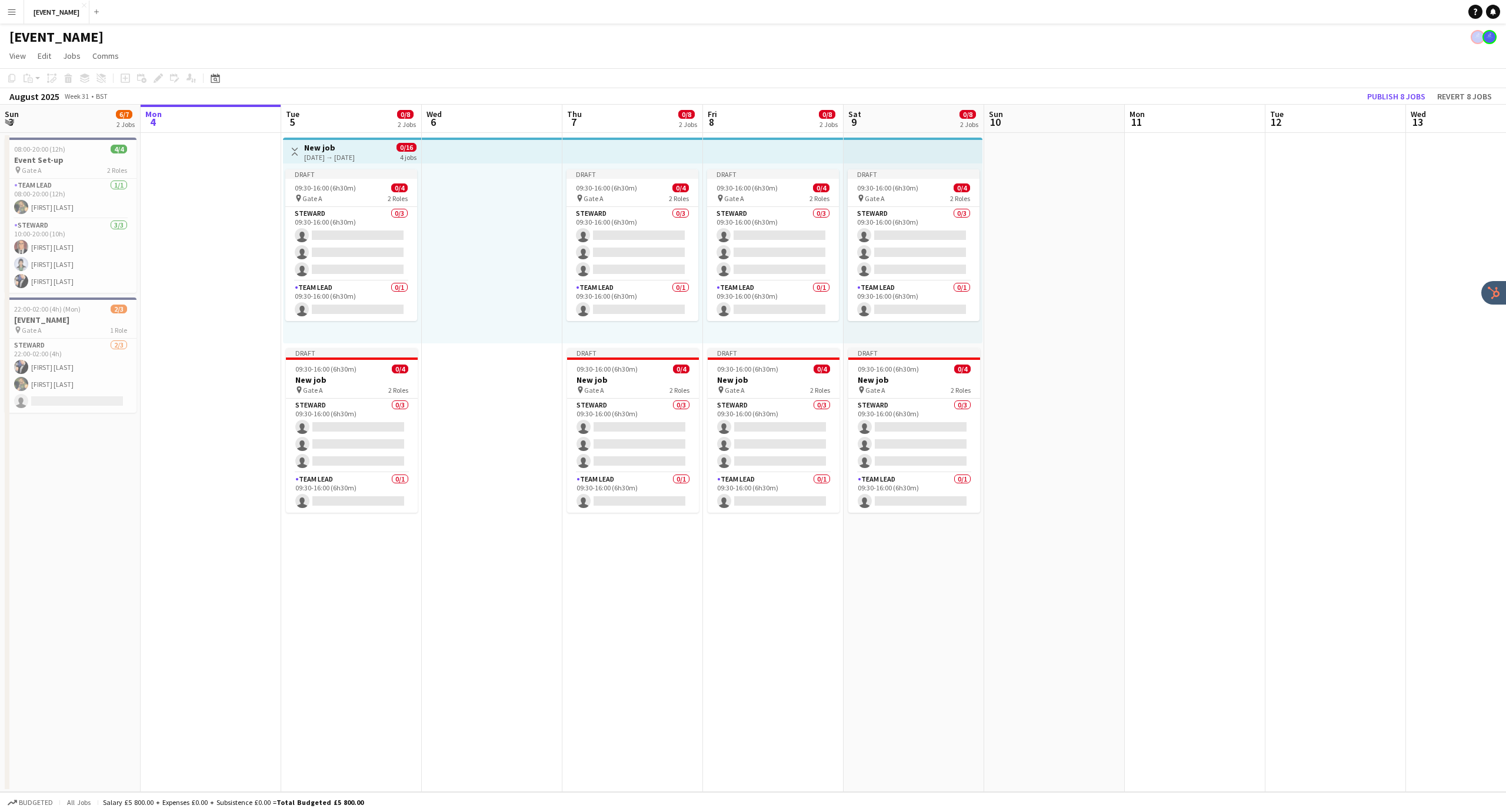 click on "New job" at bounding box center (329, 148) 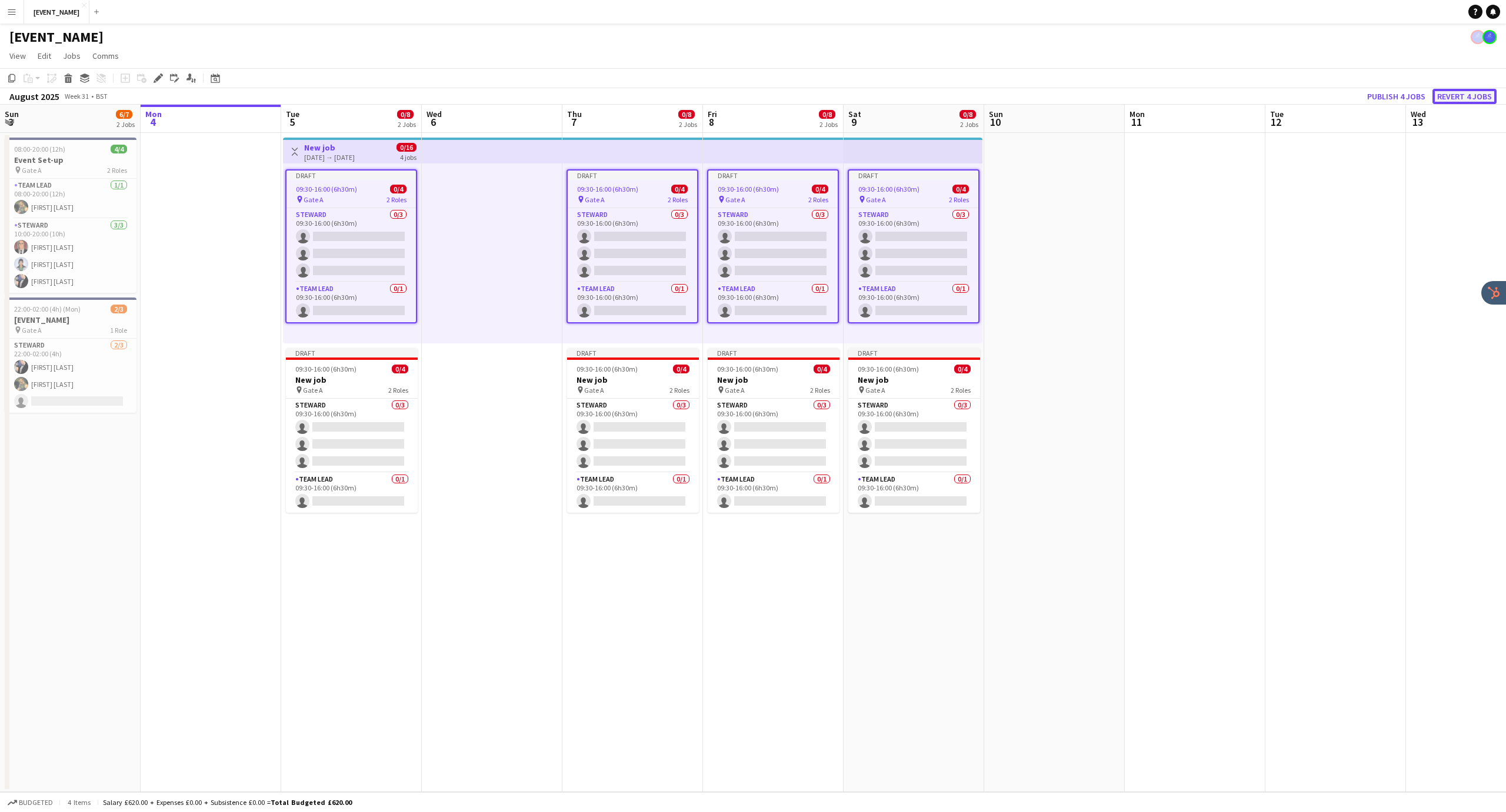 click on "Revert 4 jobs" 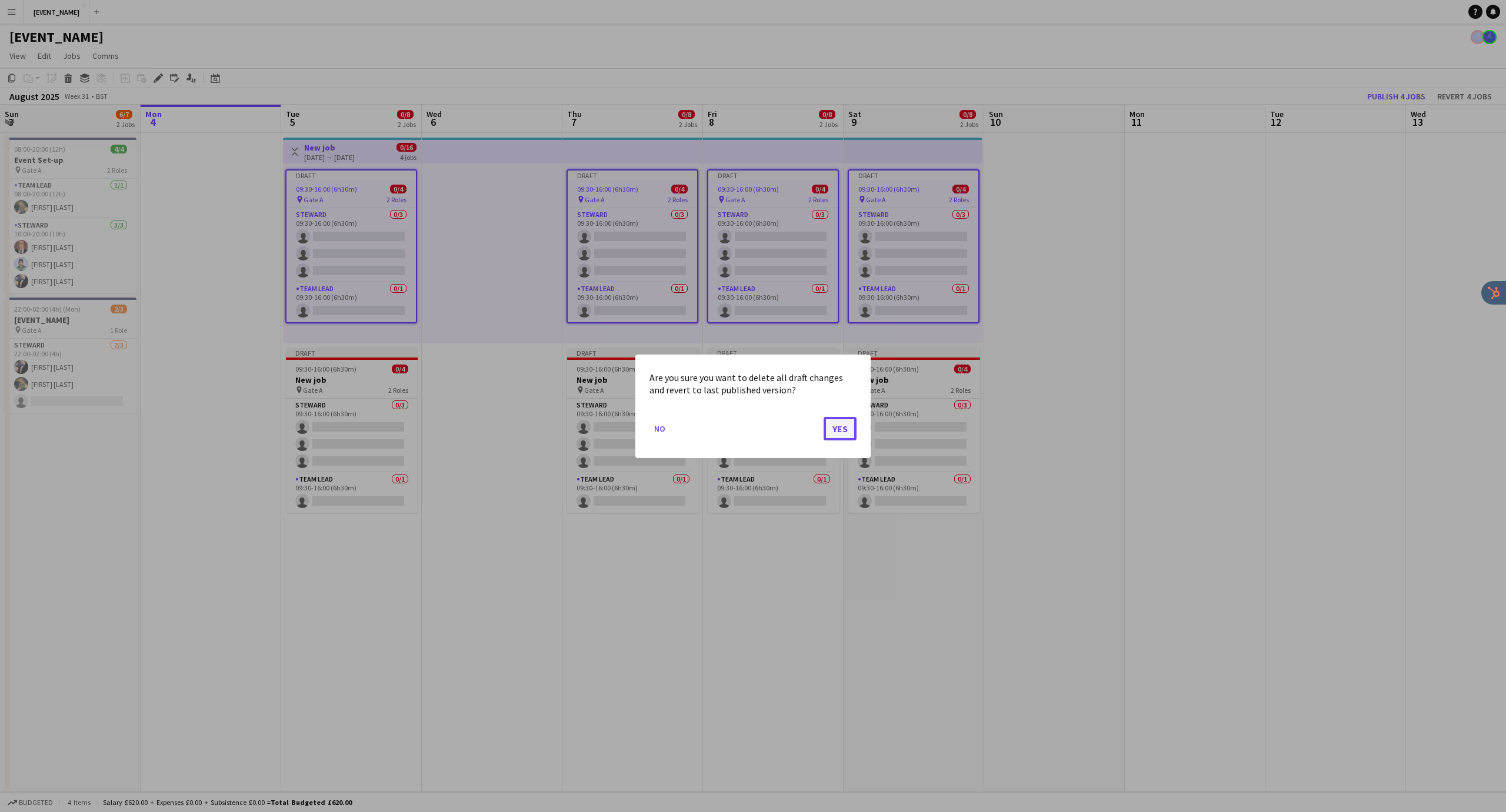 click on "Yes" 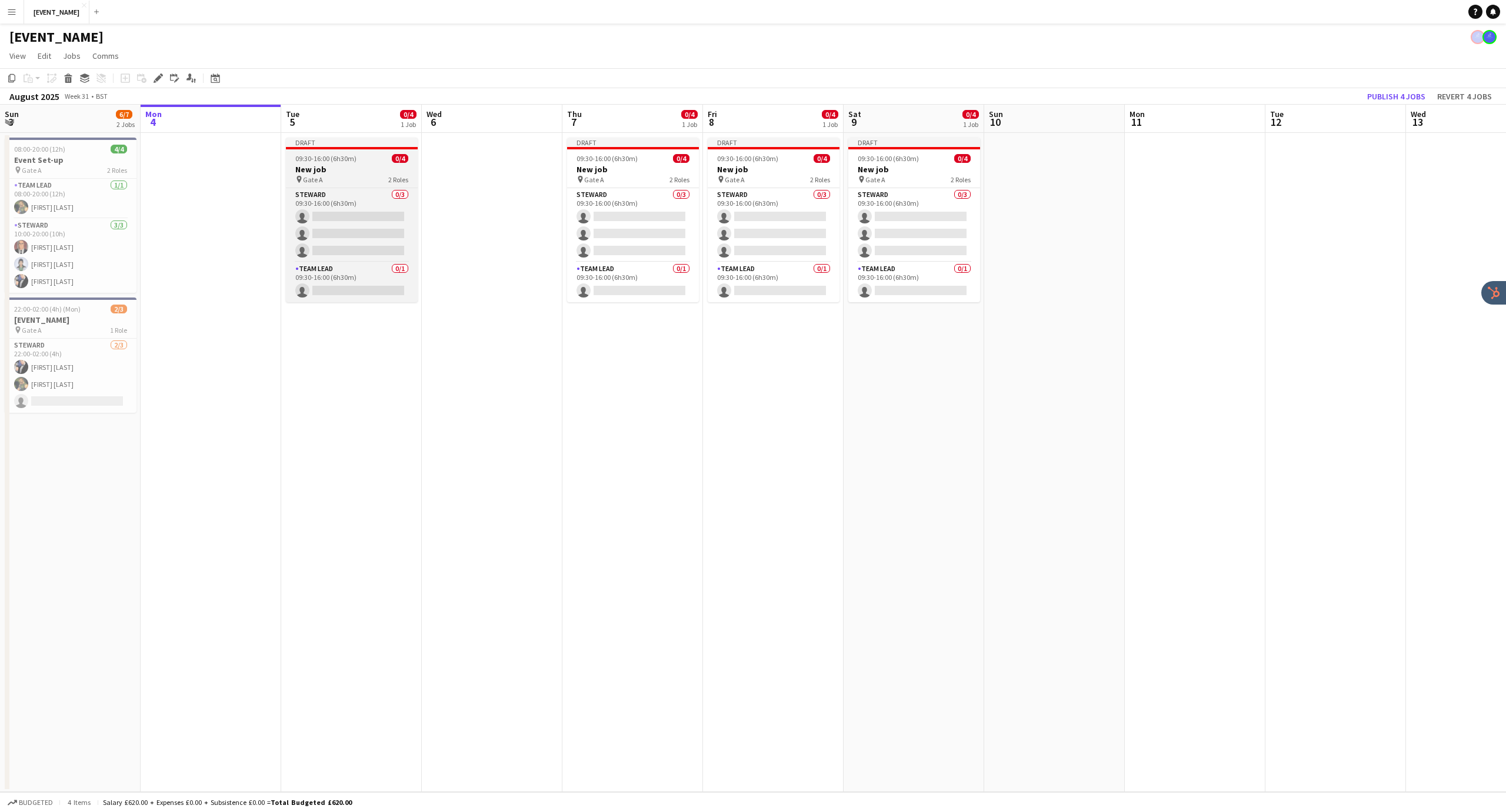 click on "Draft   09:30-16:00 (6h30m)    0/4   New job
pin
Gate A   2 Roles   Steward   0/3   09:30-16:00 (6h30m)
single-neutral-actions
single-neutral-actions
single-neutral-actions
Team Lead   0/1   09:30-16:00 (6h30m)
single-neutral-actions" at bounding box center [352, 220] 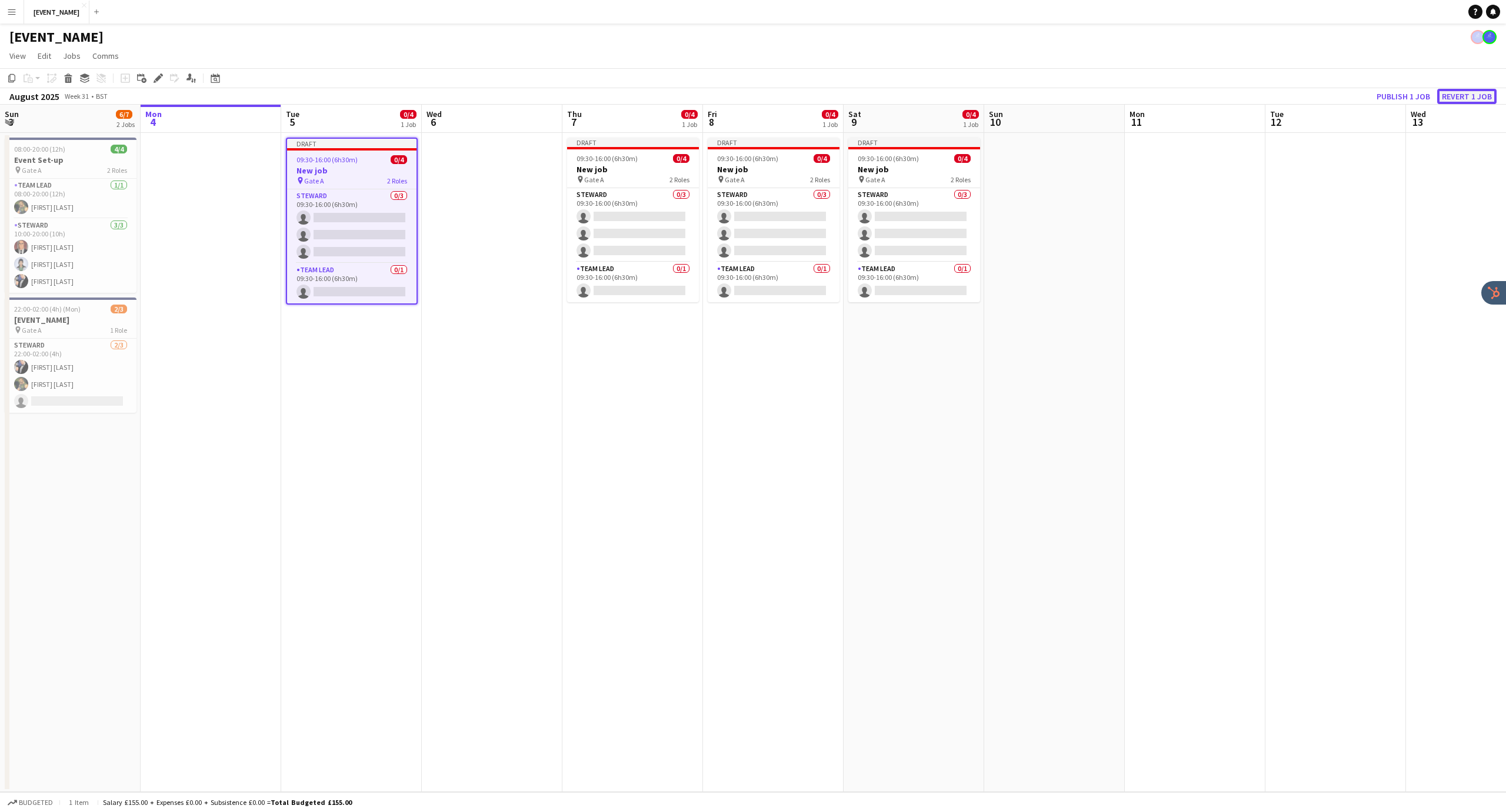 click on "Revert 1 job" 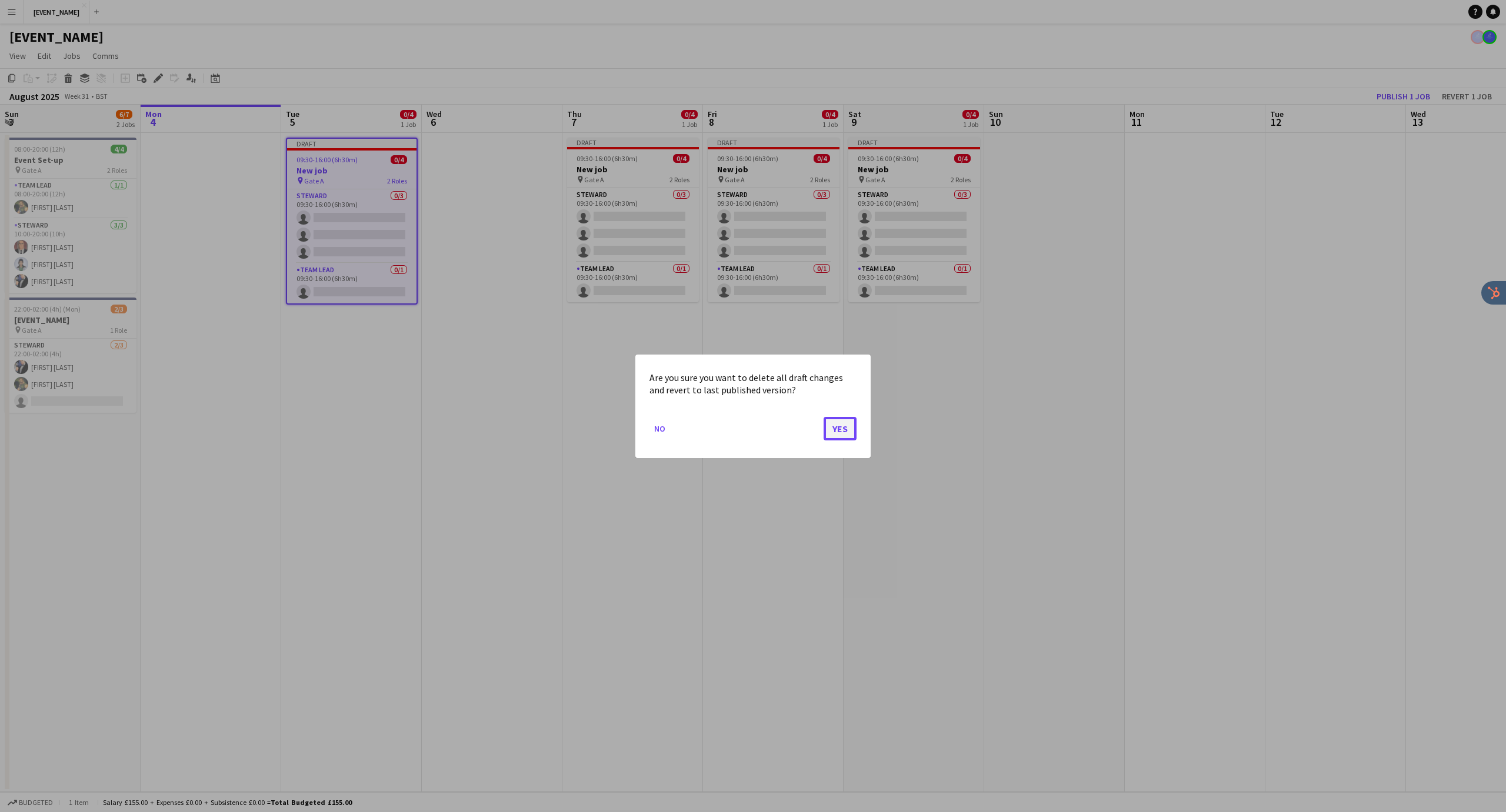 click on "Yes" 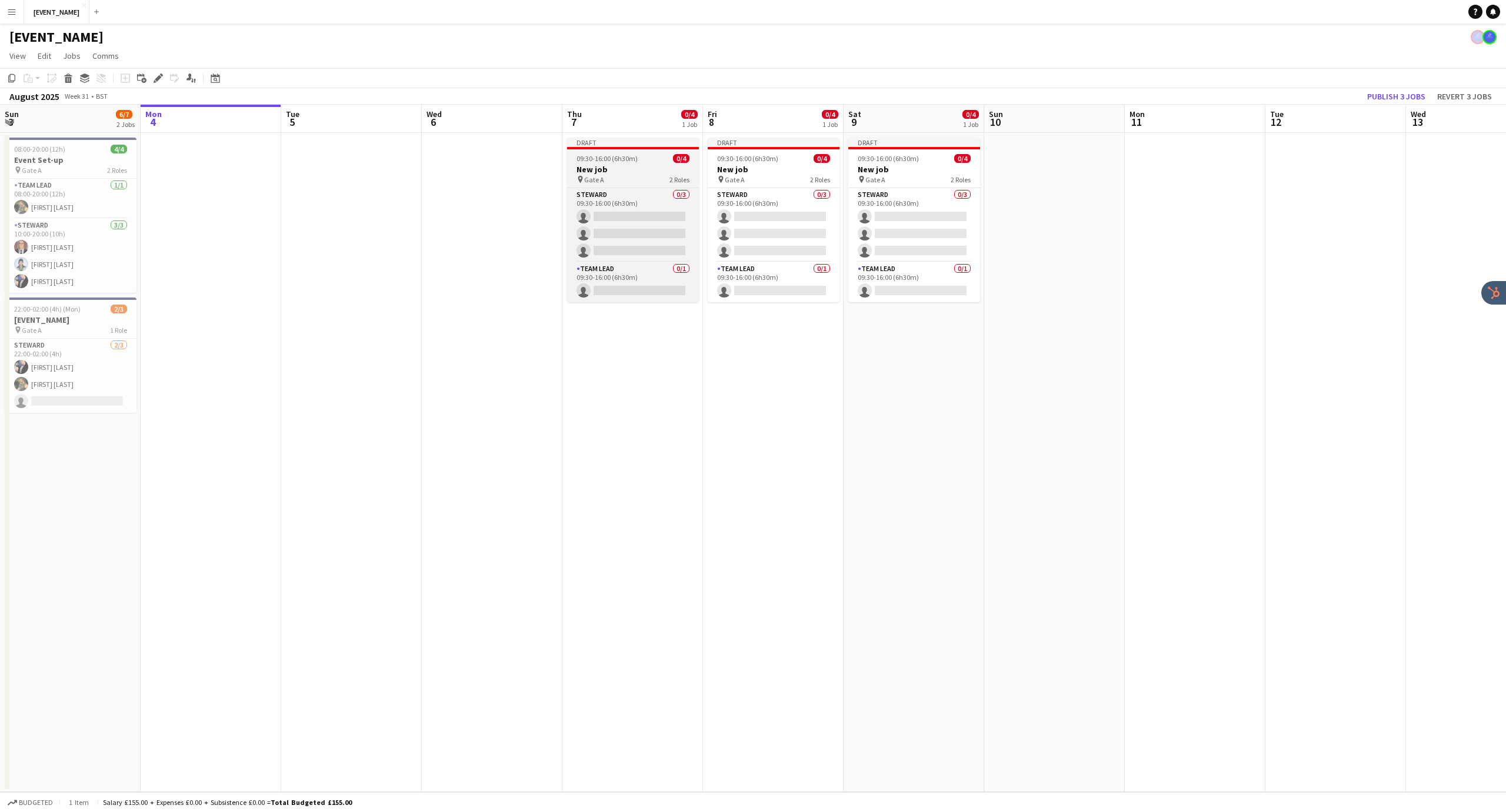 click on "New job" at bounding box center [633, 169] 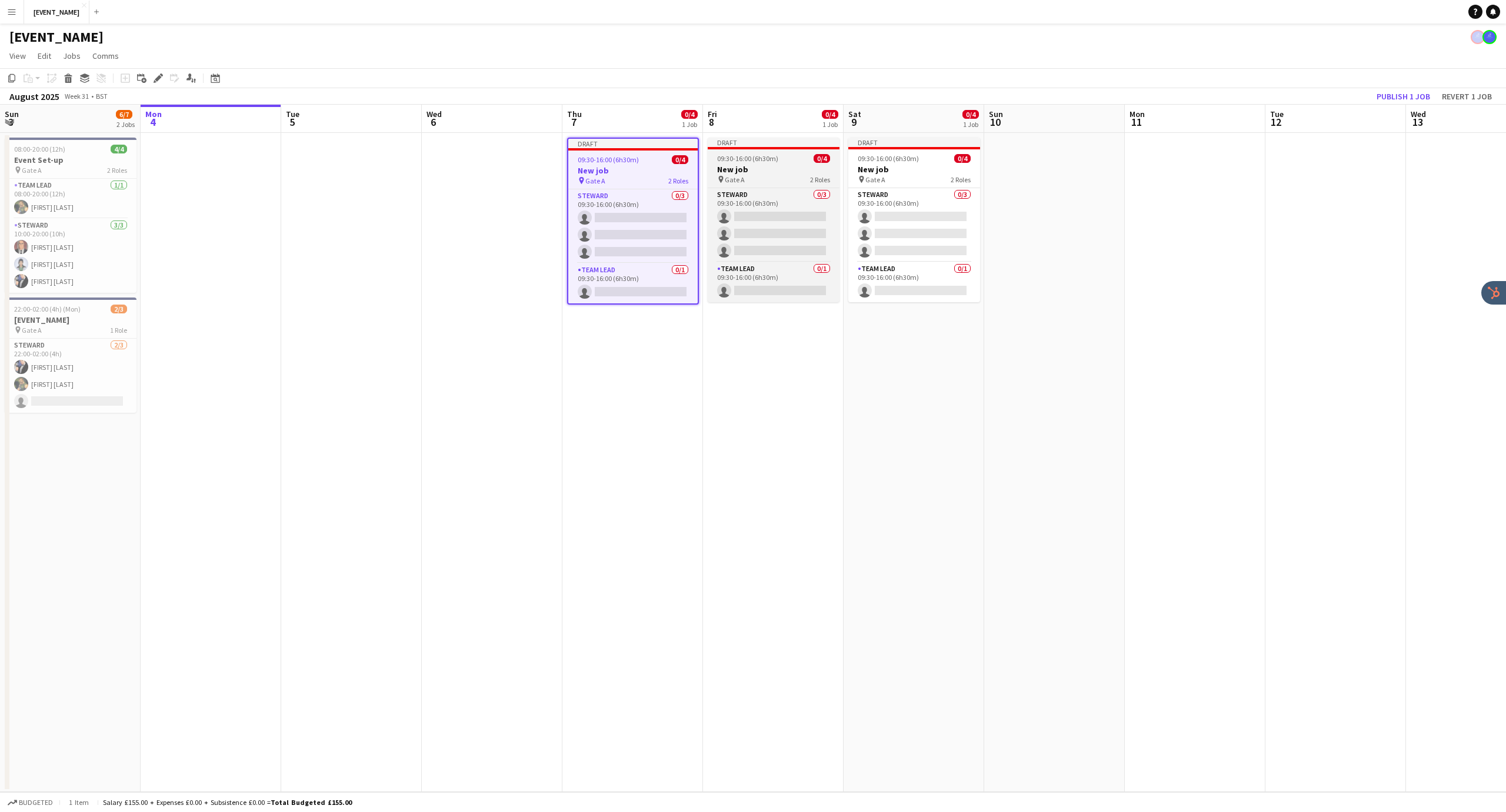 click on "New job" at bounding box center (774, 169) 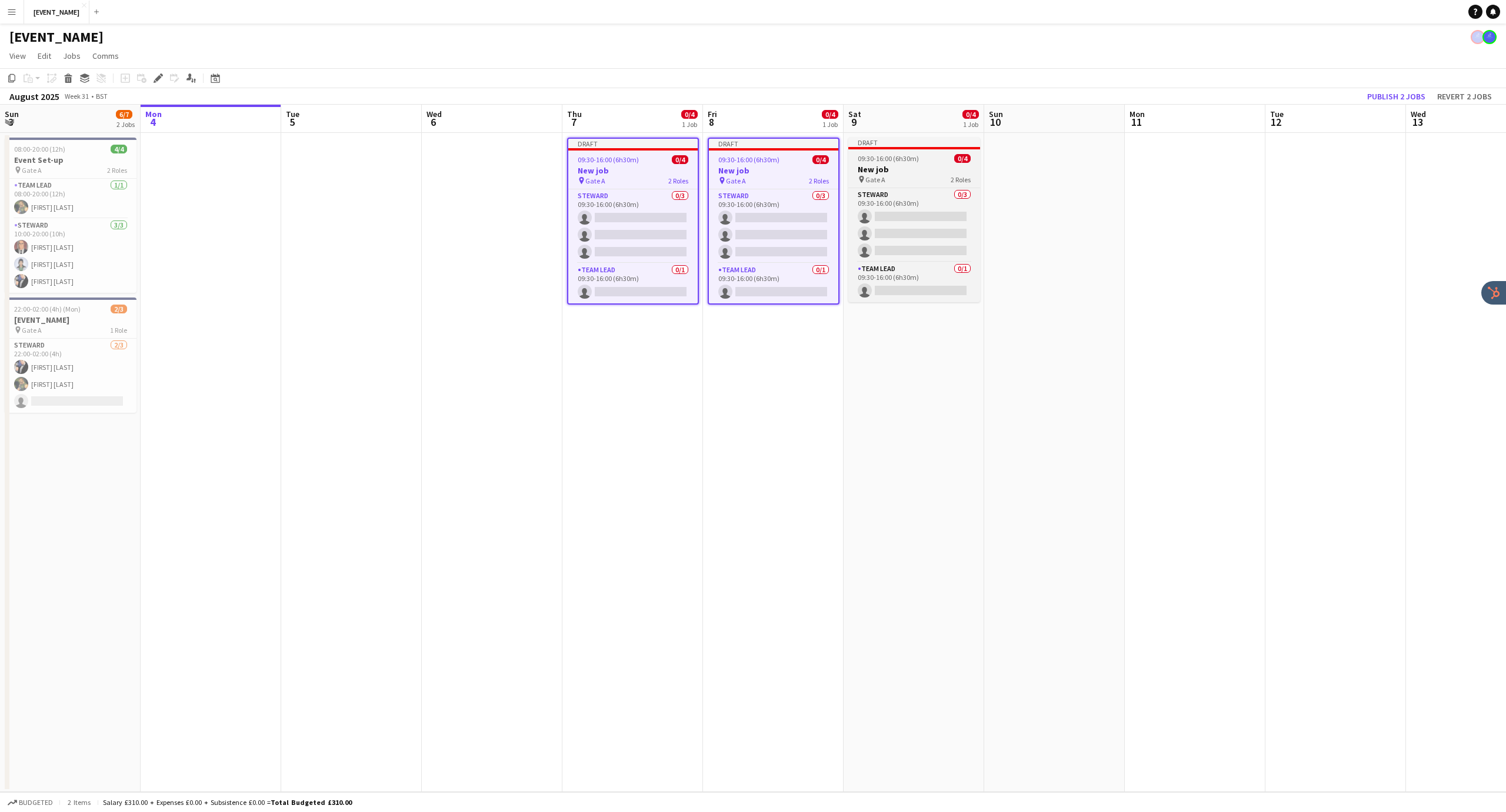 click on "New job" at bounding box center [914, 169] 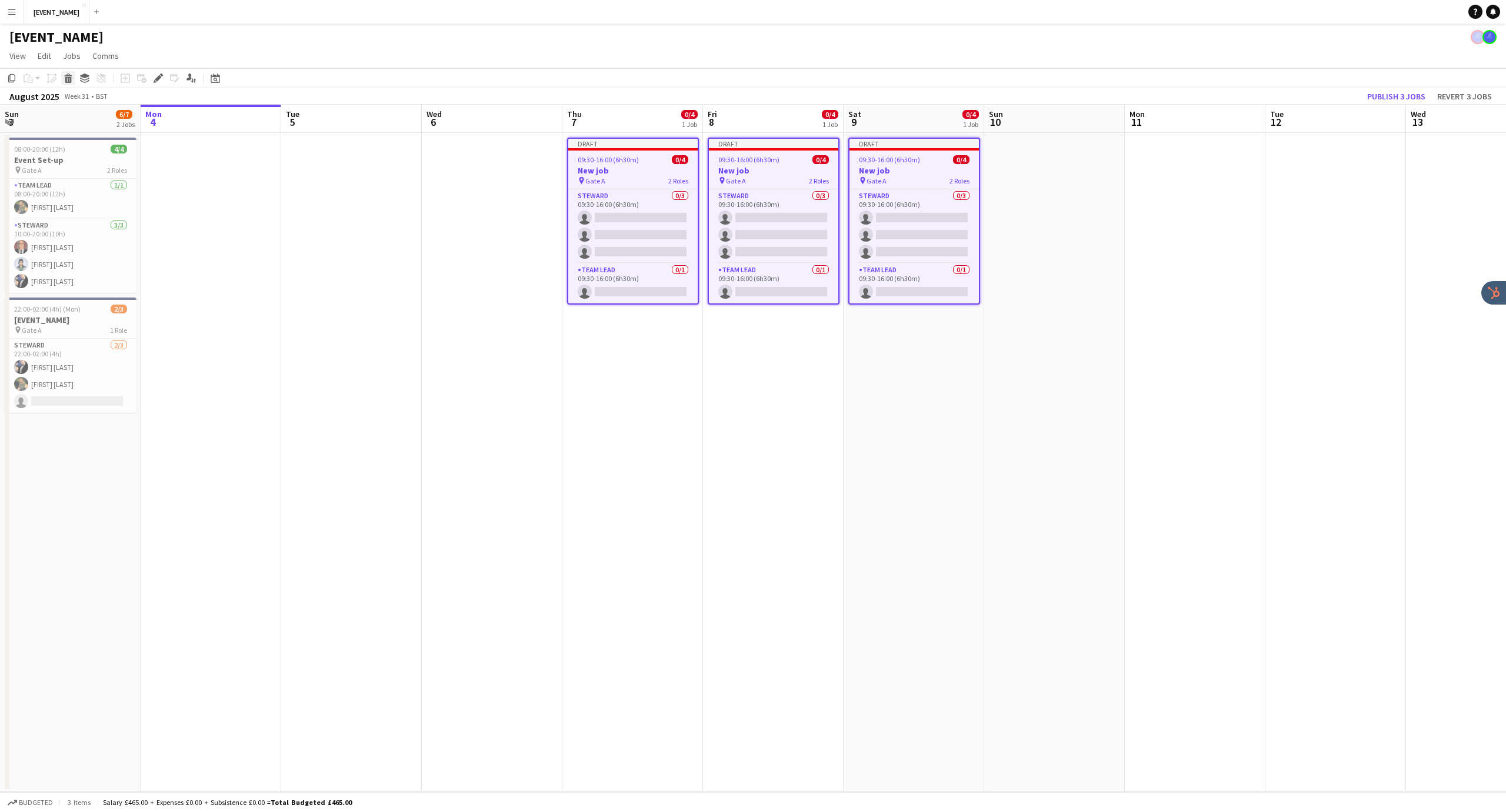 click on "Delete" 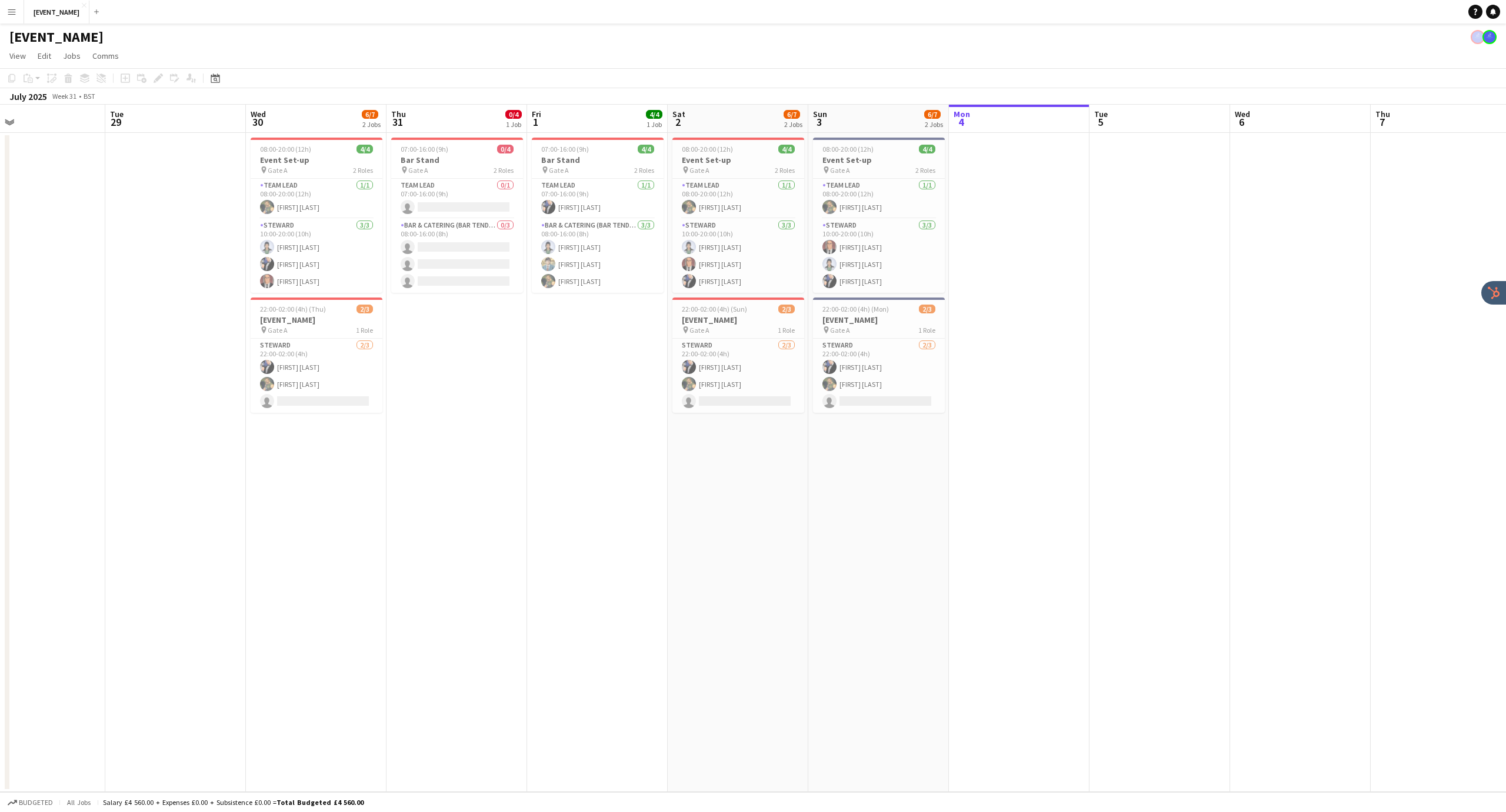 scroll, scrollTop: 0, scrollLeft: 307, axis: horizontal 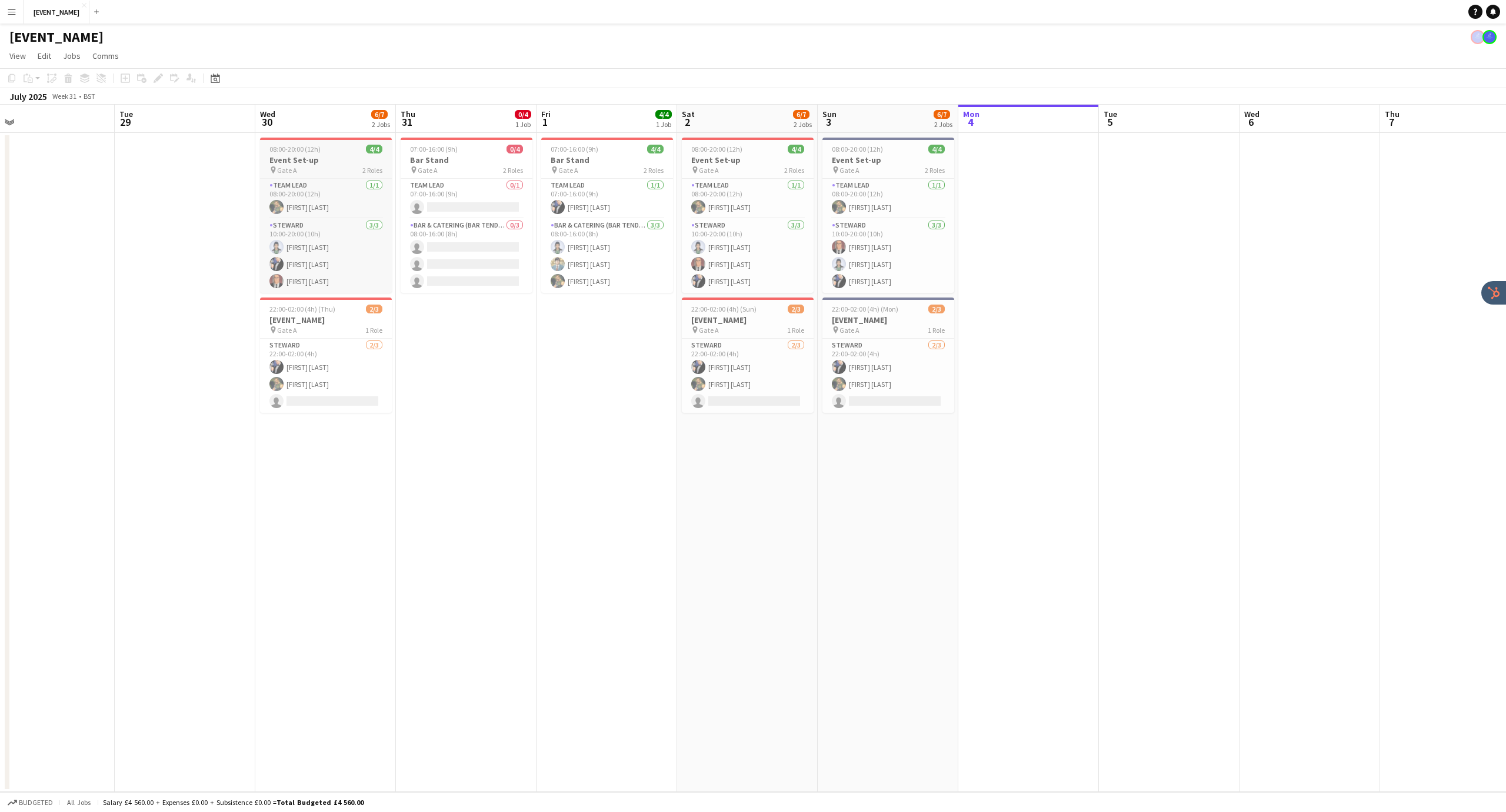 click on "08:00-20:00 (12h)    4/4   Event Set-up
pin
Gate A   2 Roles   Team Lead   1/1   08:00-20:00 (12h)
[FIRST] [LAST]  Steward   3/3   10:00-20:00 (10h)
[FIRST] [LAST] [FIRST] [LAST] [FIRST] [LAST]" at bounding box center [326, 215] 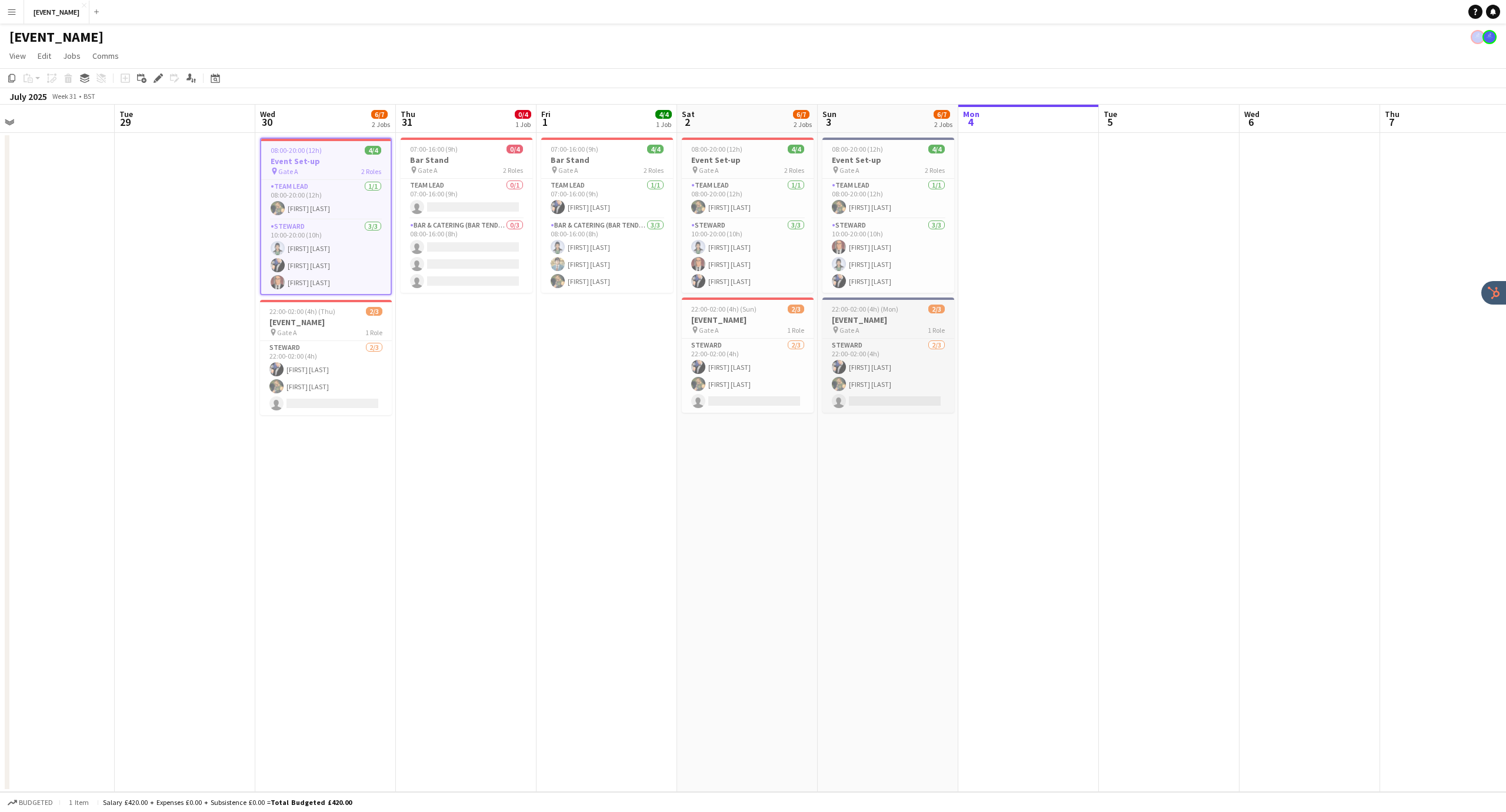 click on "[EVENT_NAME]" at bounding box center [888, 320] 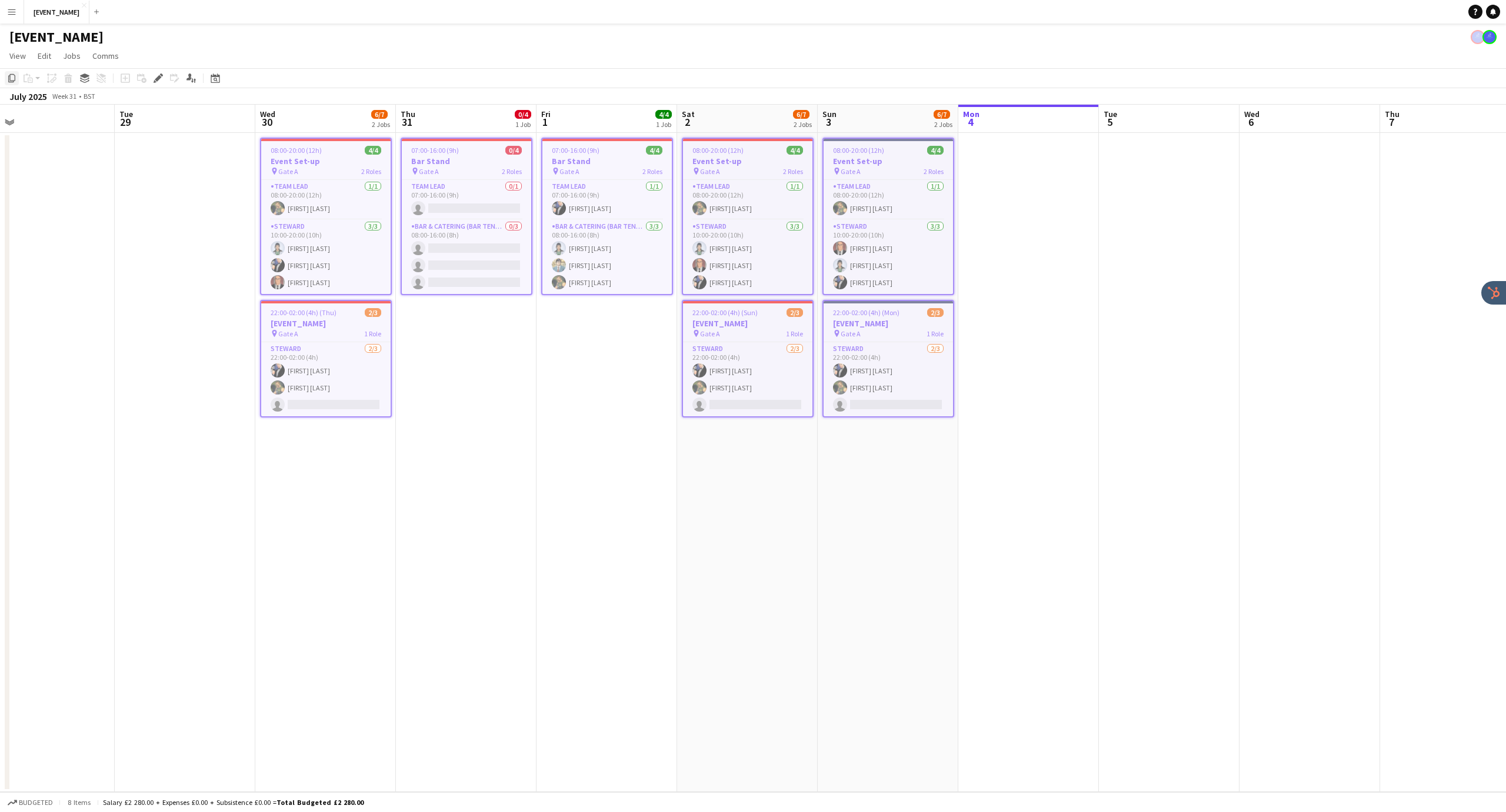 click on "Copy" 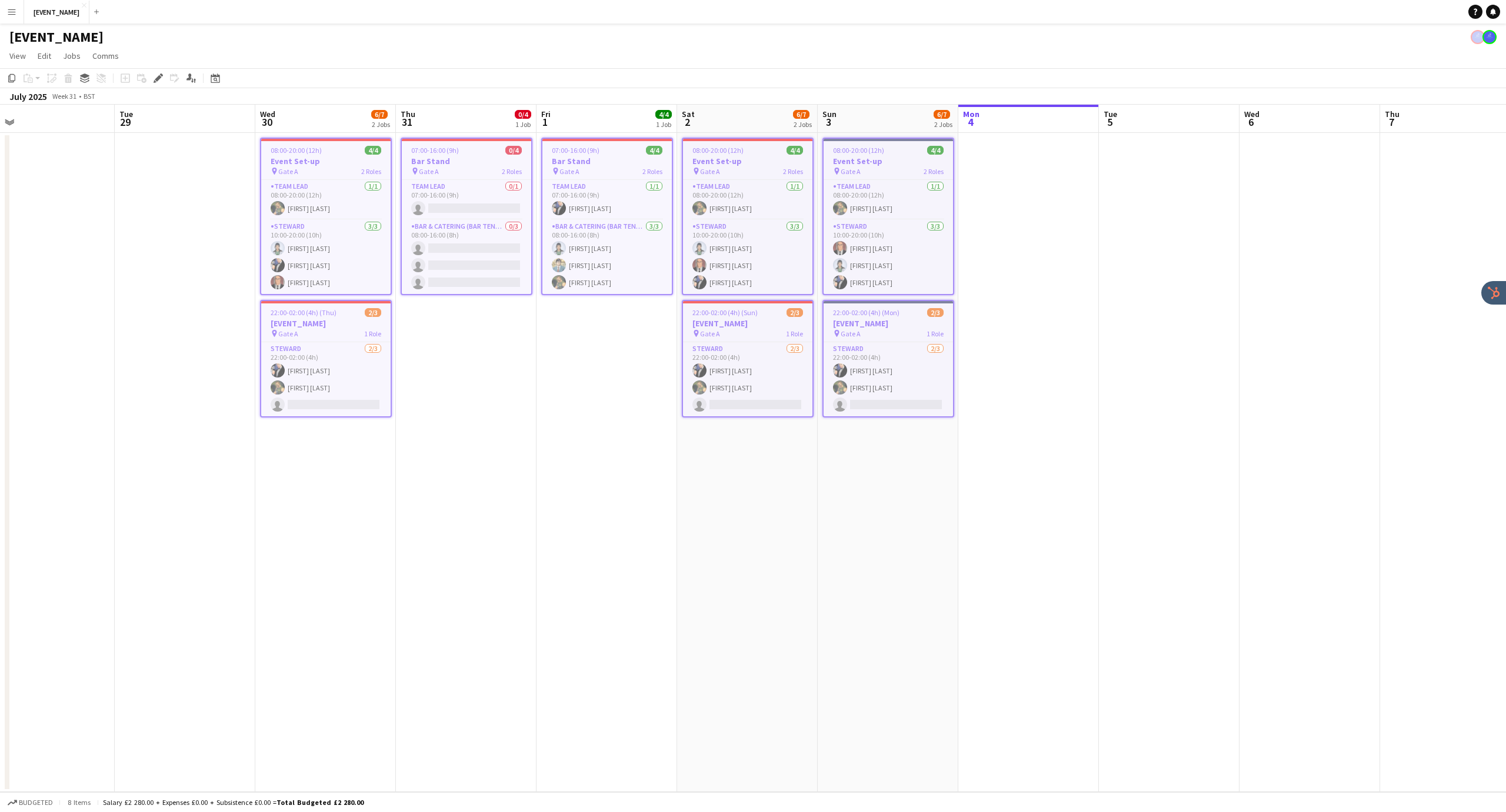 click at bounding box center [1169, 462] 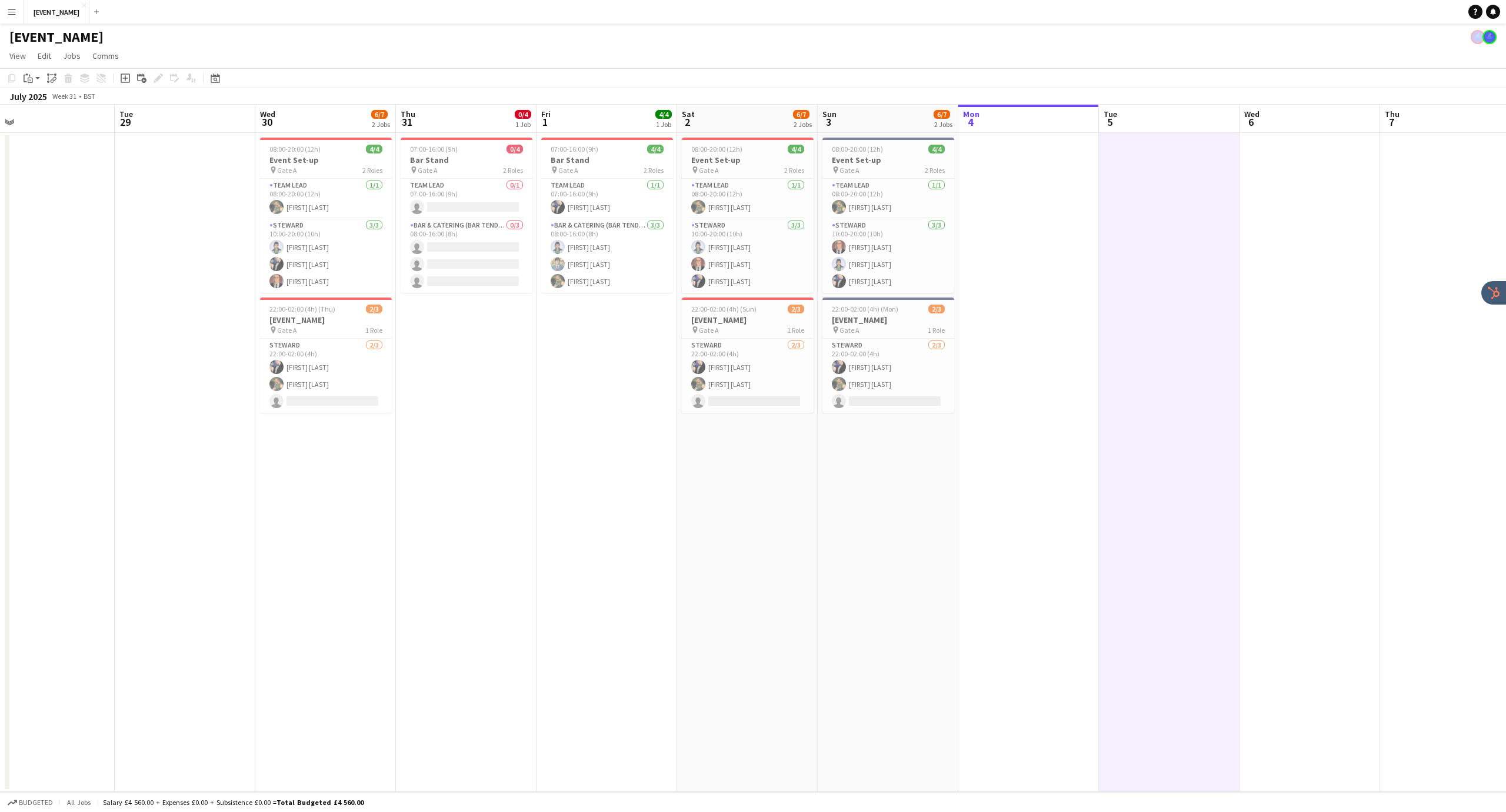 click at bounding box center [1028, 462] 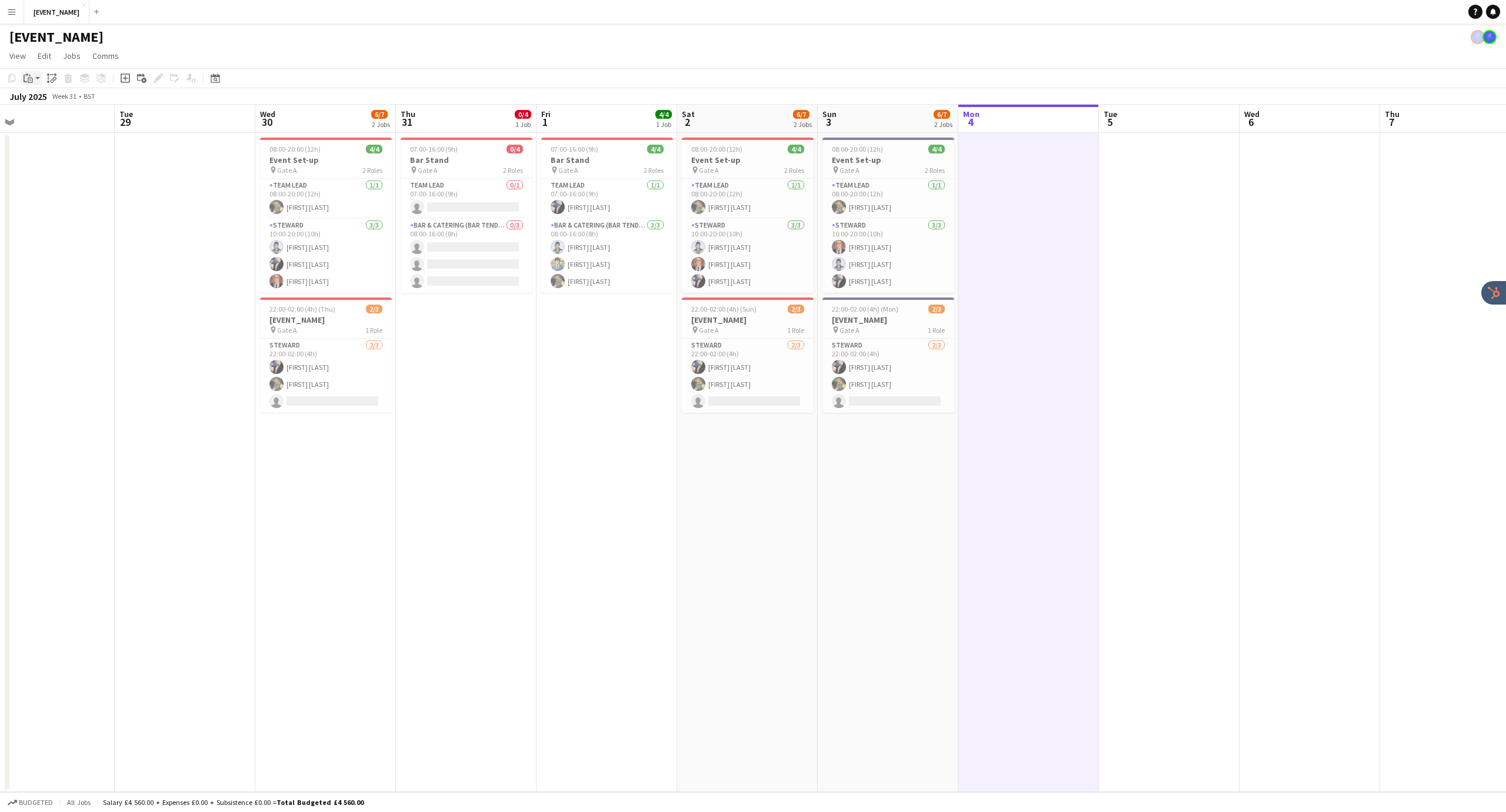 click on "Paste" at bounding box center [28, 78] 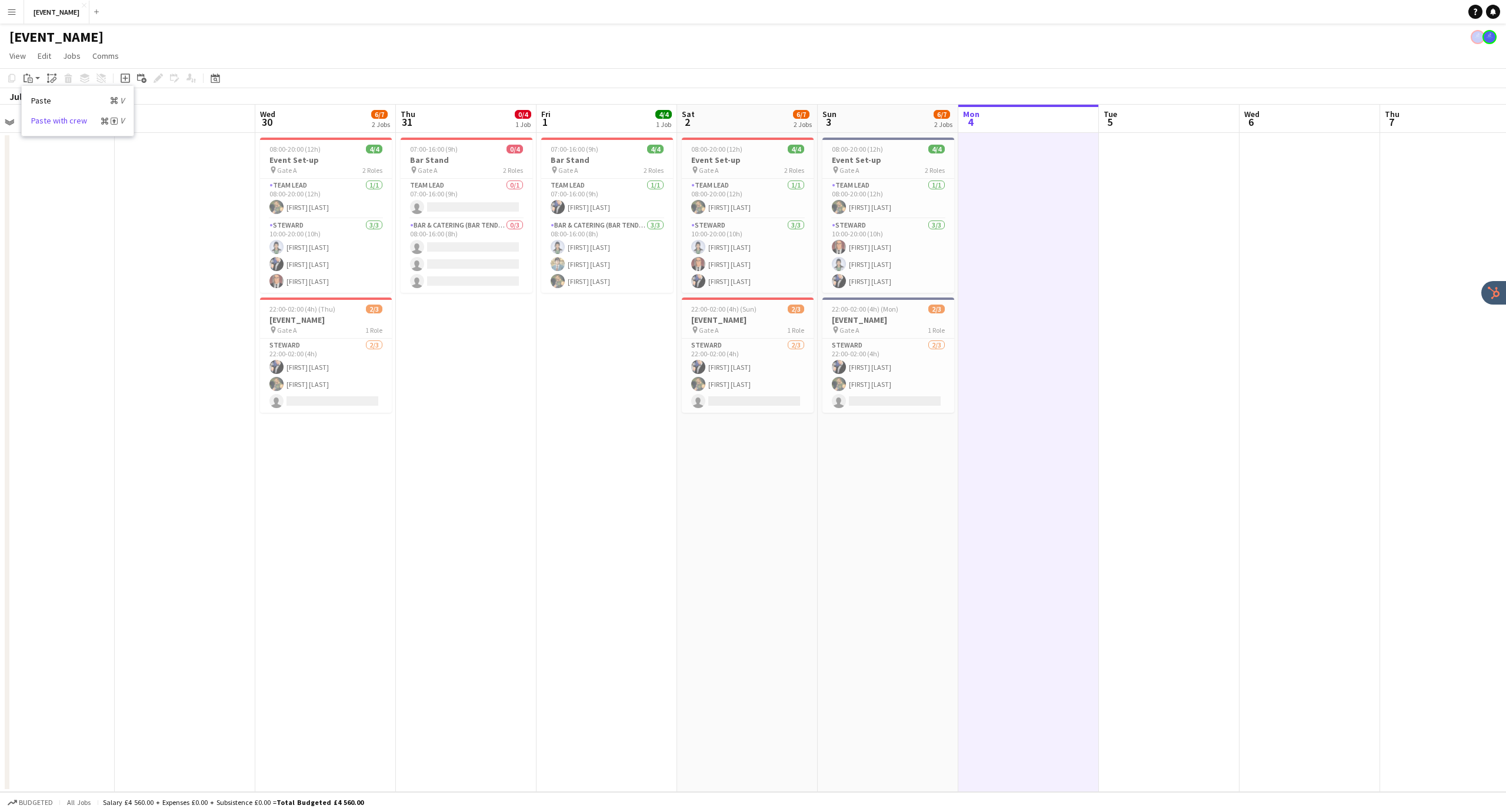 click on "Paste with crew
Command
Shift
V" at bounding box center [78, 121] 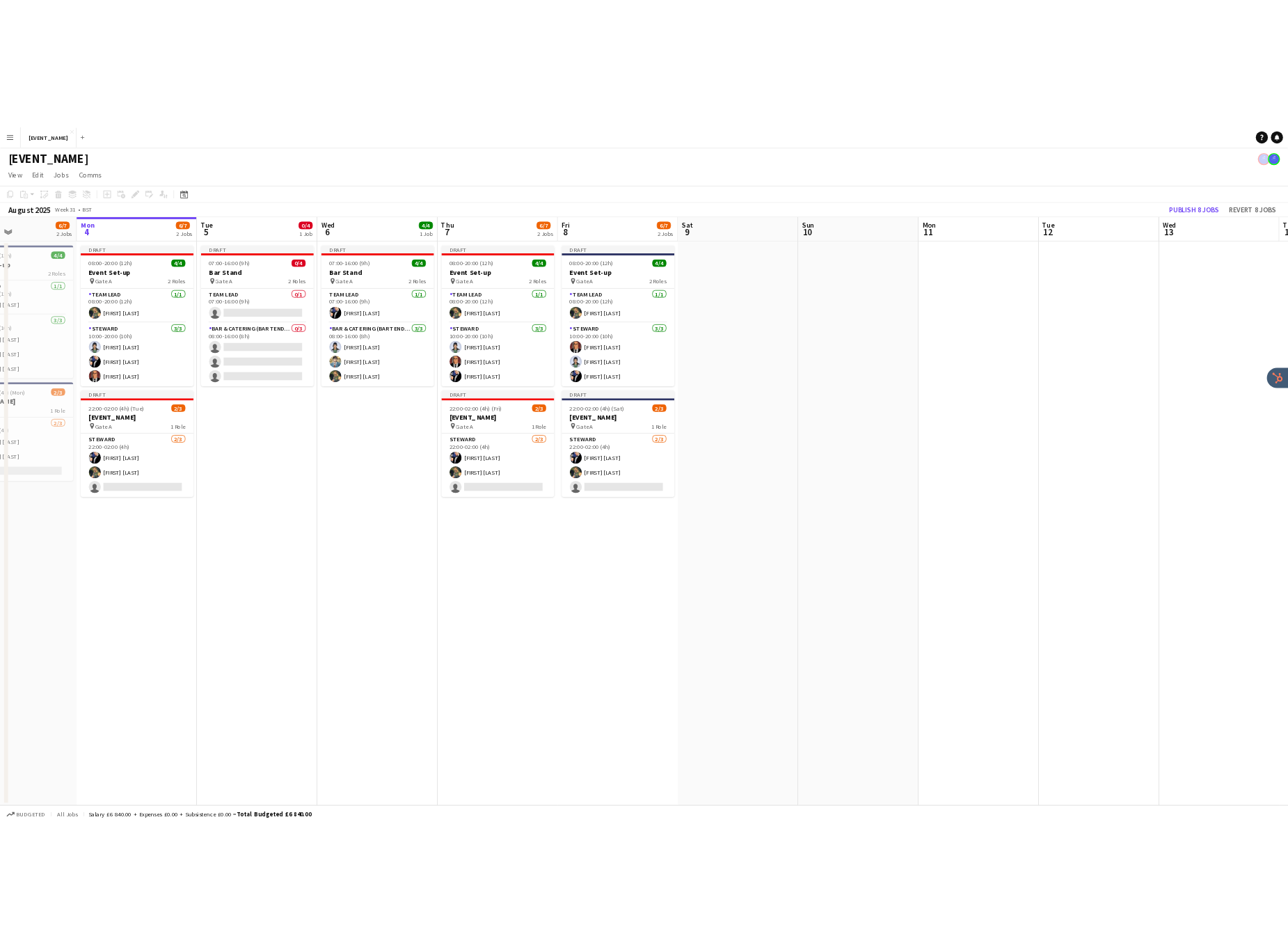 scroll, scrollTop: 0, scrollLeft: 571, axis: horizontal 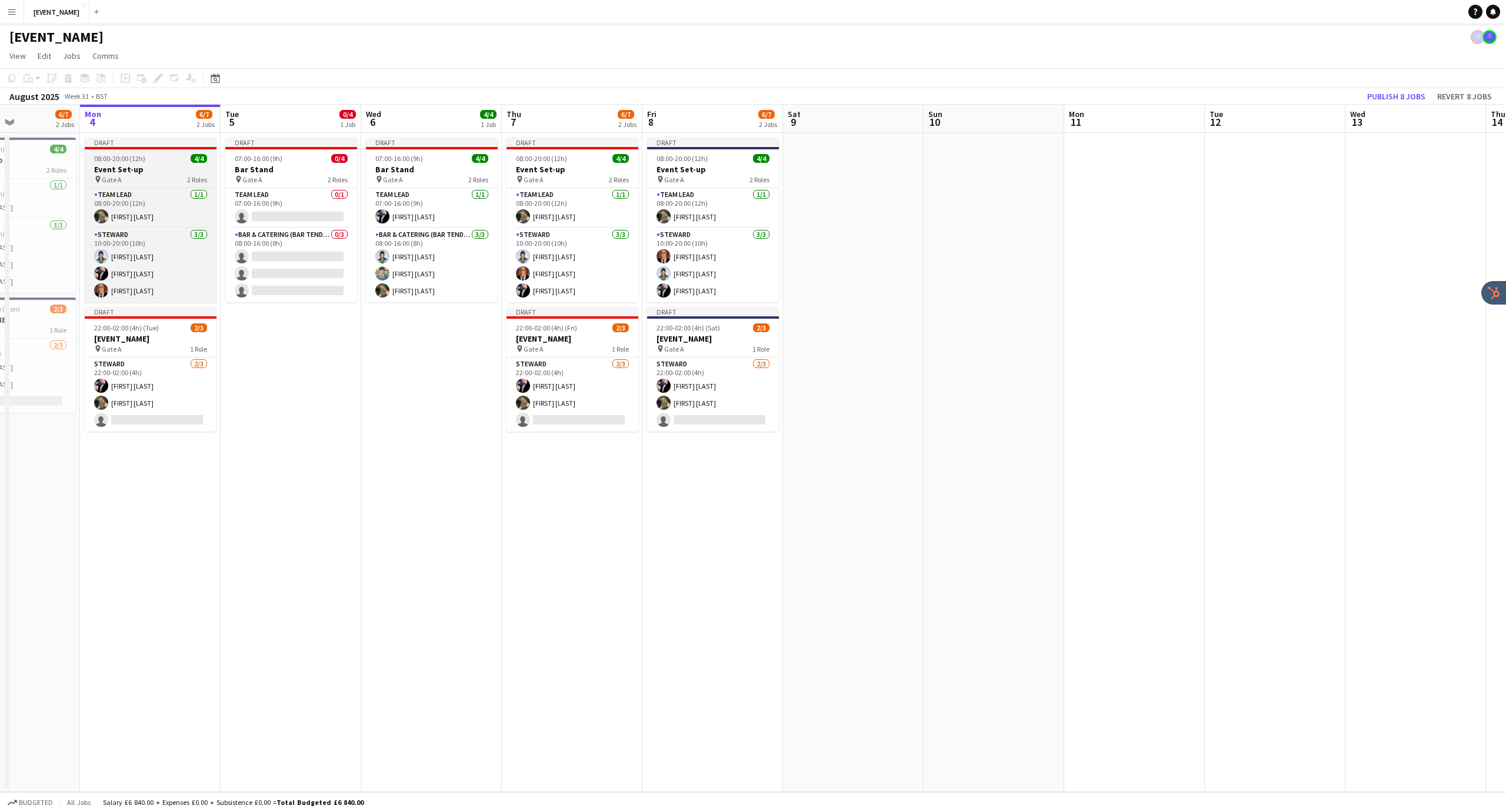 click on "Event Set-up" at bounding box center (151, 169) 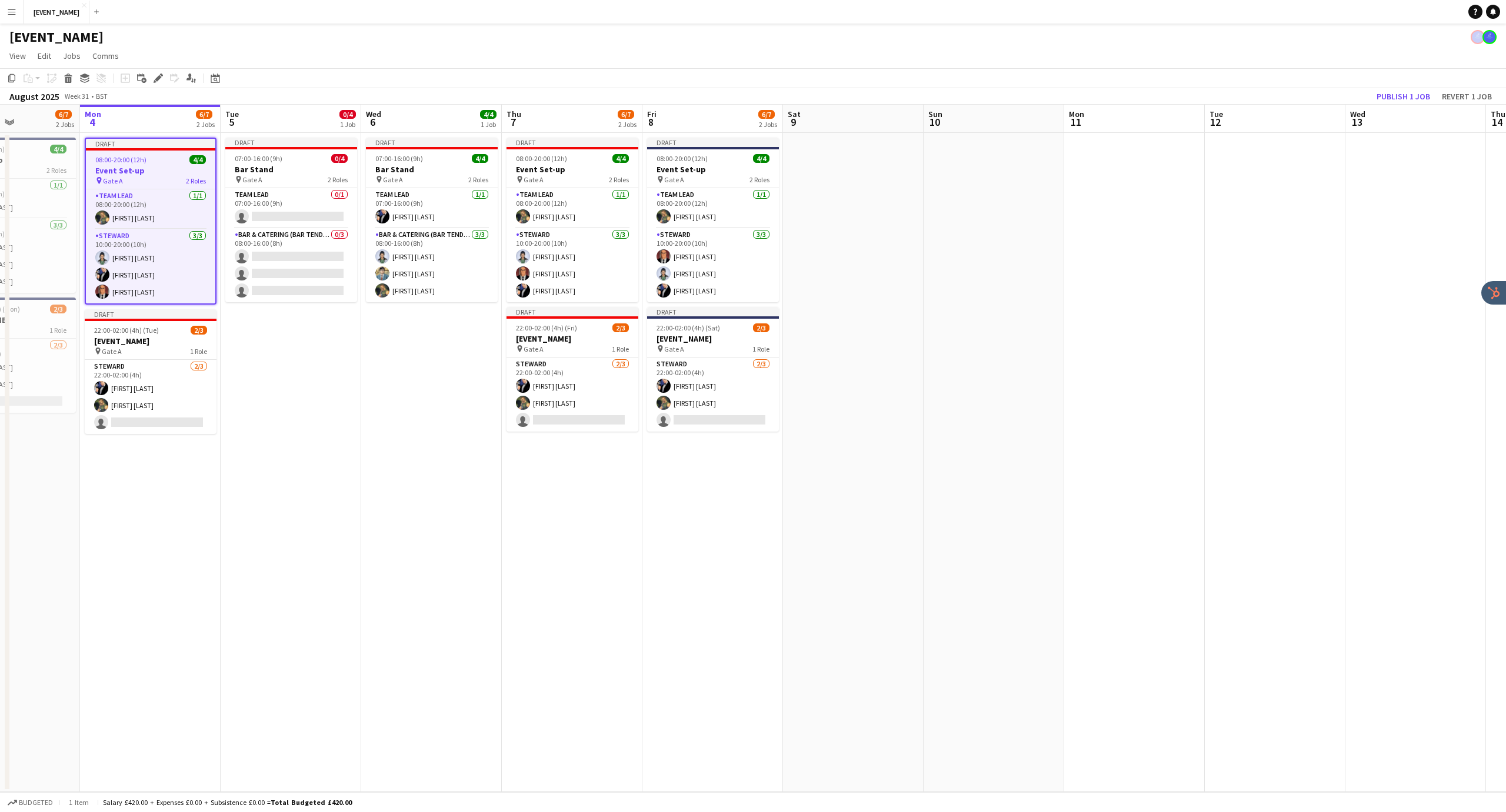 click on "Draft   07:00-16:00 (9h)    4/4   Bar Stand
pin
Gate A   2 Roles   Team Lead   1/1   07:00-16:00 (9h)
[FIRST] [LAST]  Bar & Catering (Bar Tender)   3/3   08:00-16:00 (8h)
[FIRST] [LAST] [FIRST] [LAST] [FIRST] [LAST]" at bounding box center [431, 462] 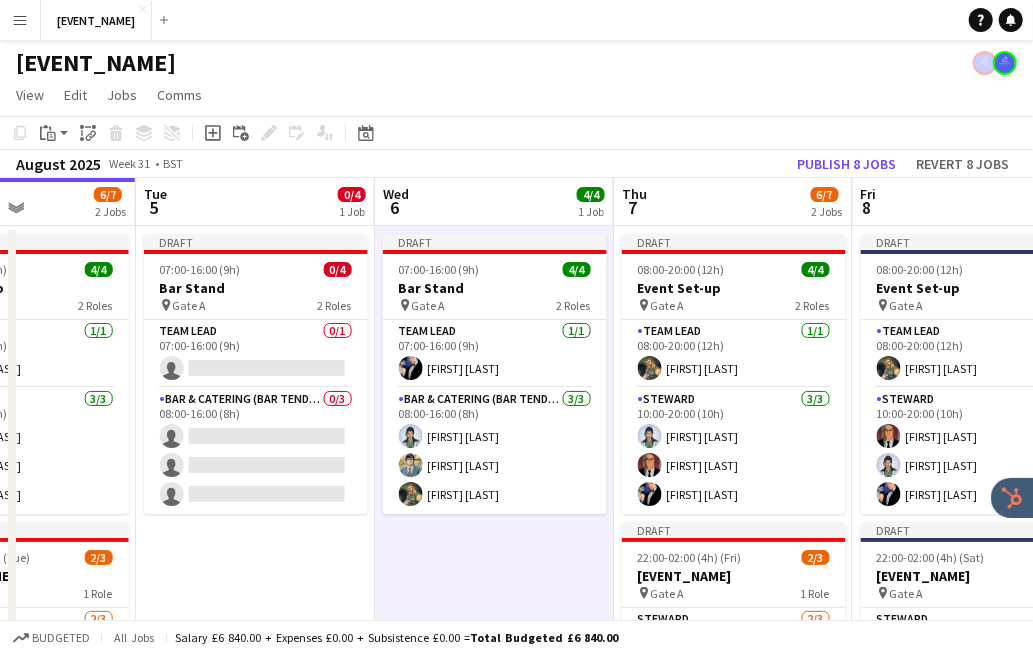 click on "Publish 8 jobs   Revert 8 jobs" 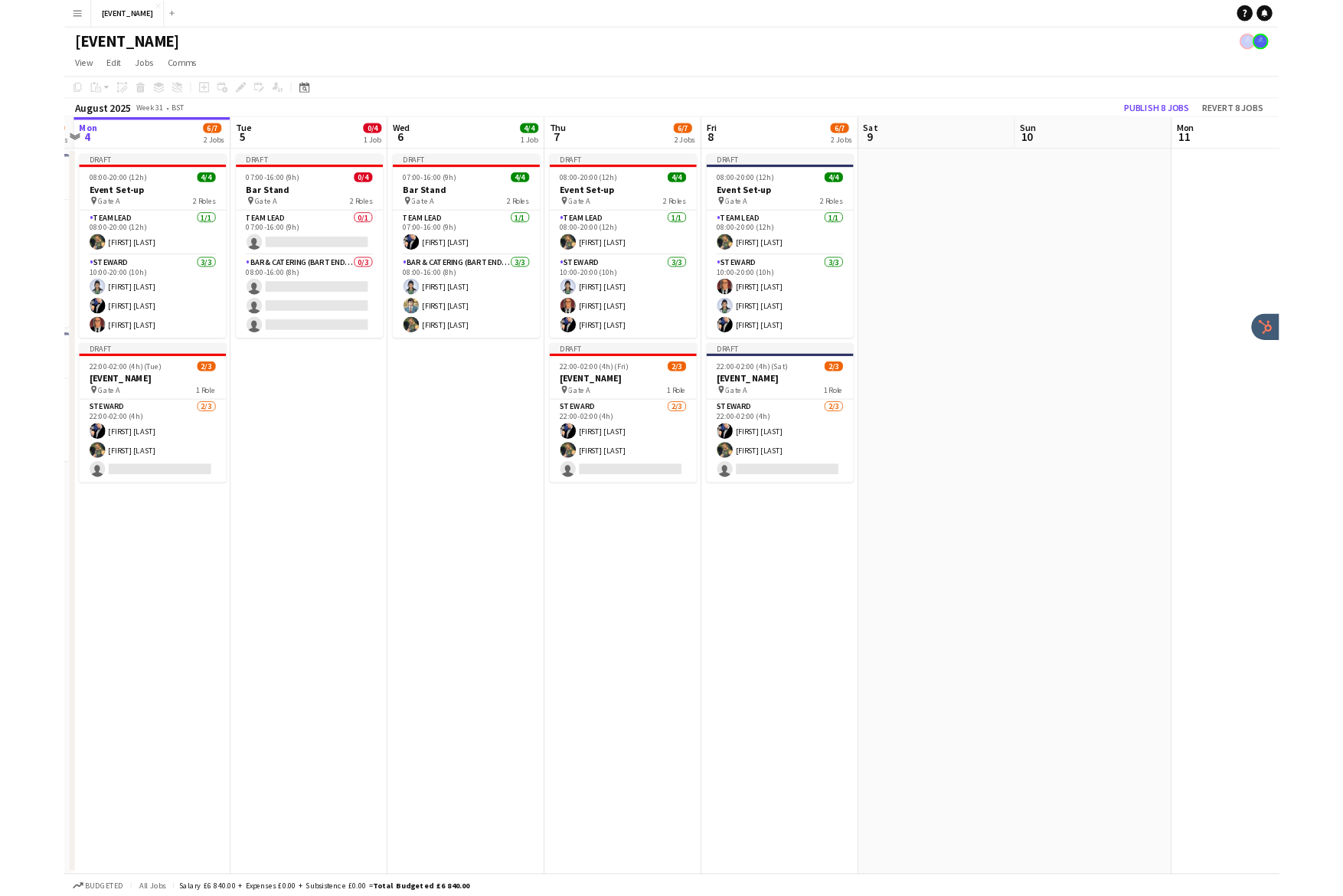 scroll, scrollTop: 0, scrollLeft: 536, axis: horizontal 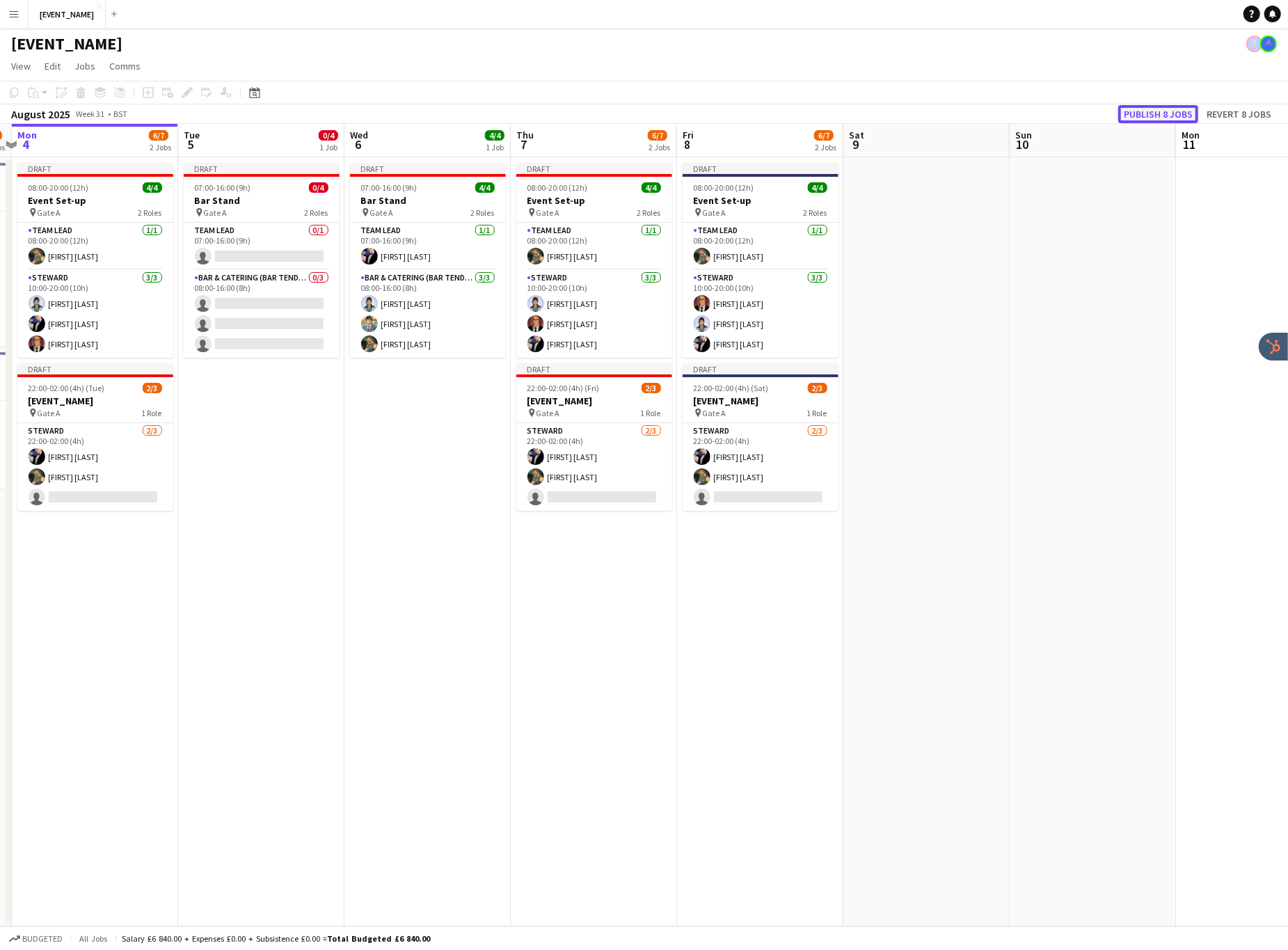 click on "Publish 8 jobs" 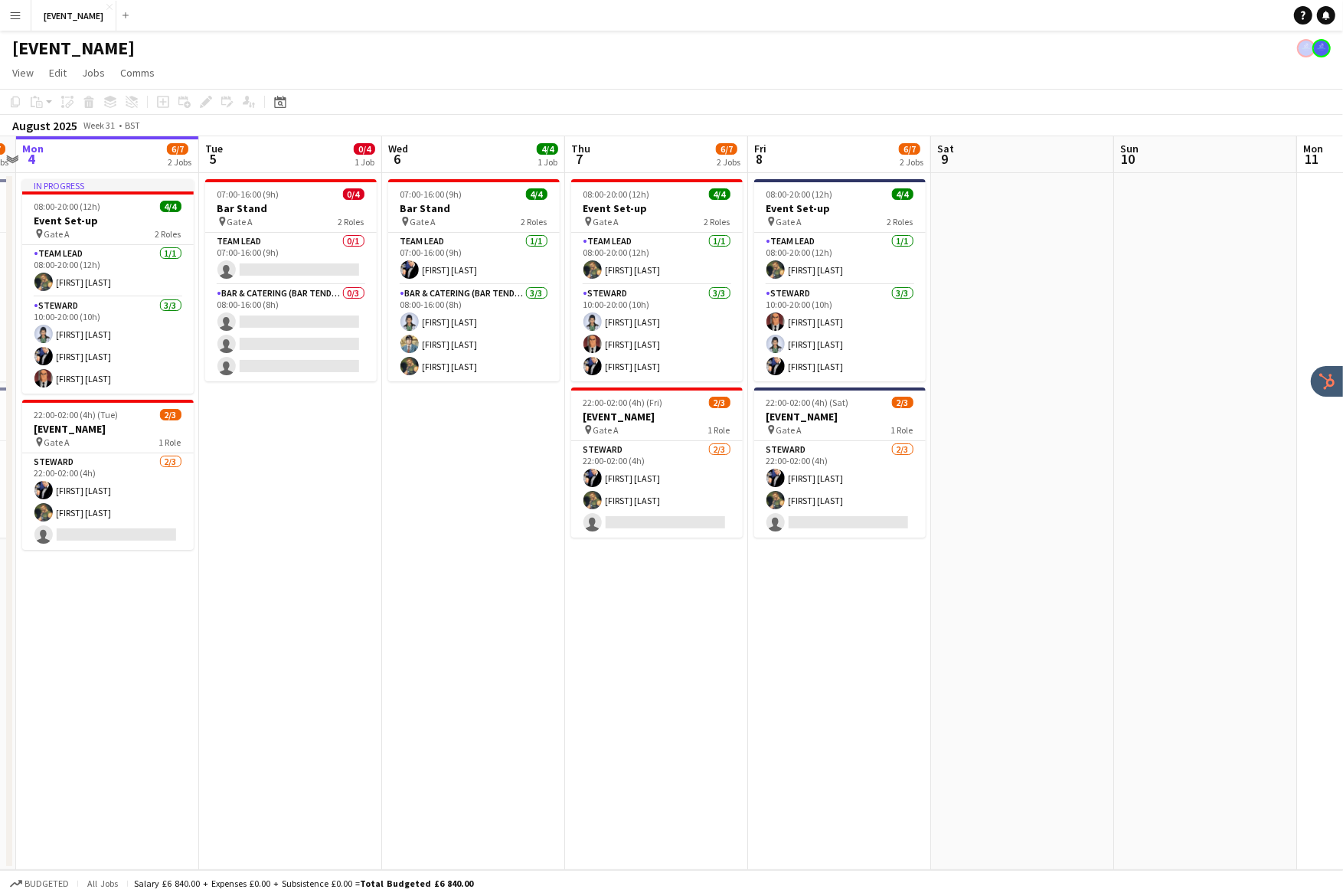 scroll, scrollTop: 0, scrollLeft: 531, axis: horizontal 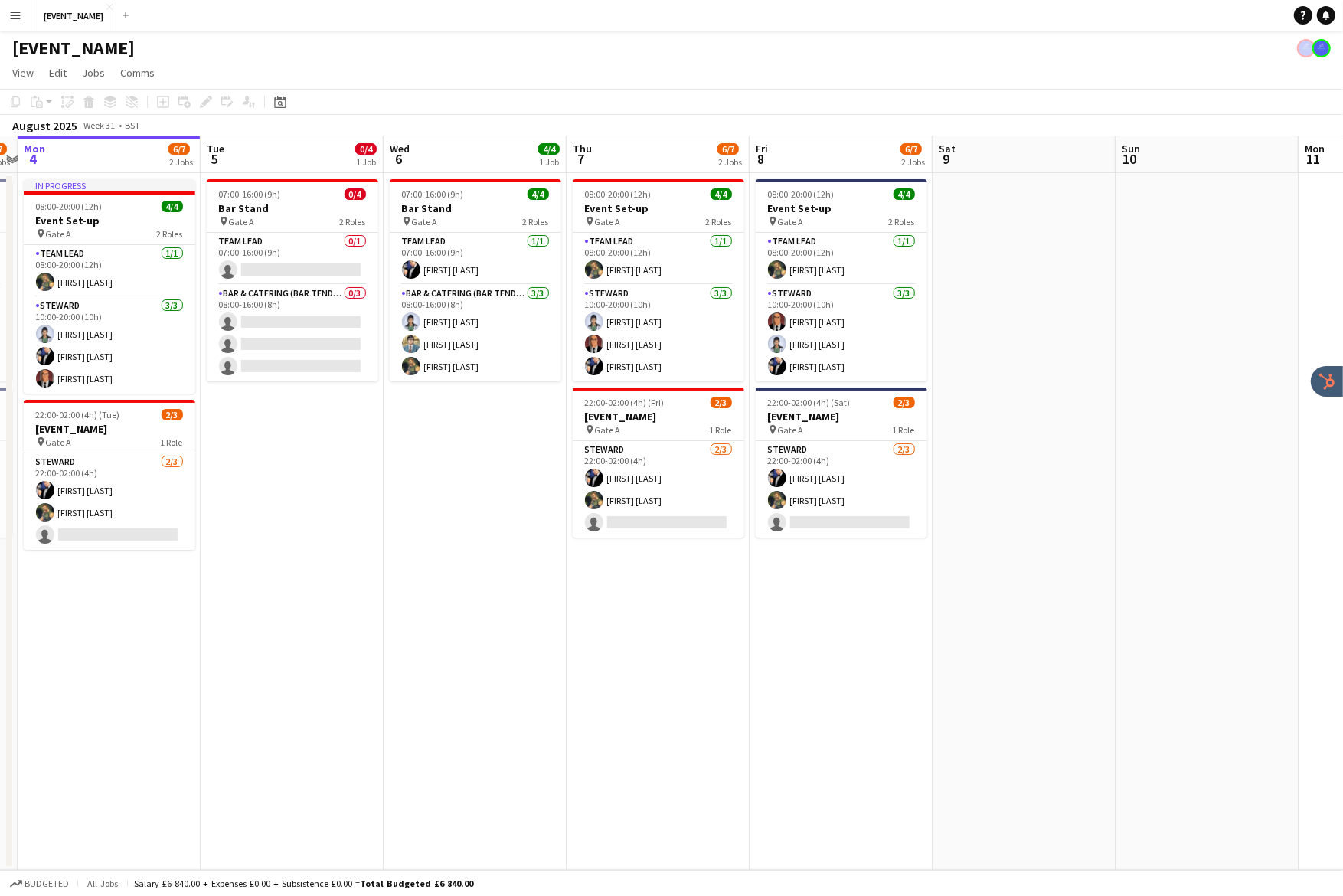 click on "Menu" at bounding box center [15, 15] 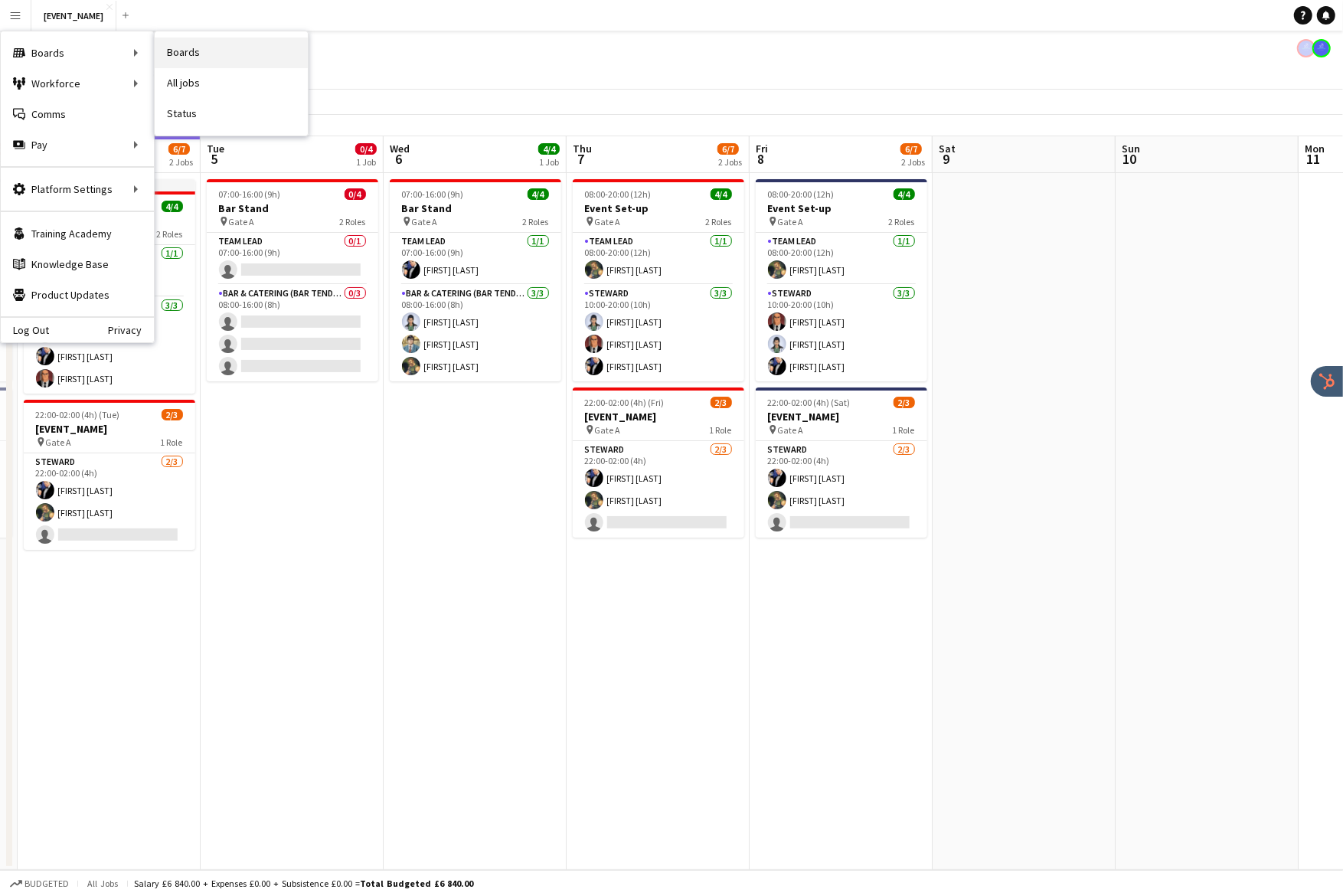 click on "Boards" at bounding box center (231, 53) 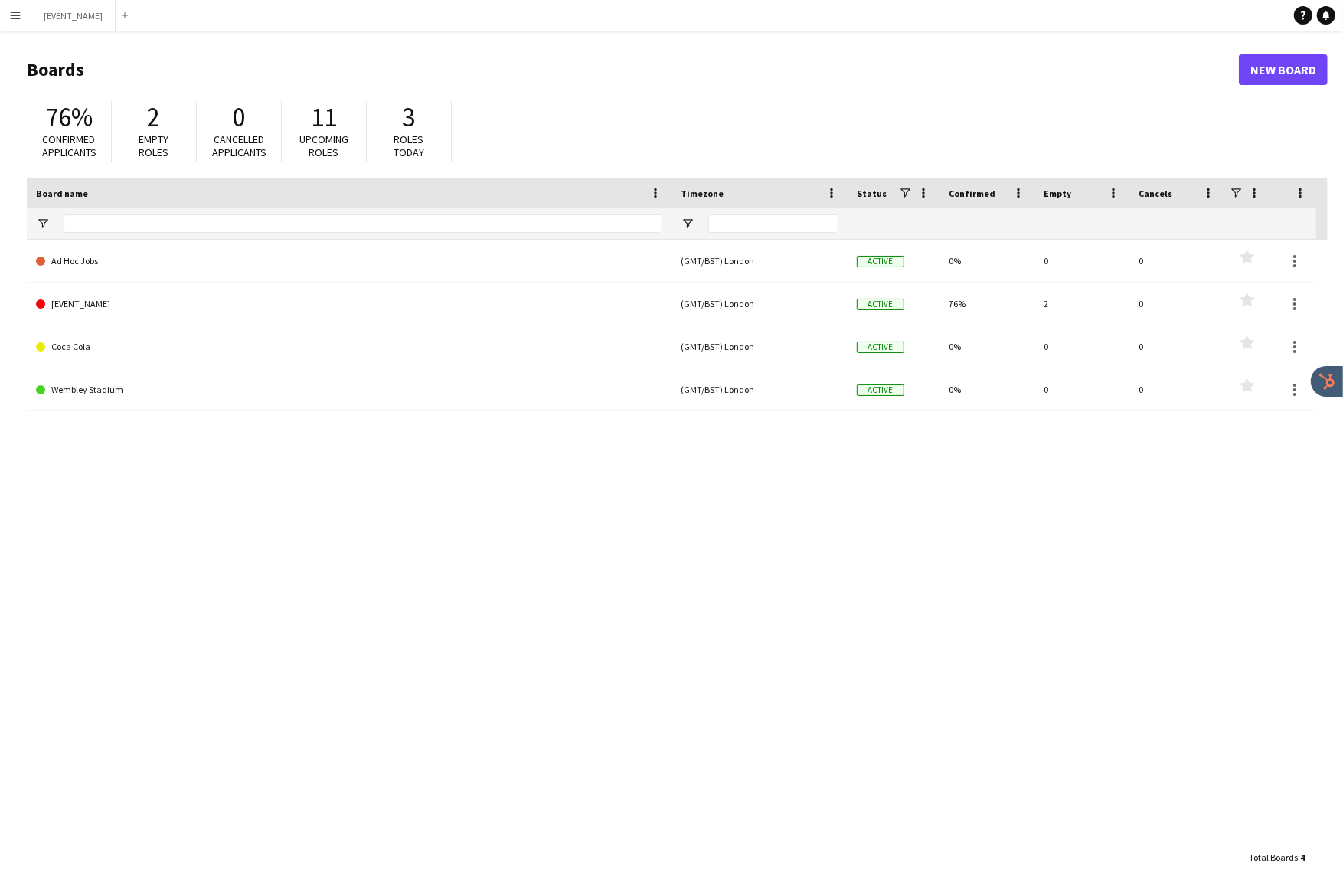 click on "Menu" at bounding box center [15, 15] 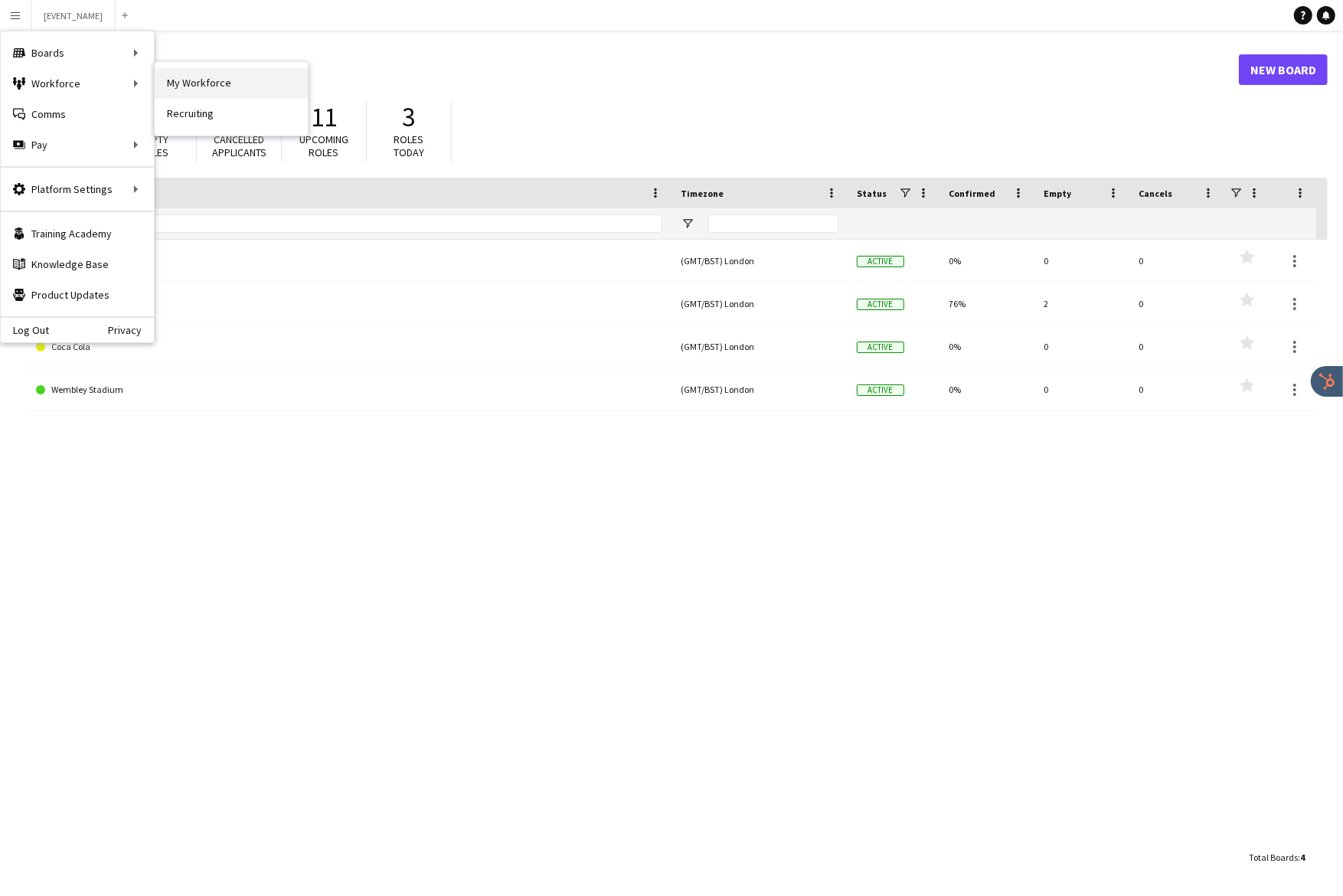 click on "My Workforce" at bounding box center [231, 83] 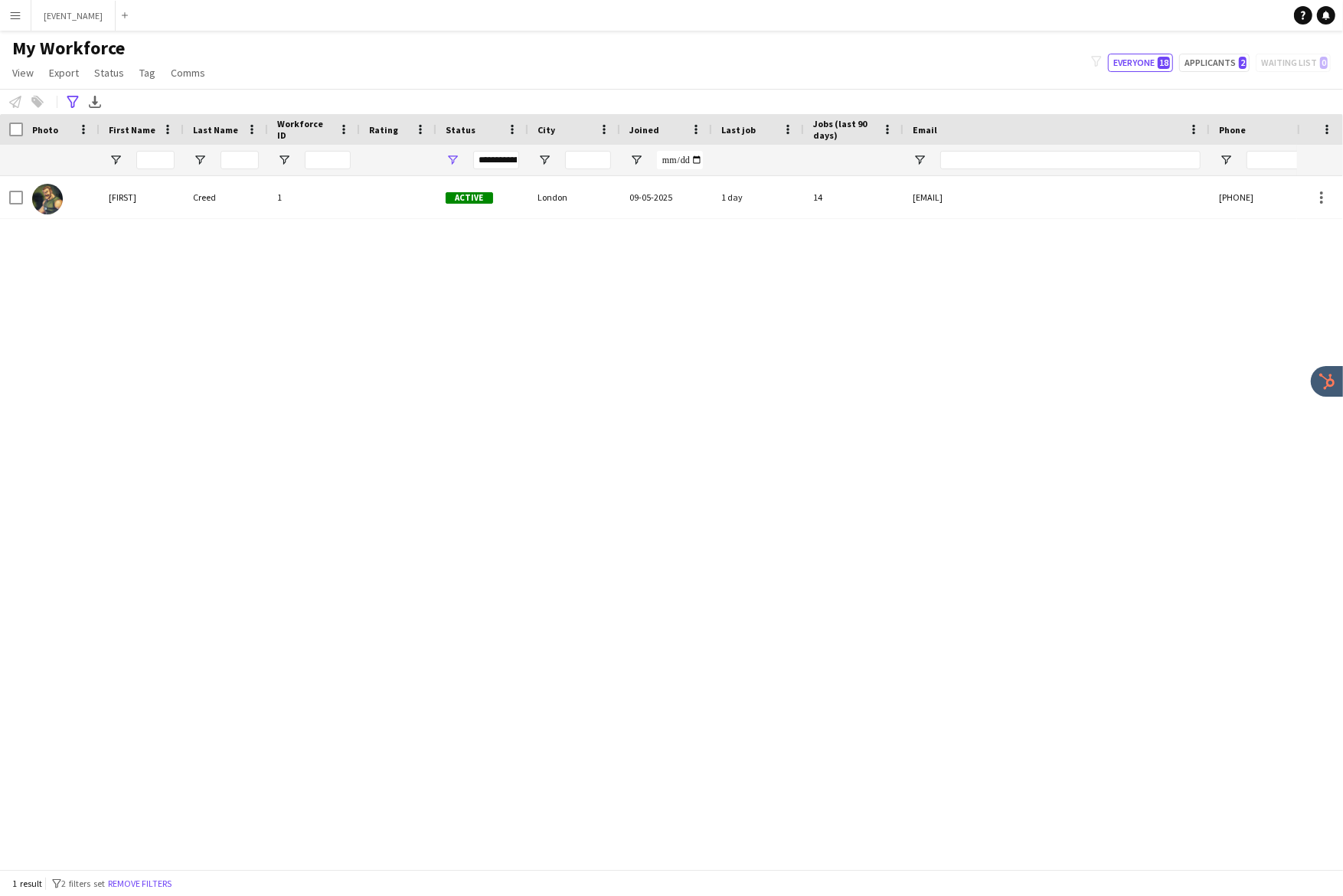 click on "Menu" at bounding box center (15, 15) 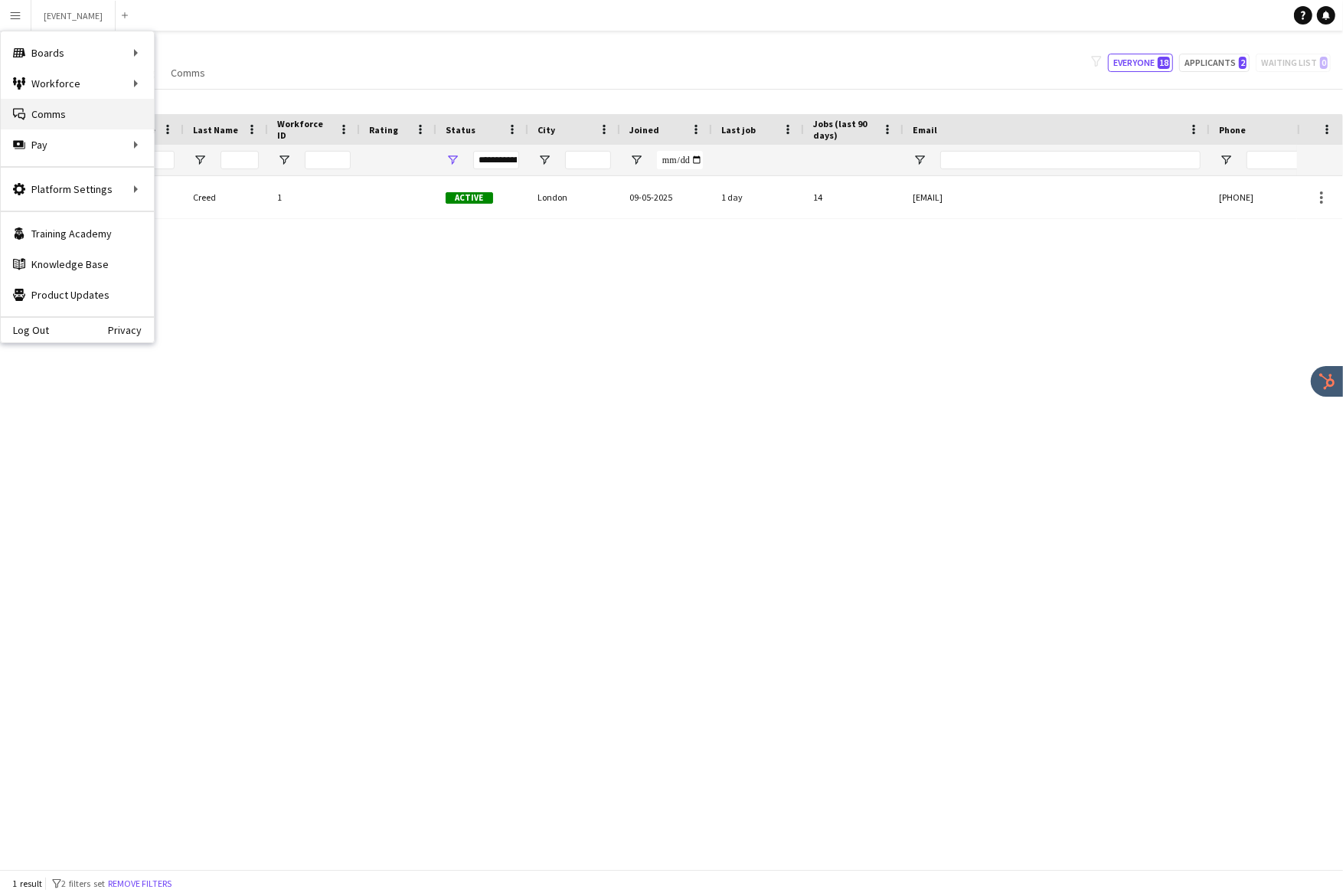 click on "Comms
Comms" at bounding box center (77, 114) 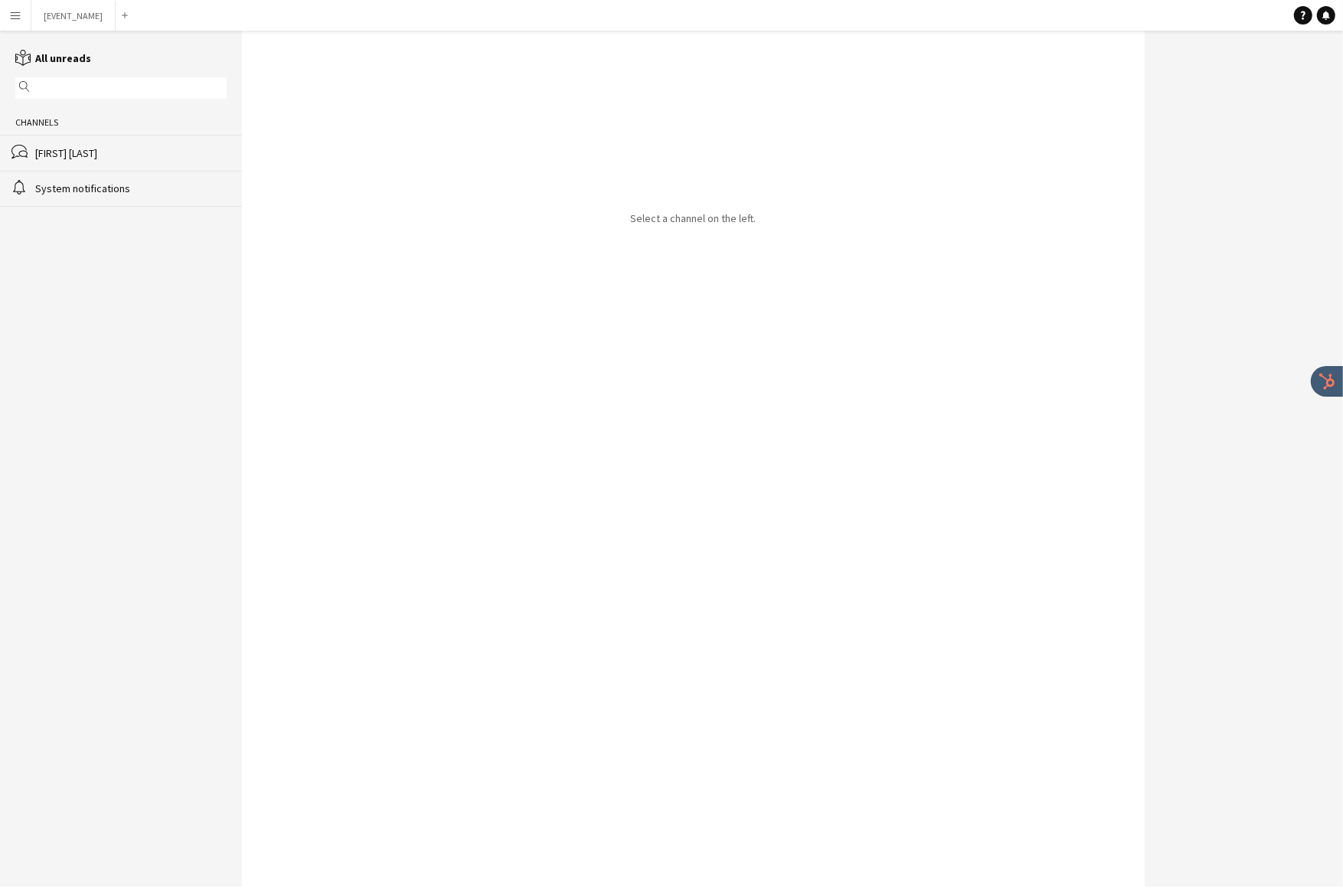 click on "Menu" at bounding box center (15, 15) 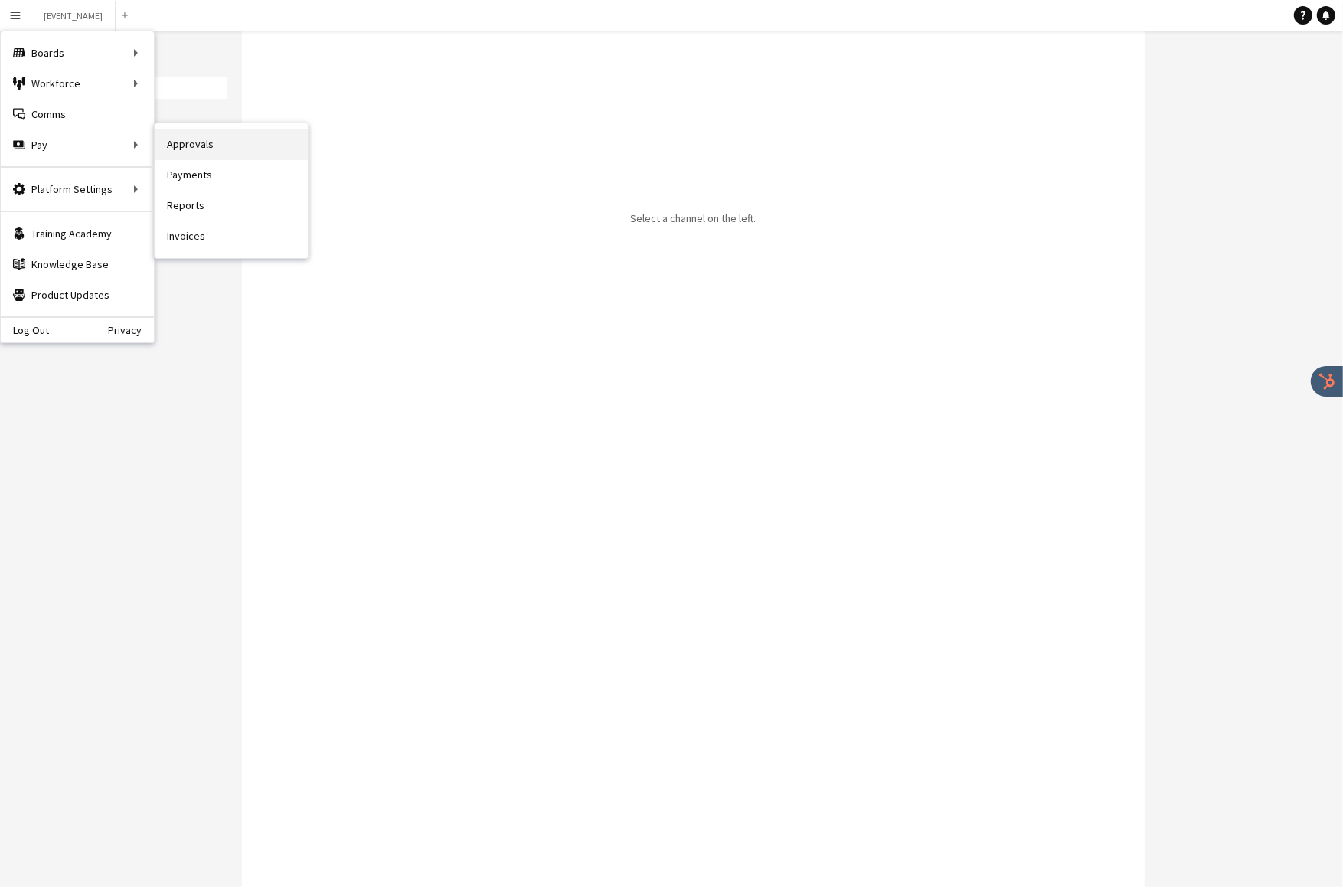 click on "Approvals" at bounding box center (231, 145) 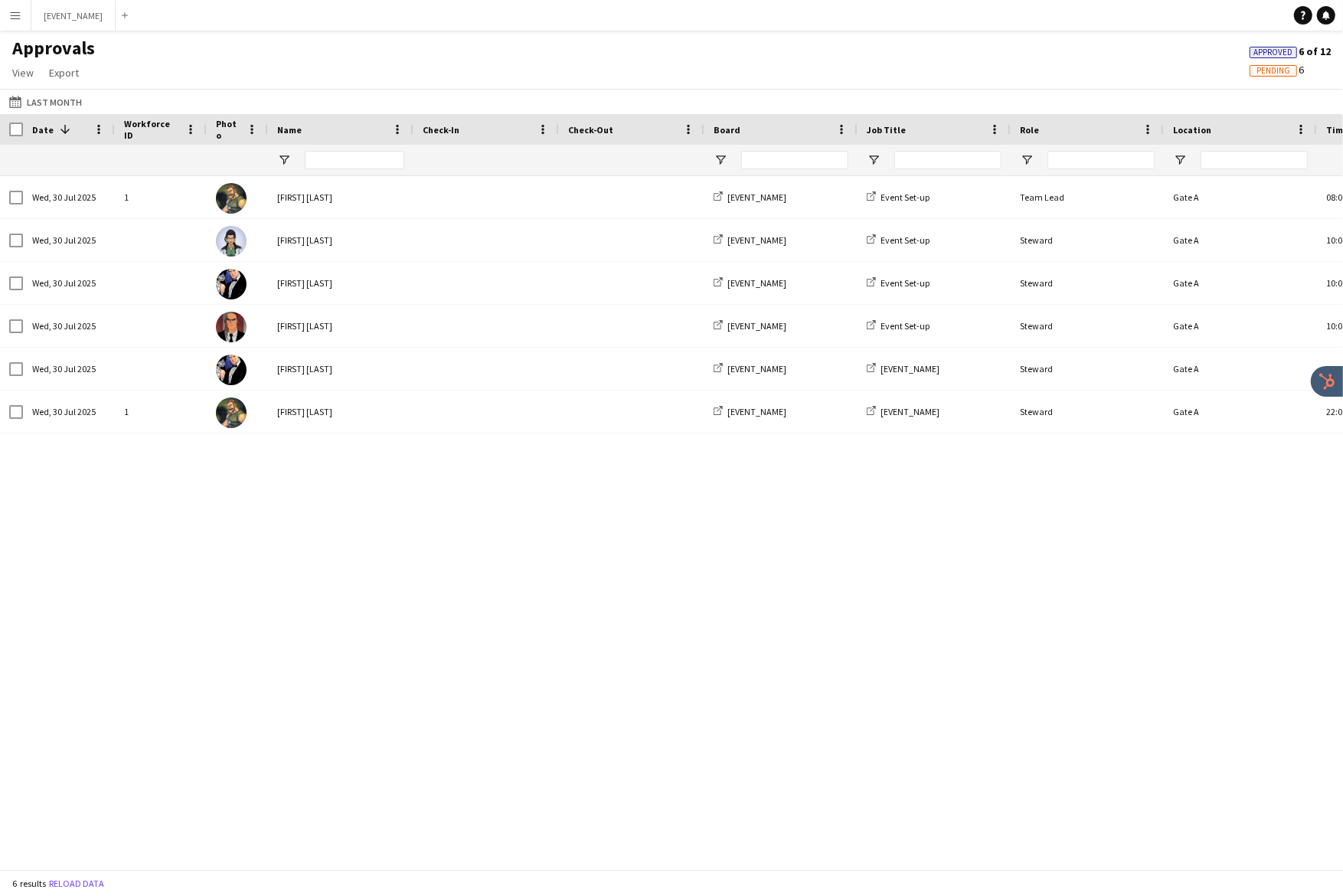 click on "Menu" at bounding box center [15, 15] 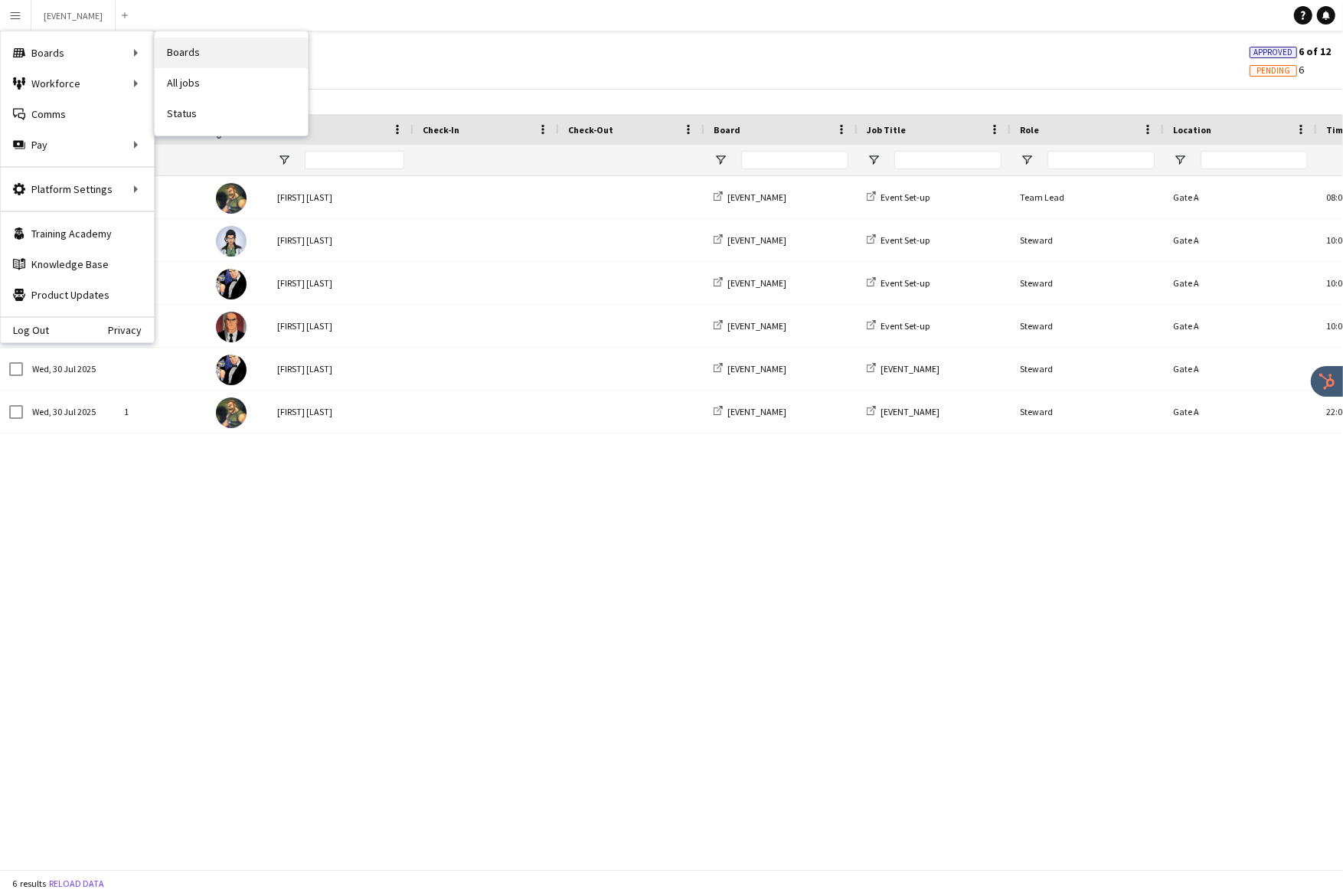 click on "Boards" at bounding box center [231, 53] 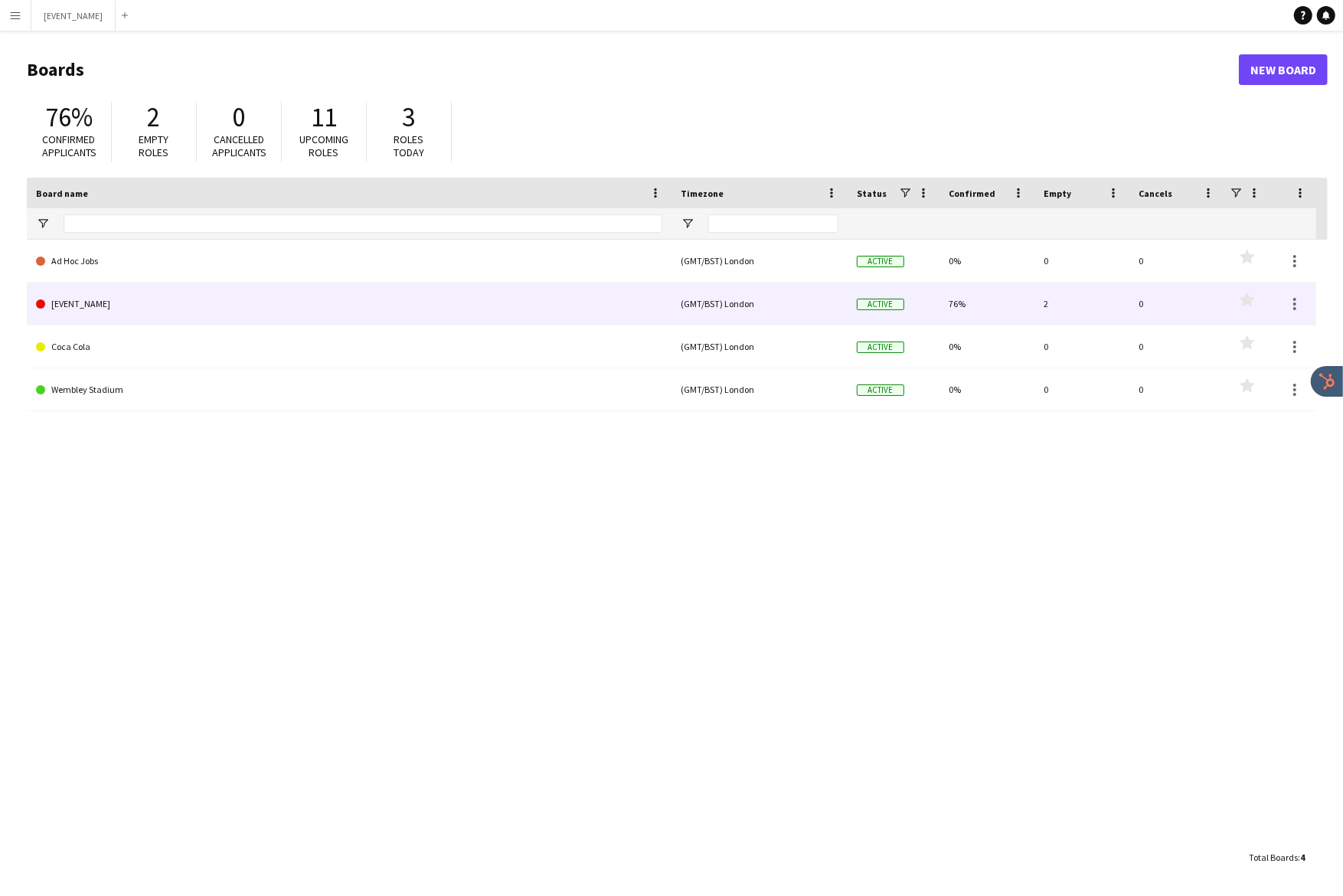 click on "[EVENT_NAME]" 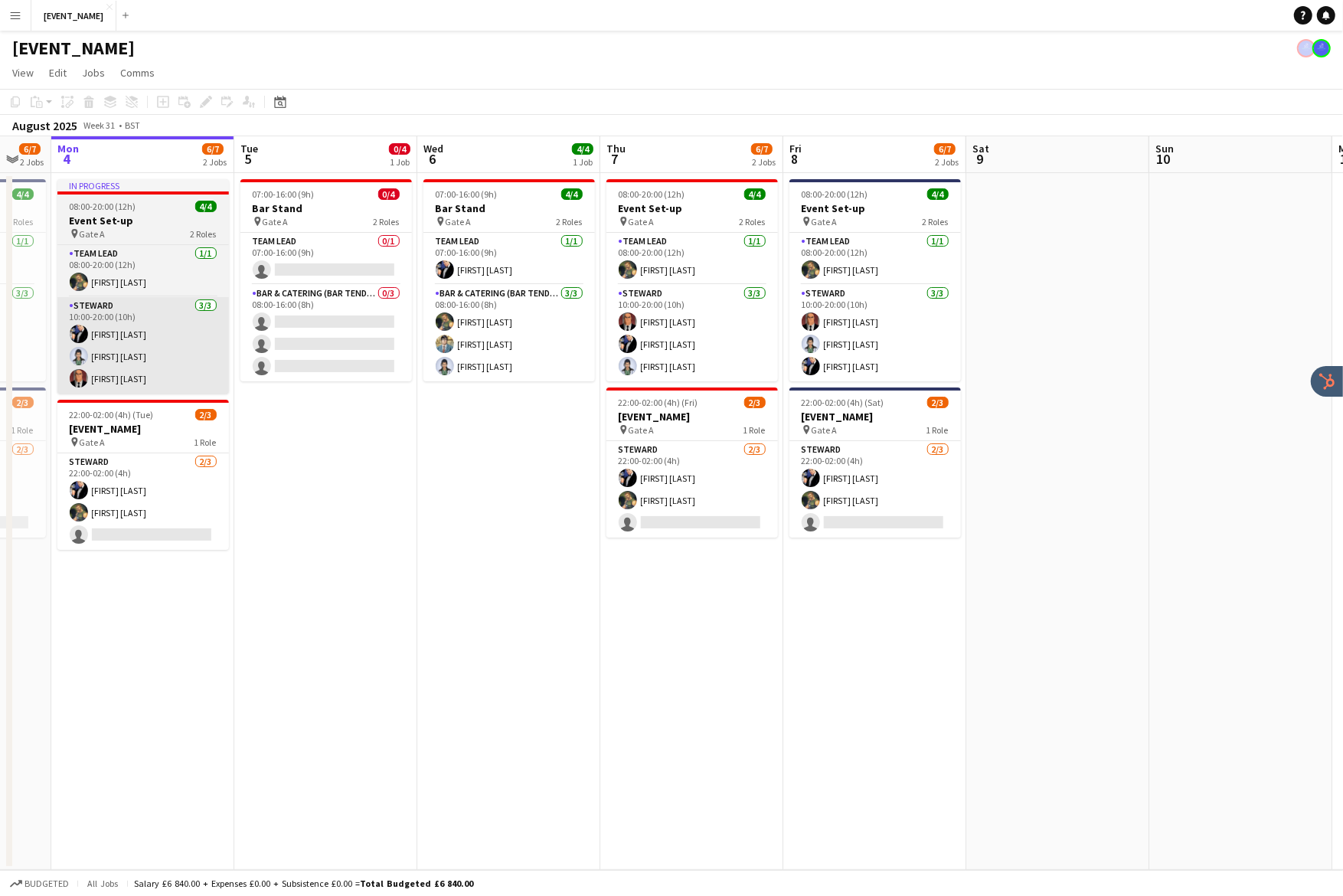scroll, scrollTop: 0, scrollLeft: 498, axis: horizontal 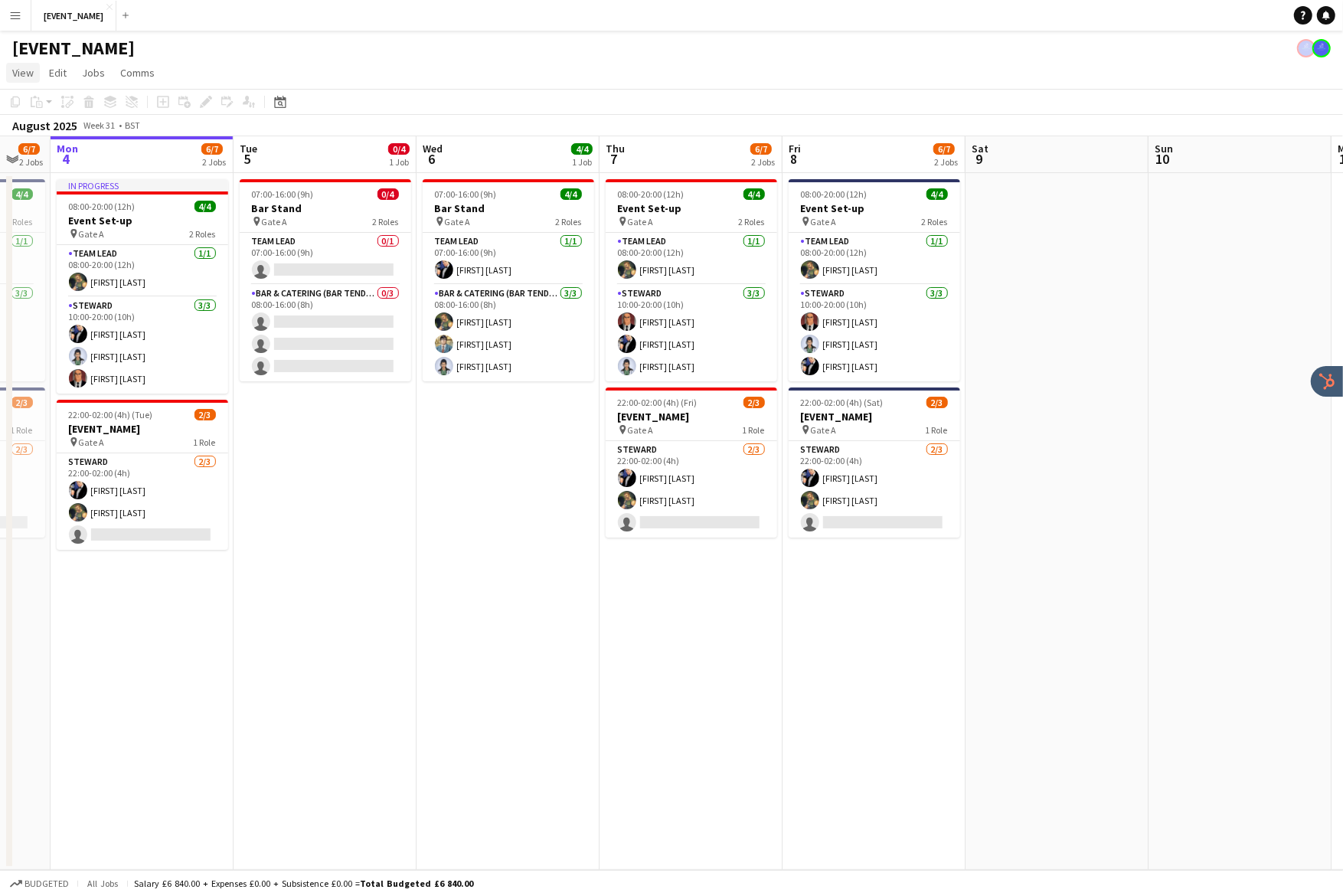 click on "View" 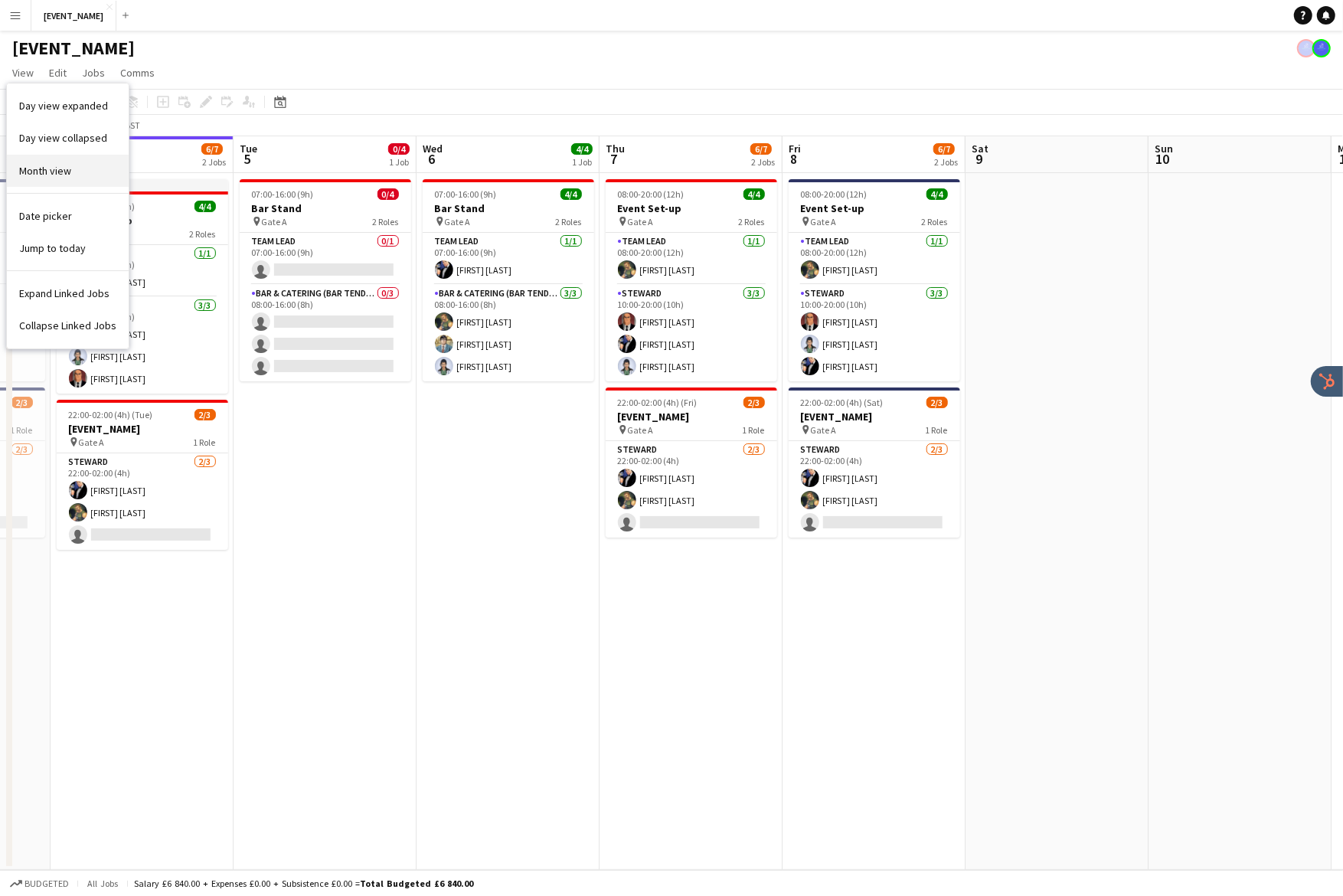 click on "Month view" at bounding box center [45, 171] 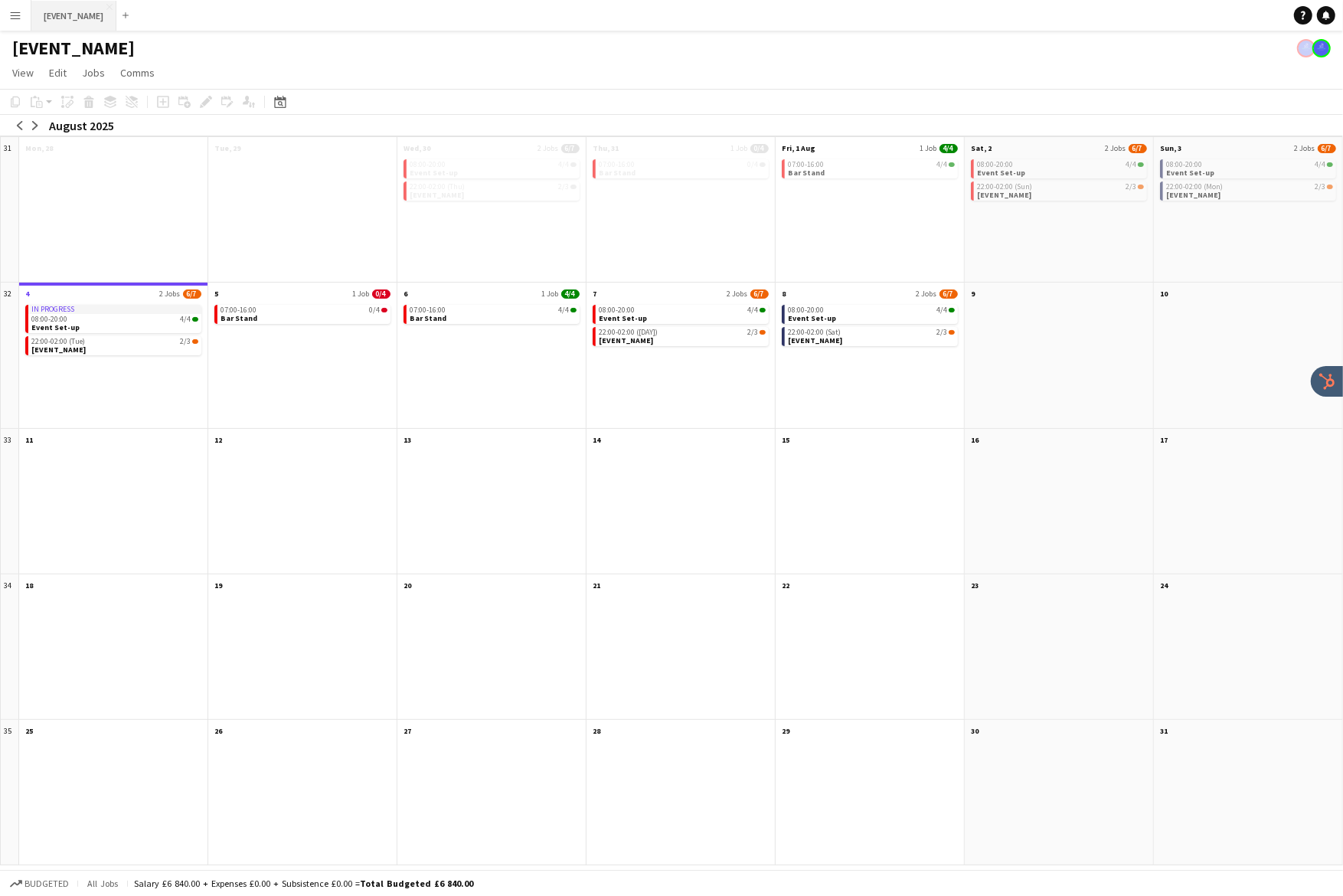 click on "[EVENT_NAME]
Close" at bounding box center [74, 15] 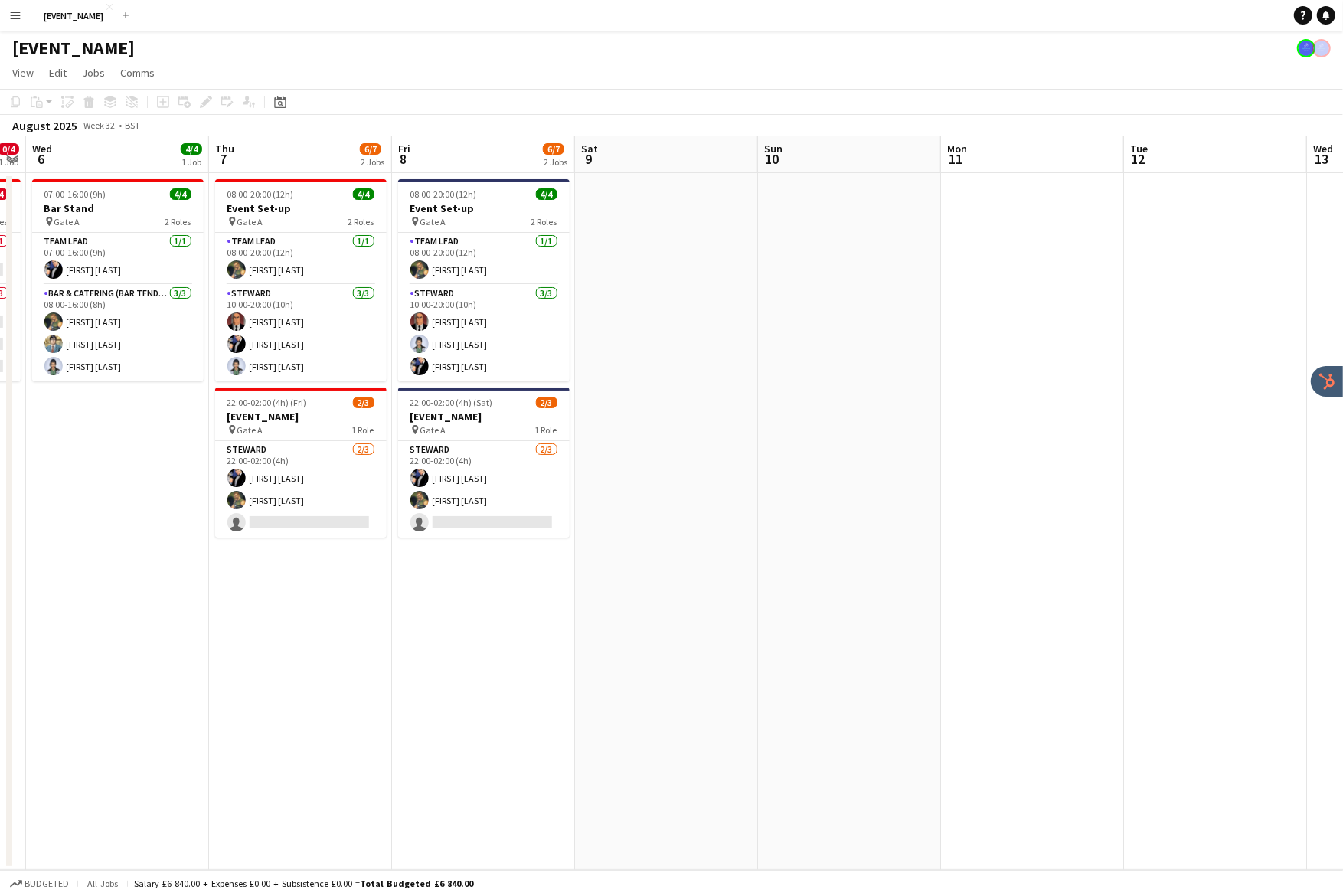 scroll, scrollTop: 0, scrollLeft: 718, axis: horizontal 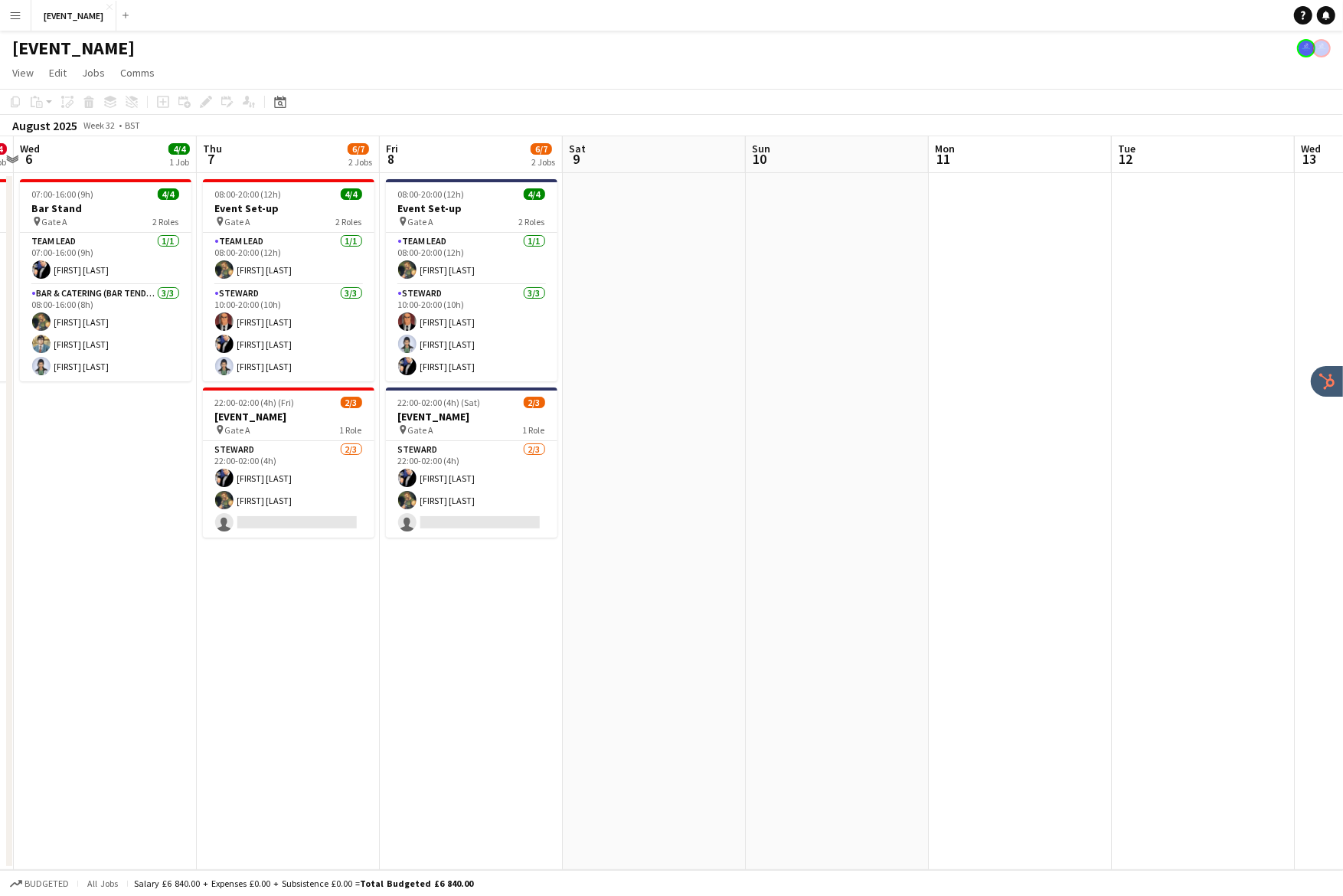 click at bounding box center [837, 522] 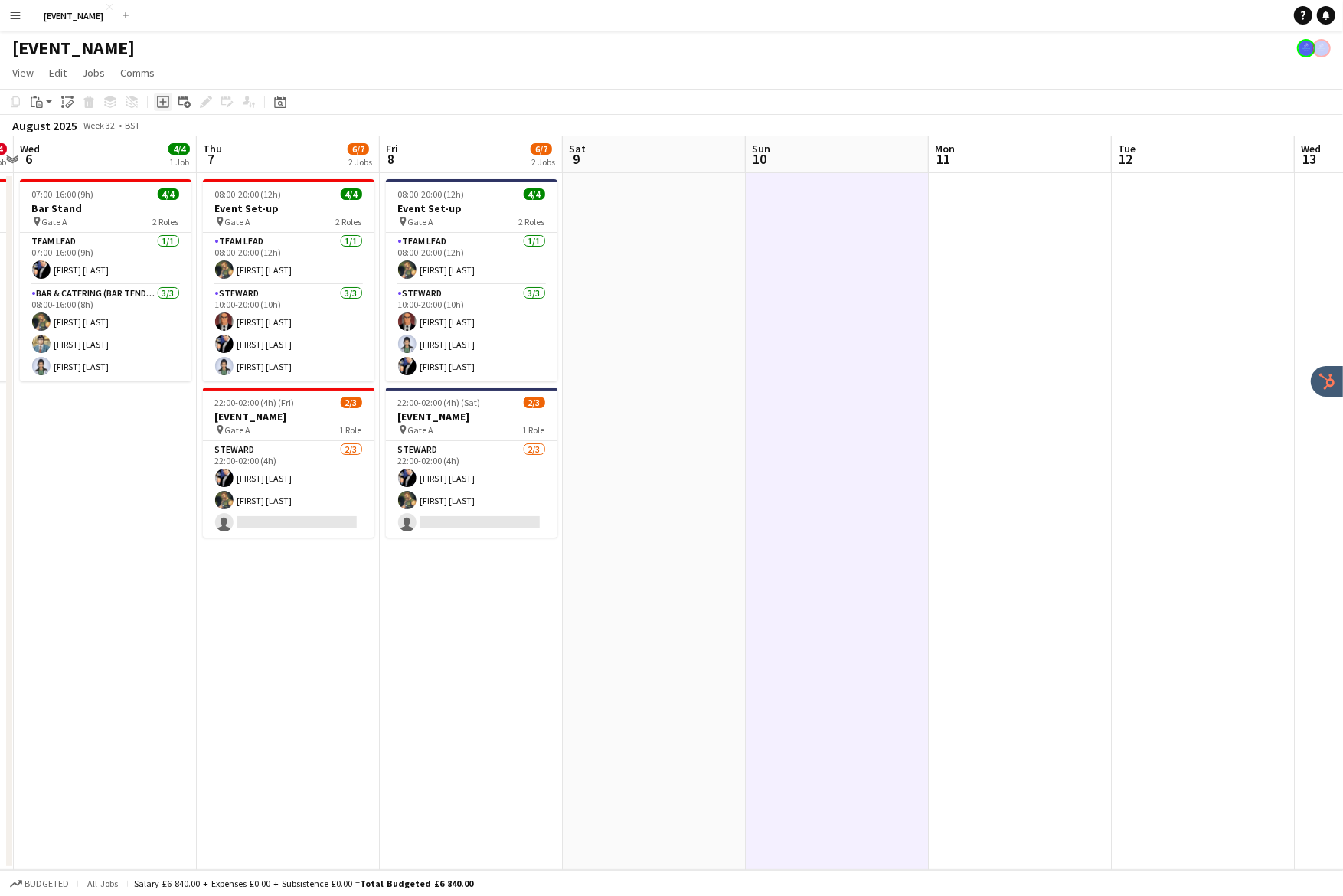 click on "Add job" 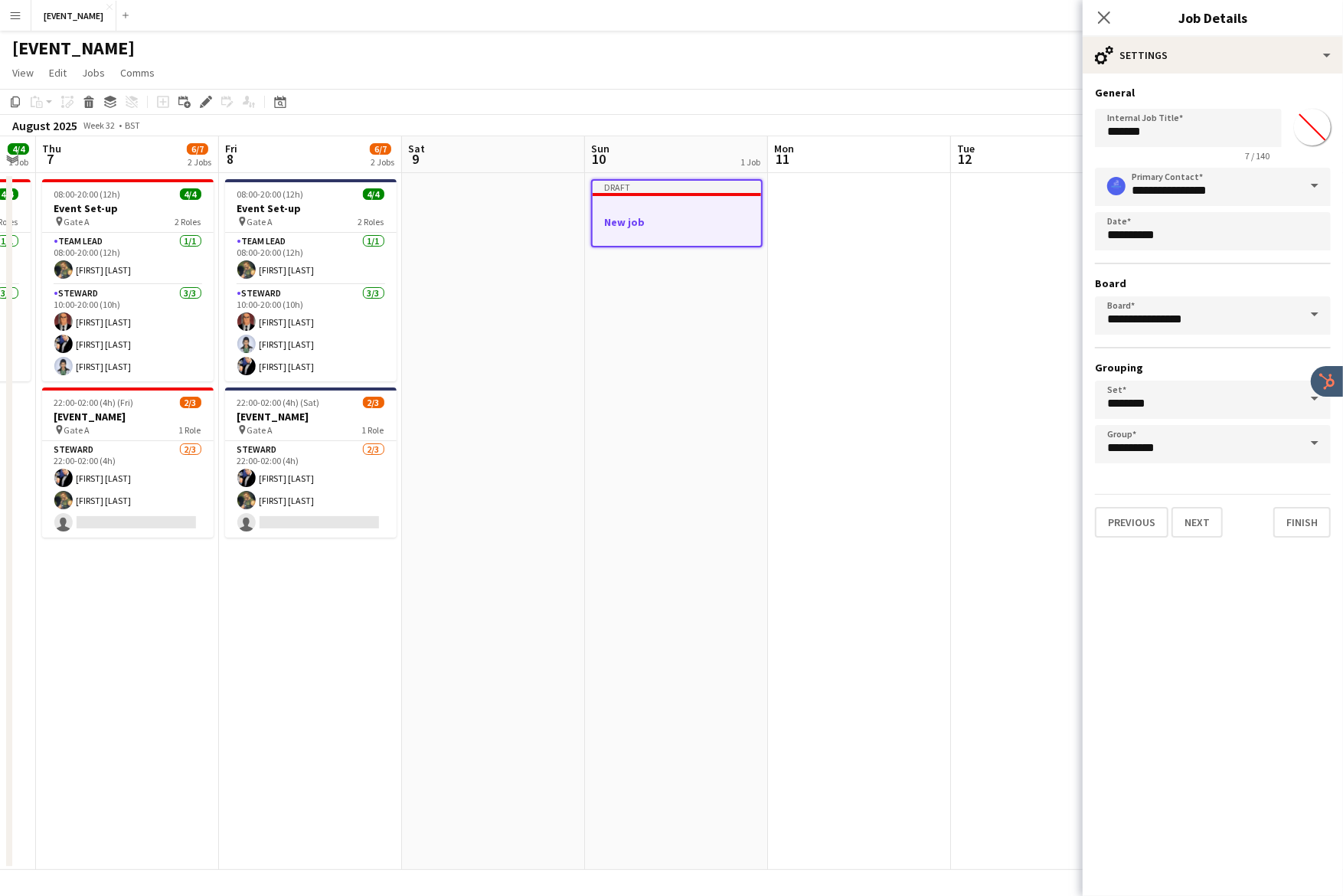 scroll, scrollTop: 0, scrollLeft: 515, axis: horizontal 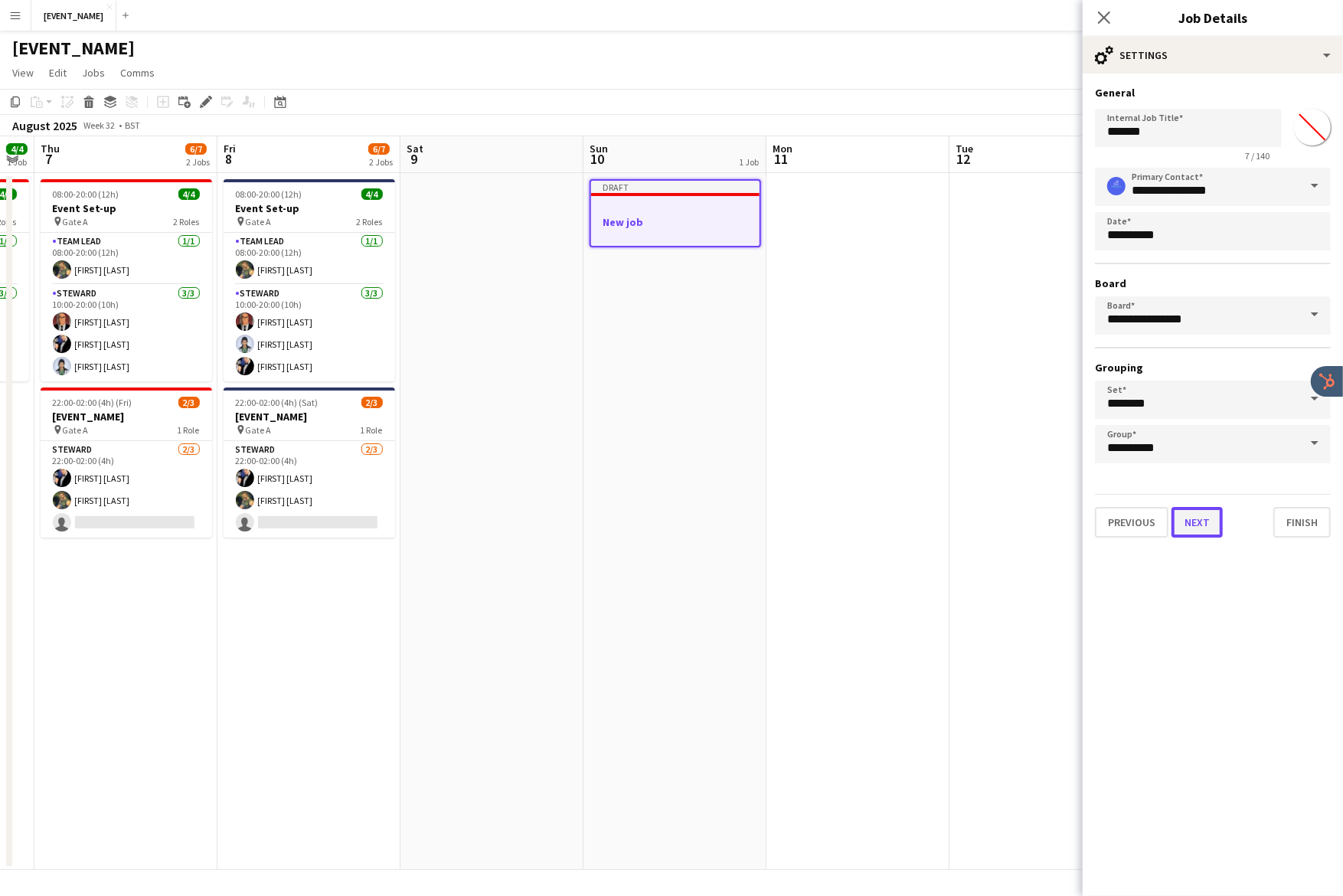 click on "Next" at bounding box center (1197, 522) 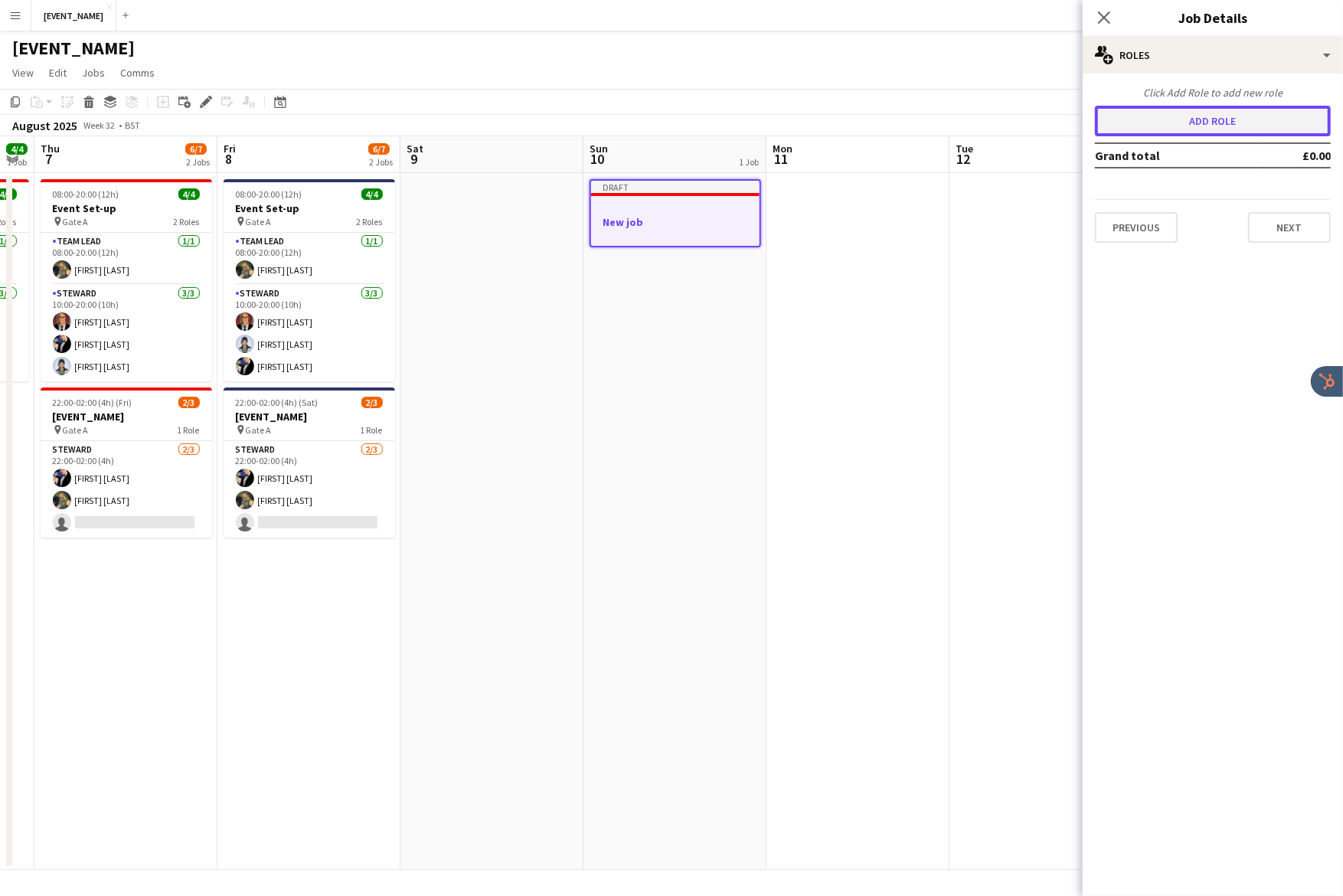 click on "Add role" at bounding box center (1213, 121) 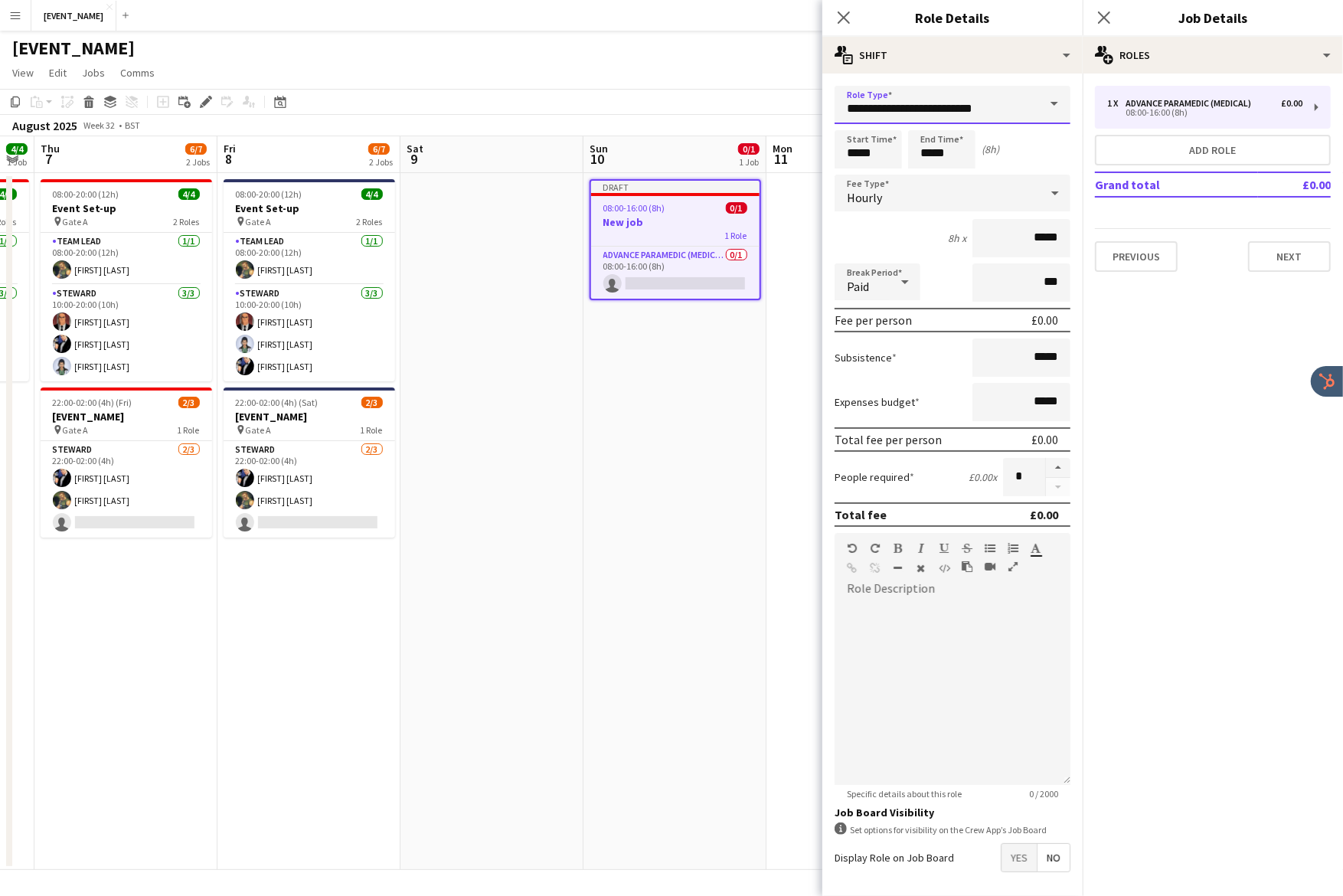 click on "**********" at bounding box center [953, 105] 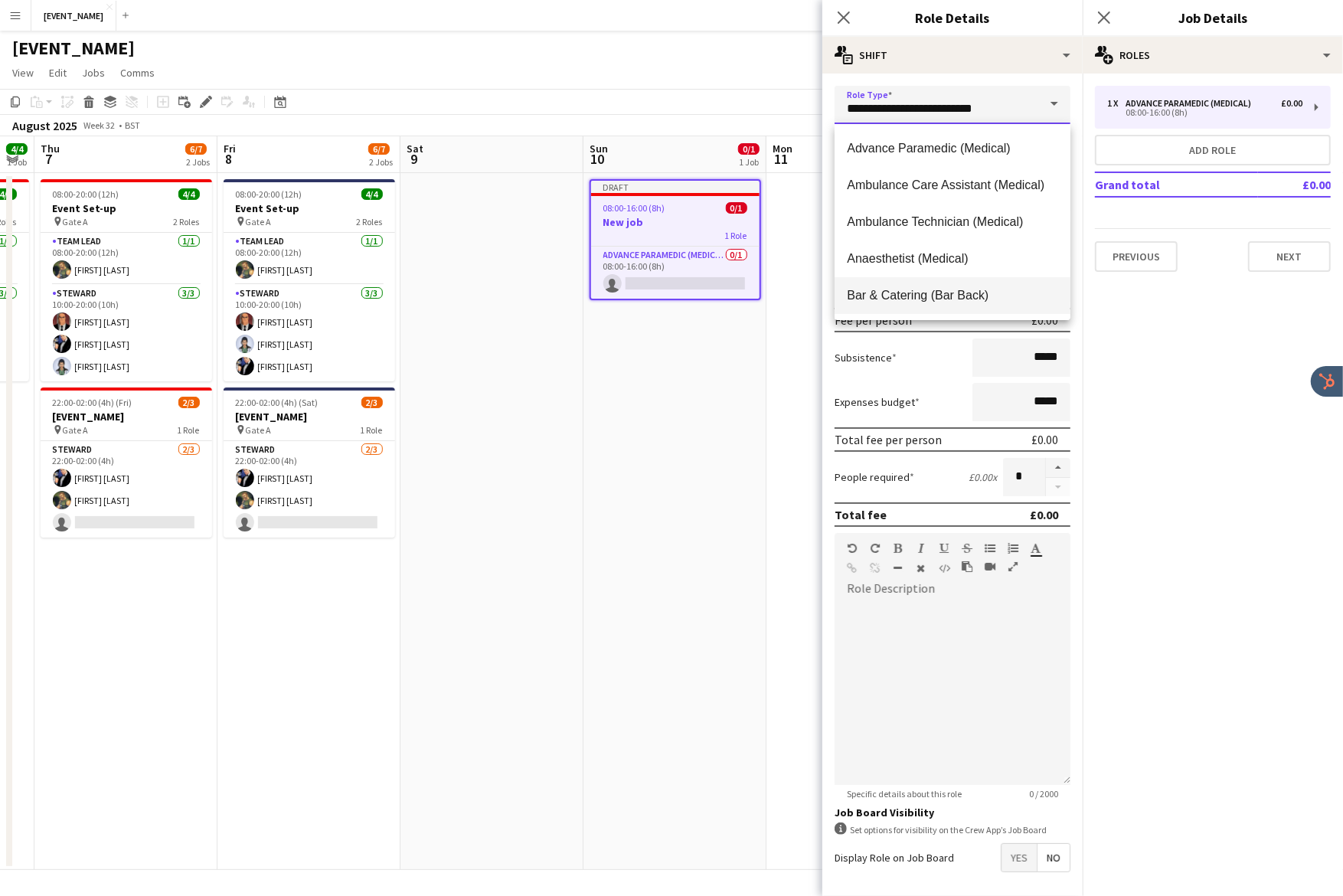 scroll, scrollTop: 257, scrollLeft: 0, axis: vertical 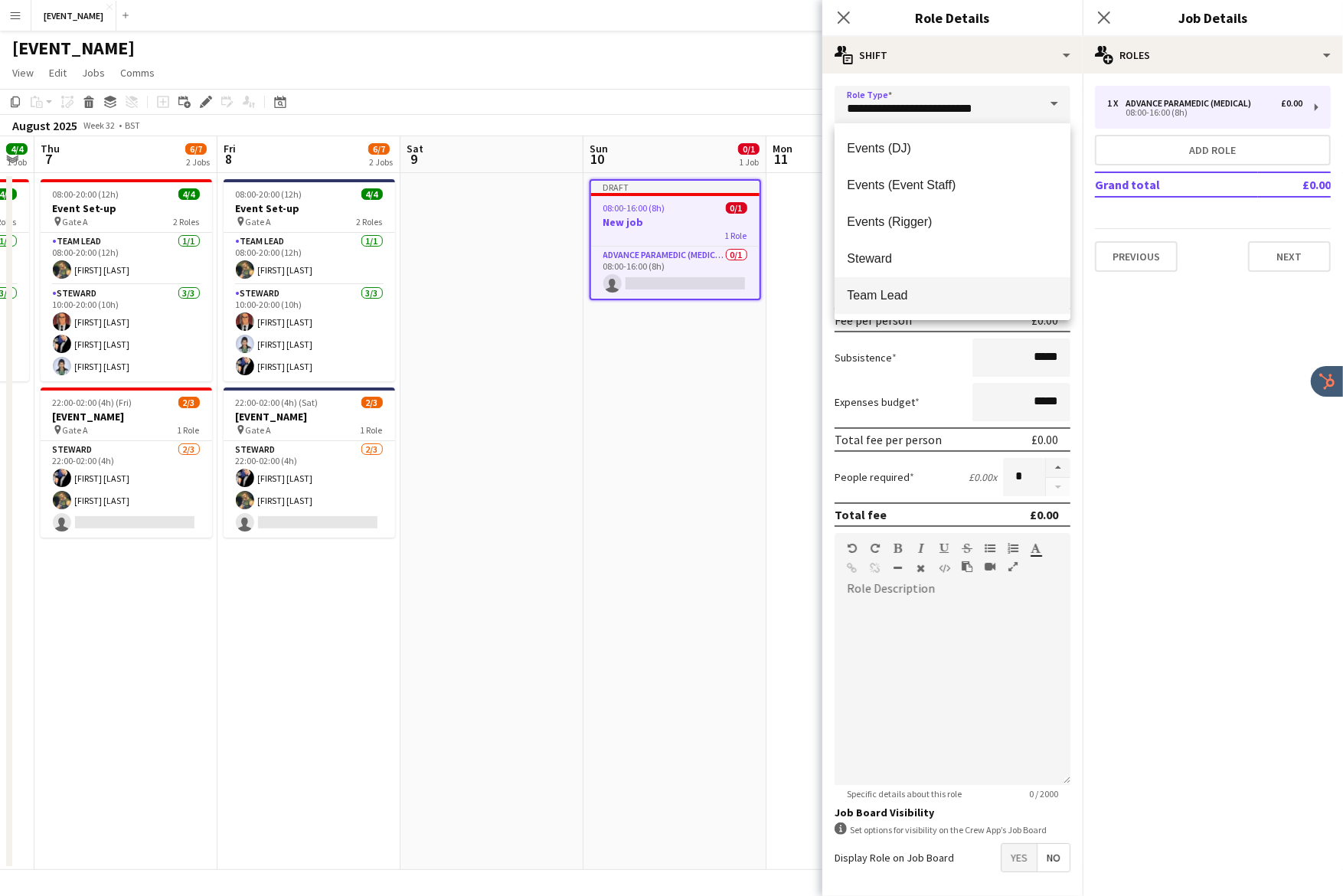 click on "Team Lead" at bounding box center (953, 296) 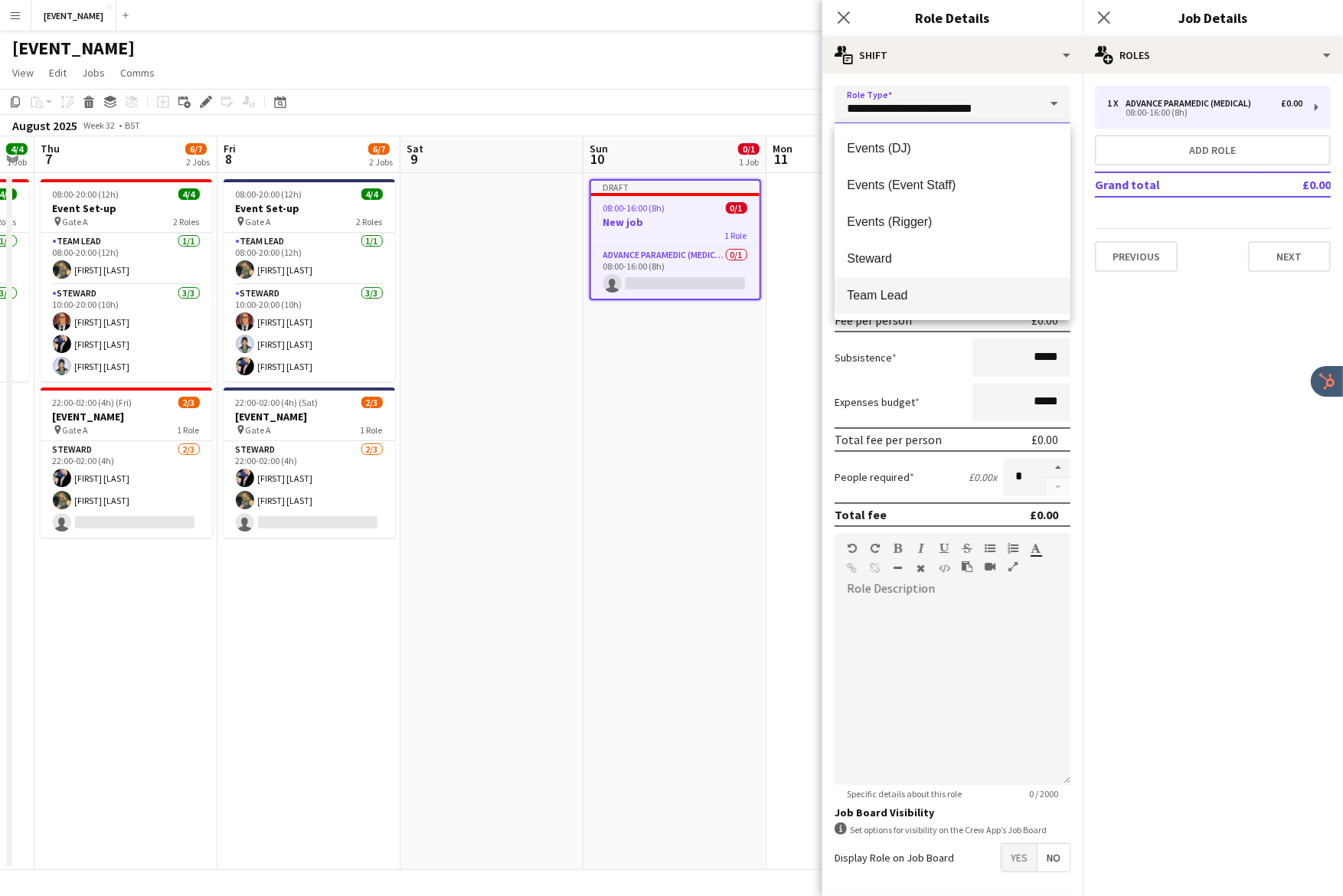 type on "*********" 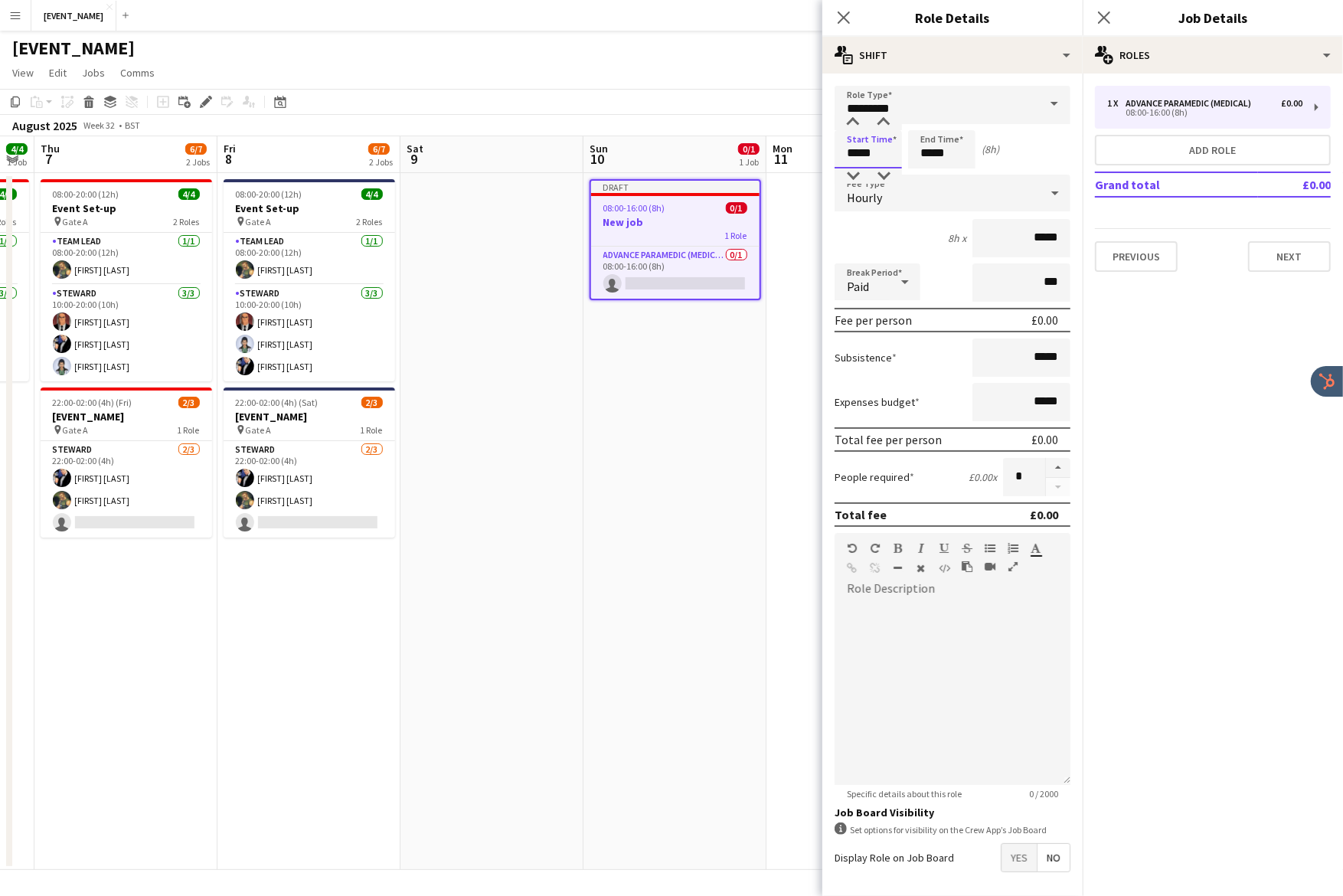click on "*****" at bounding box center [868, 149] 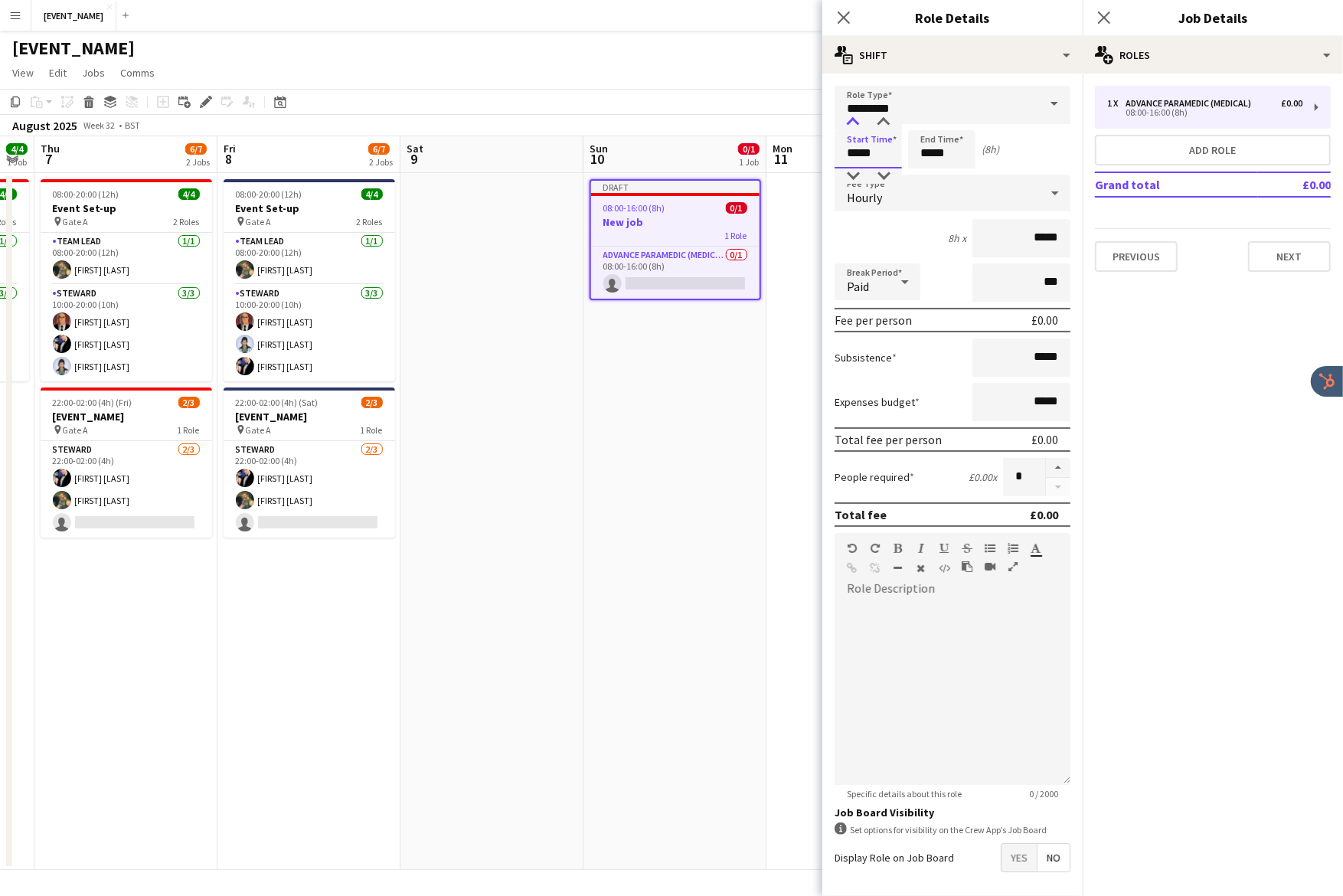 type on "*****" 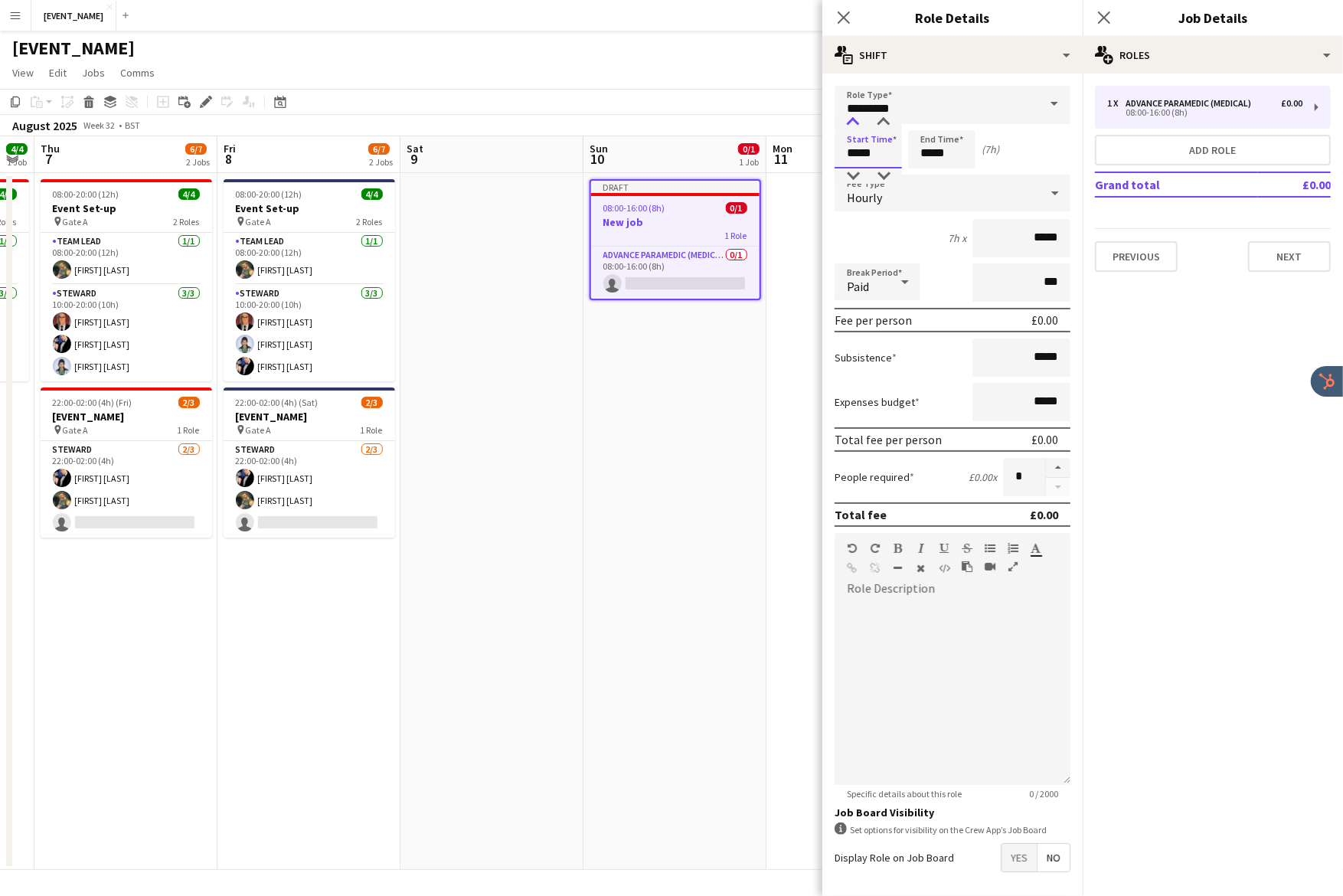 click at bounding box center [853, 123] 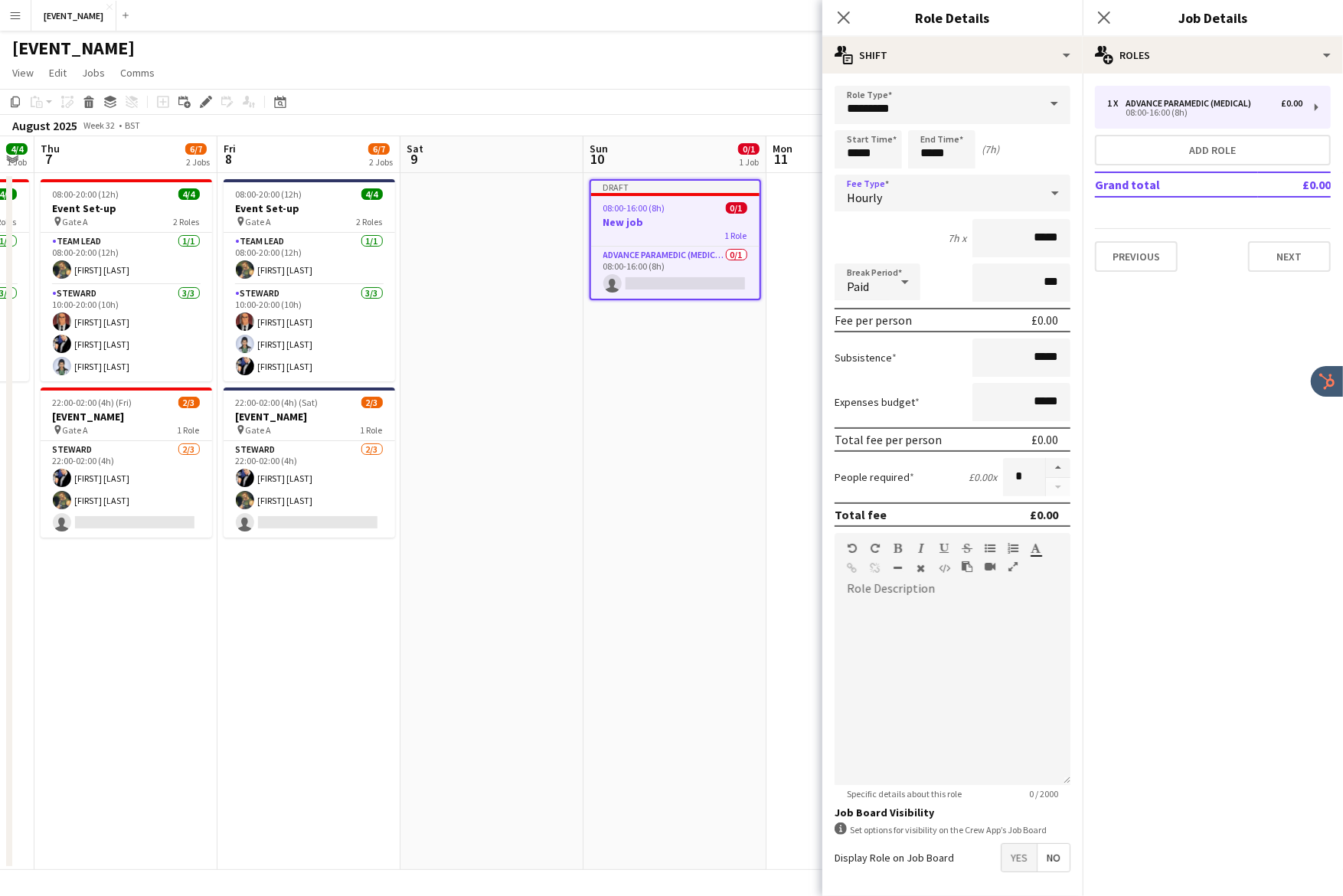 click on "Hourly" at bounding box center [864, 198] 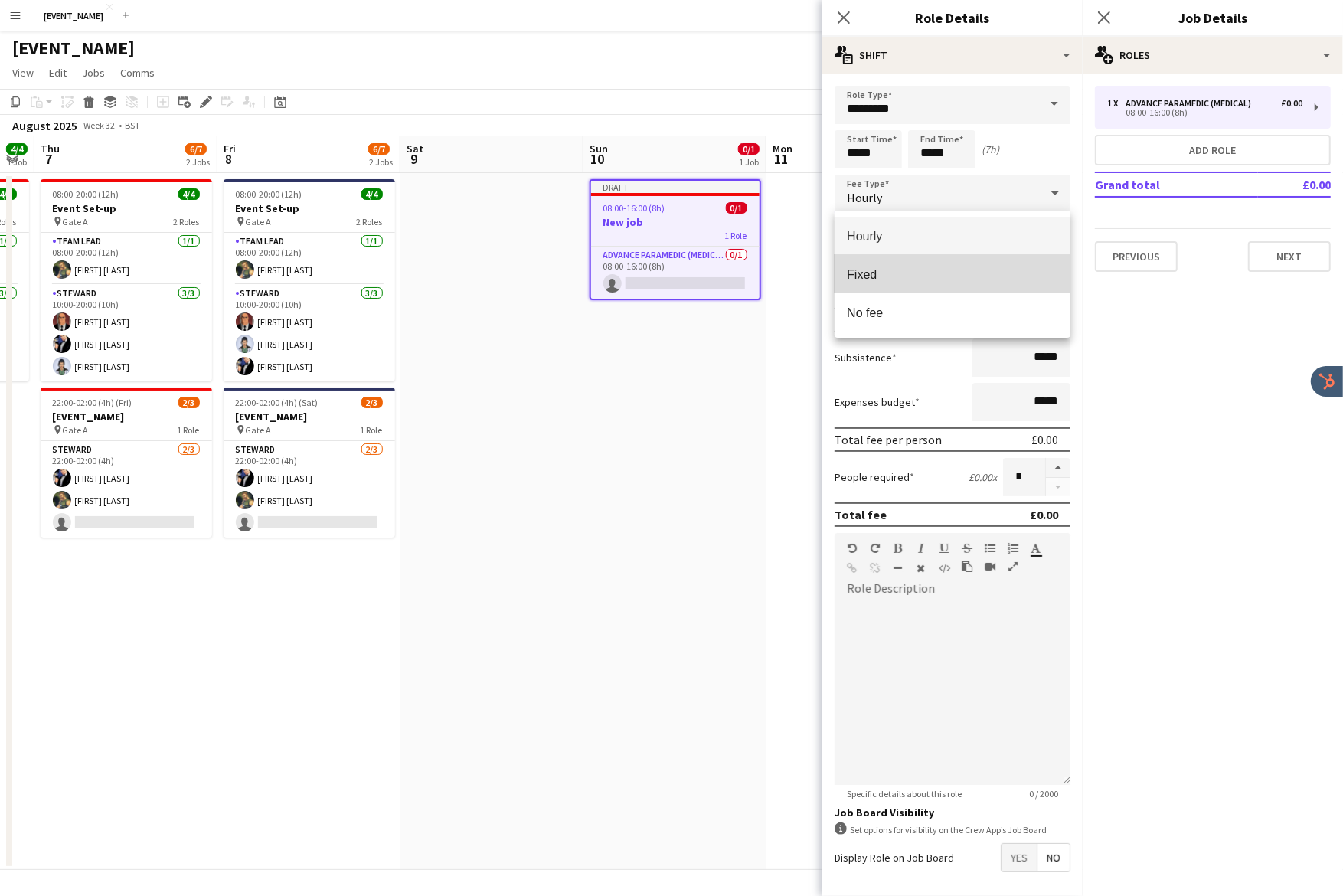 click on "Fixed" at bounding box center (953, 274) 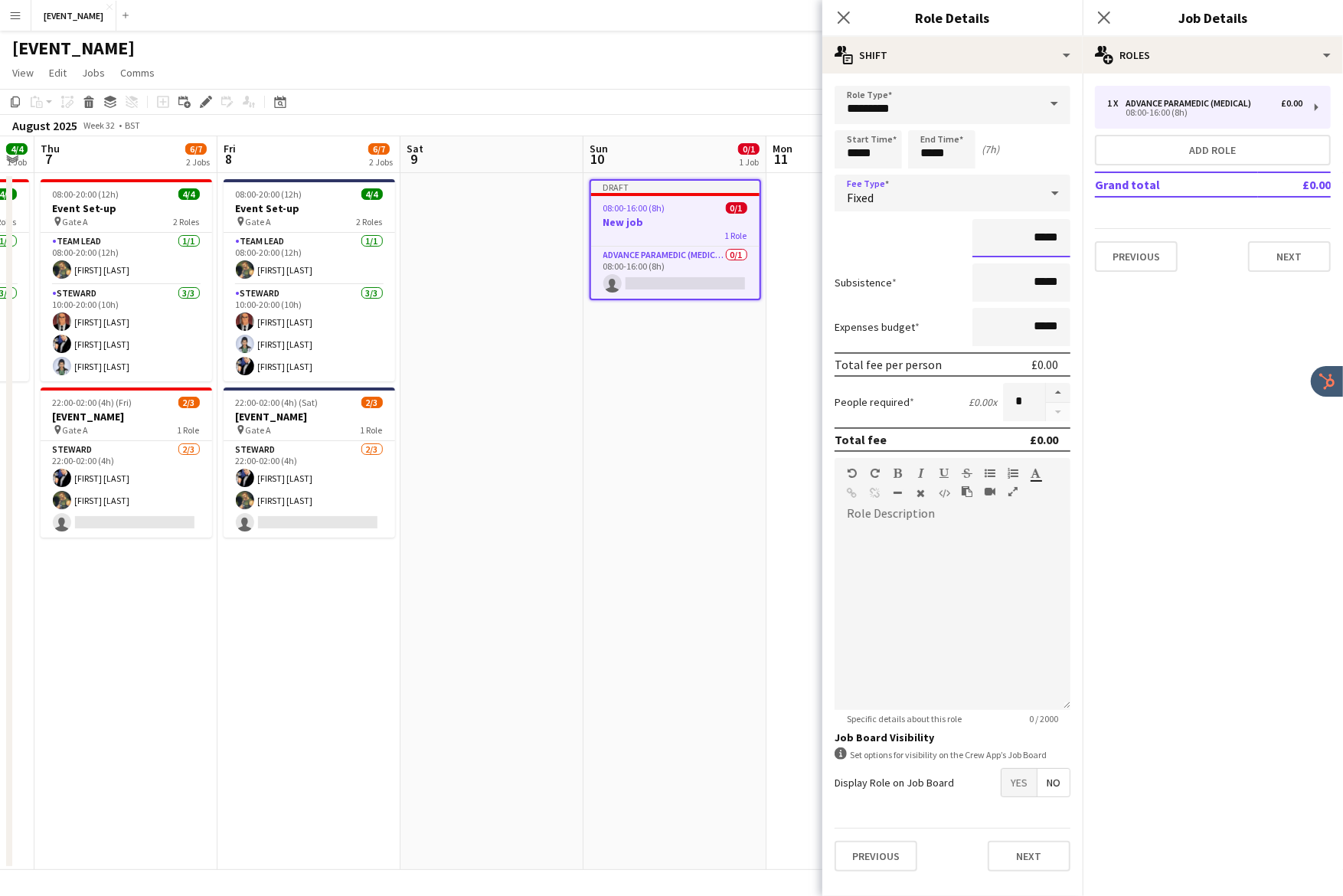 click on "*****" at bounding box center [1021, 238] 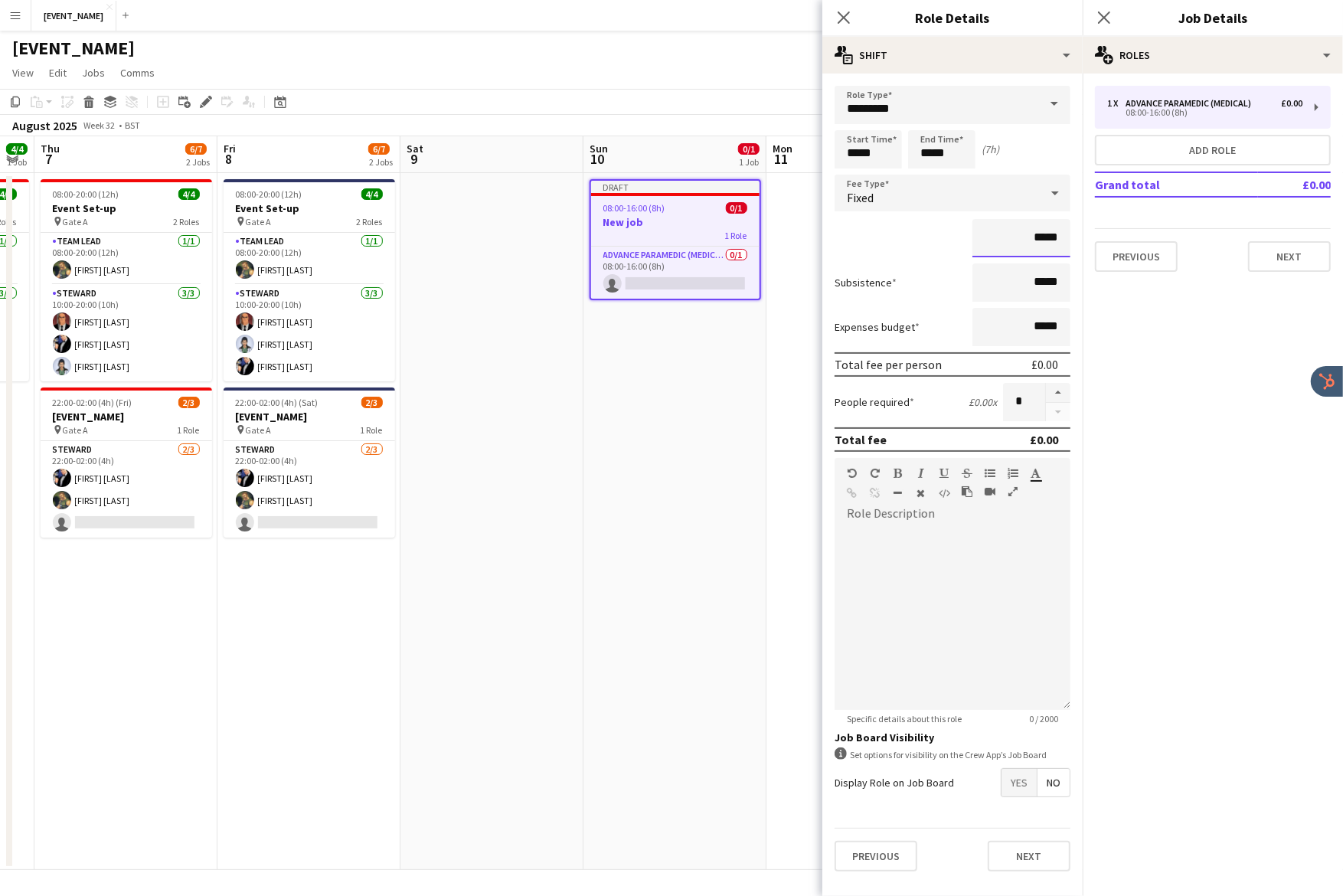 click on "*****" at bounding box center [1021, 238] 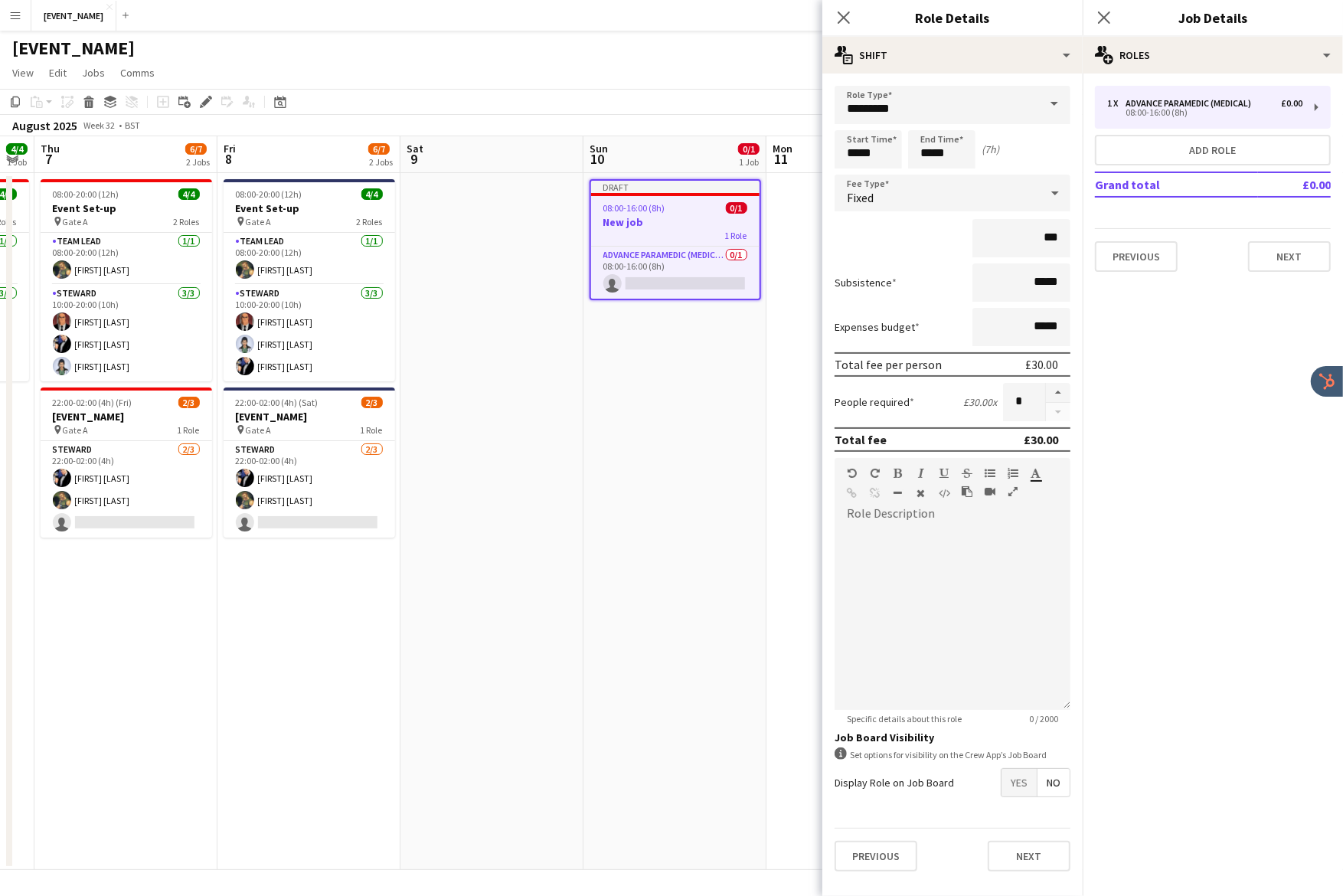 click on "Subsistence  *****" at bounding box center (953, 283) 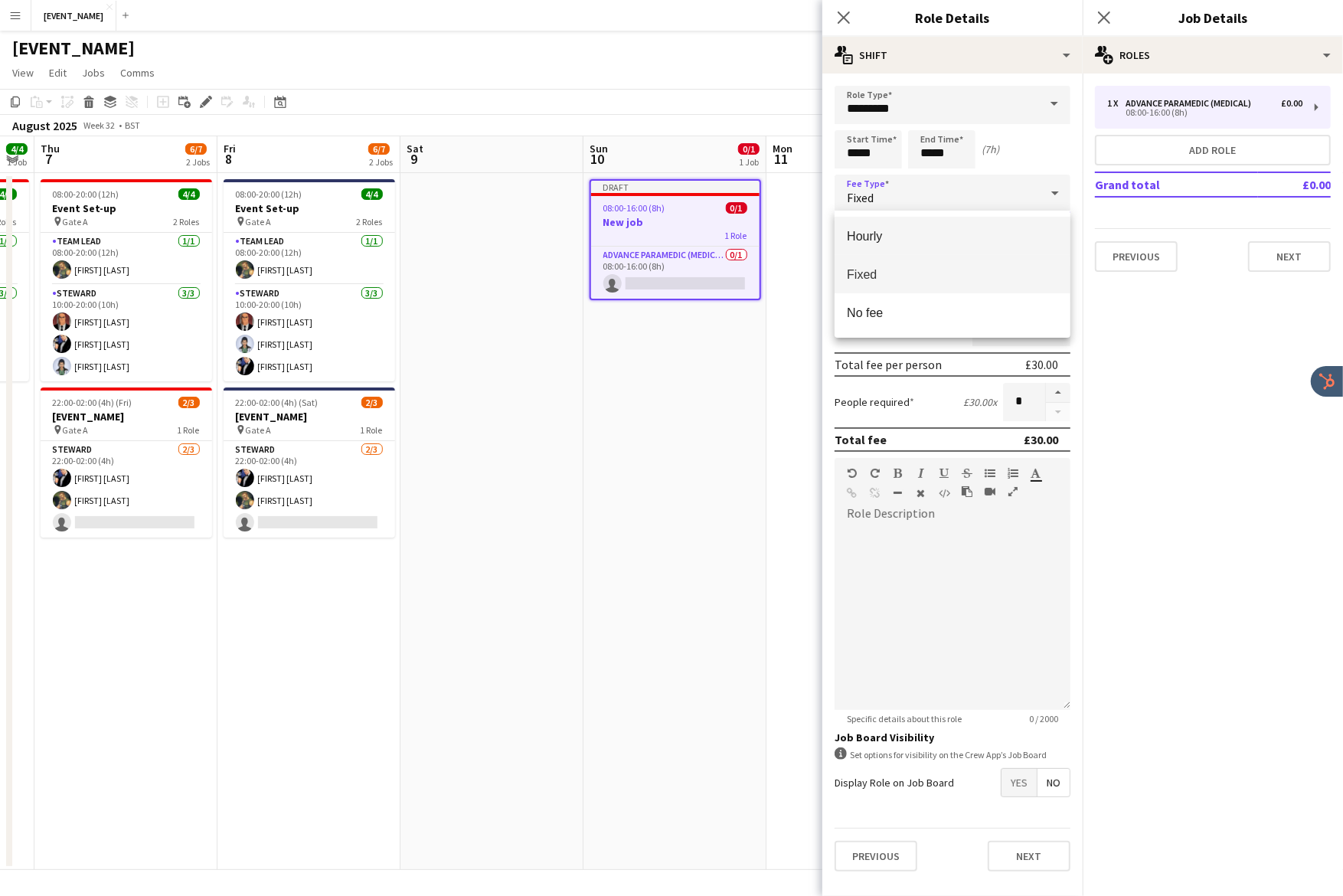 click on "Hourly" at bounding box center [953, 236] 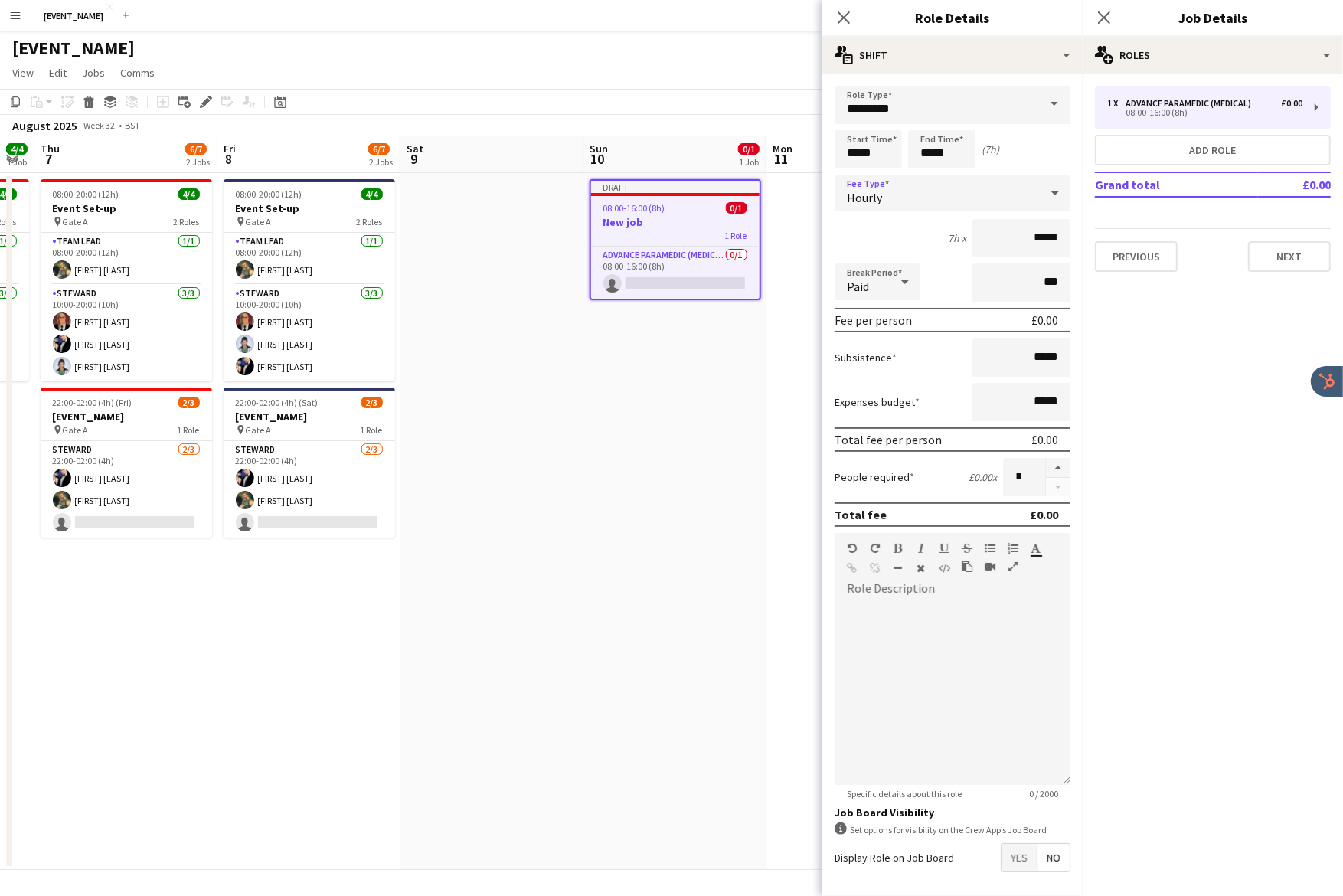 click on "Paid" at bounding box center [862, 282] 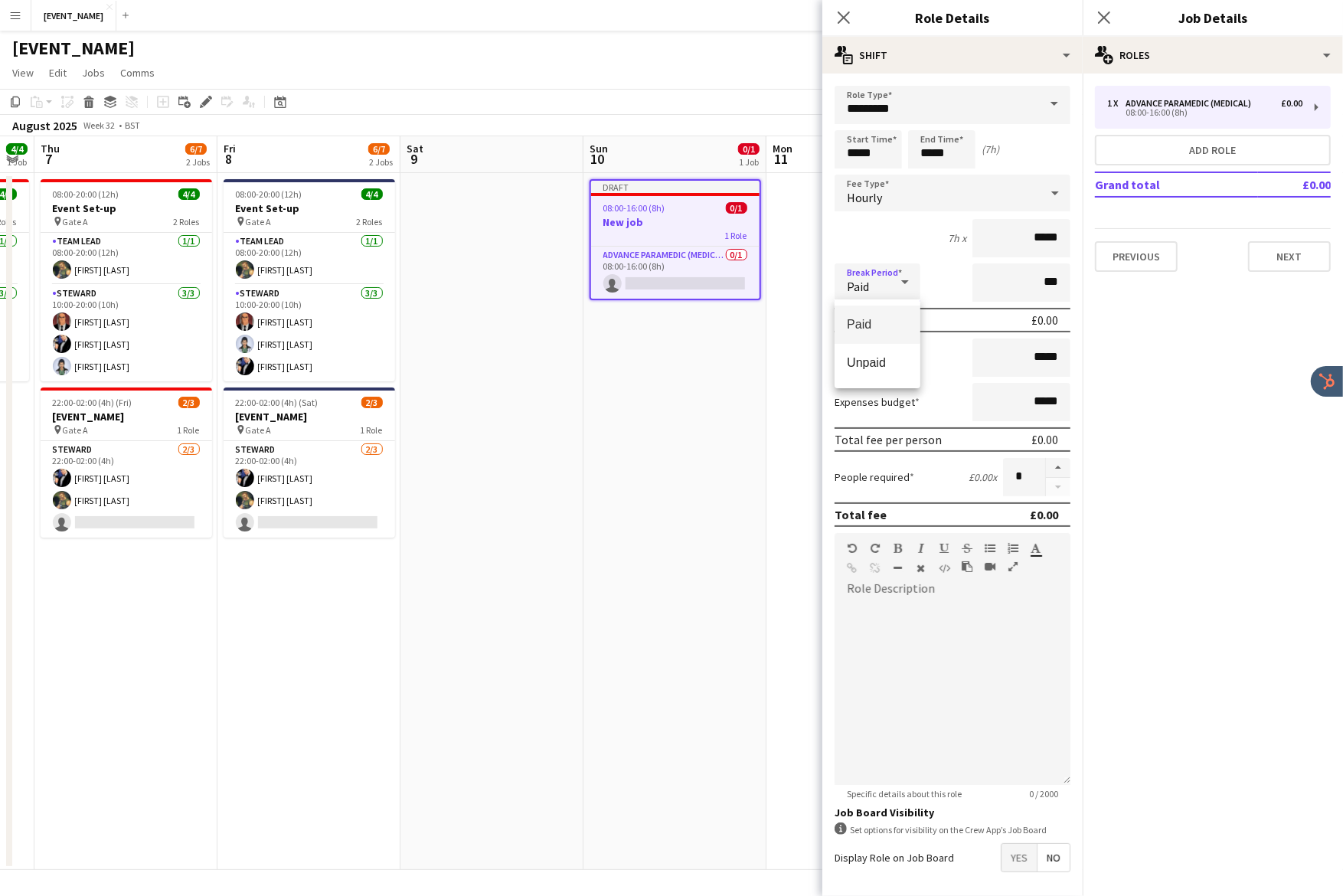 click on "Paid" at bounding box center (877, 324) 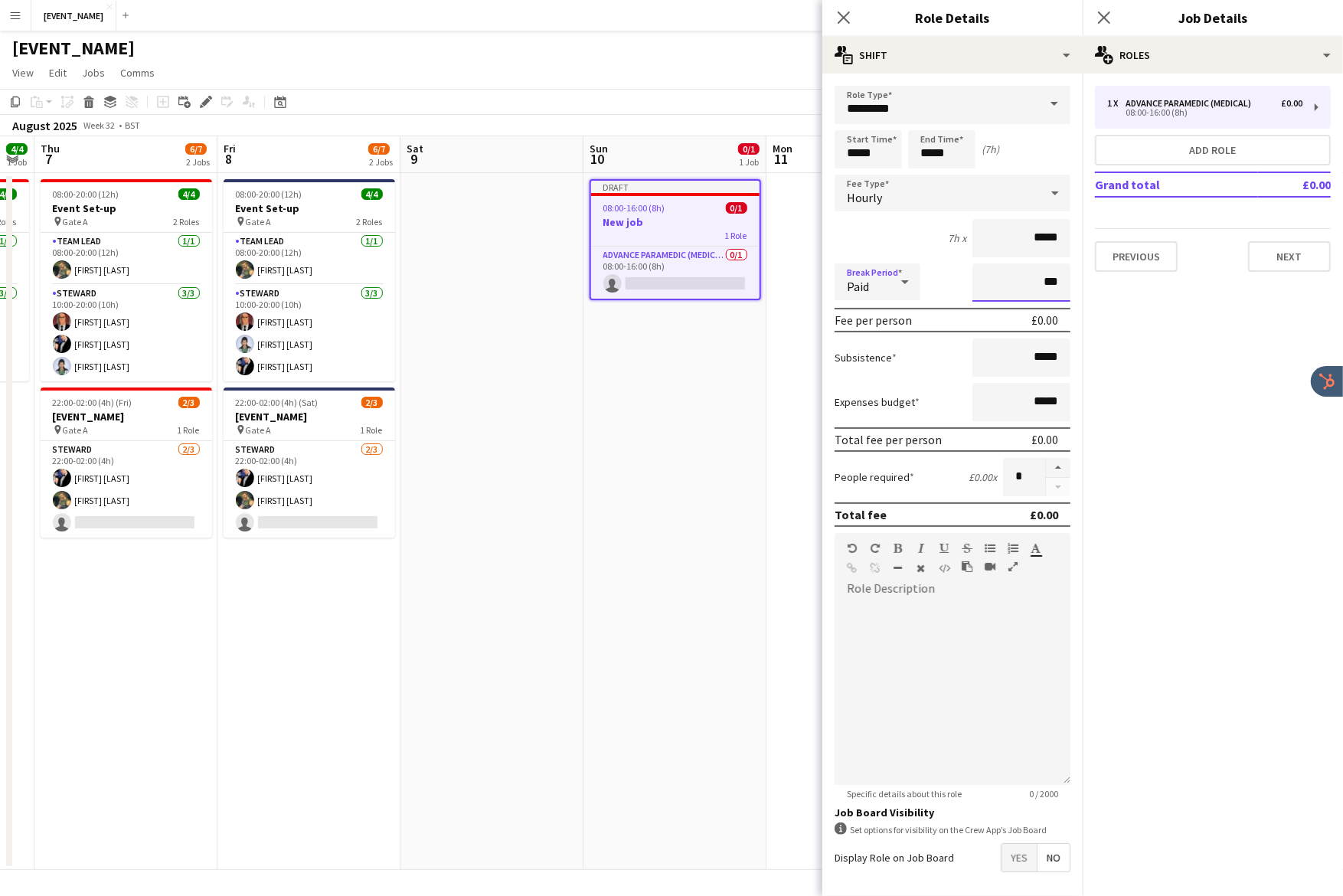 click on "***" at bounding box center [1021, 283] 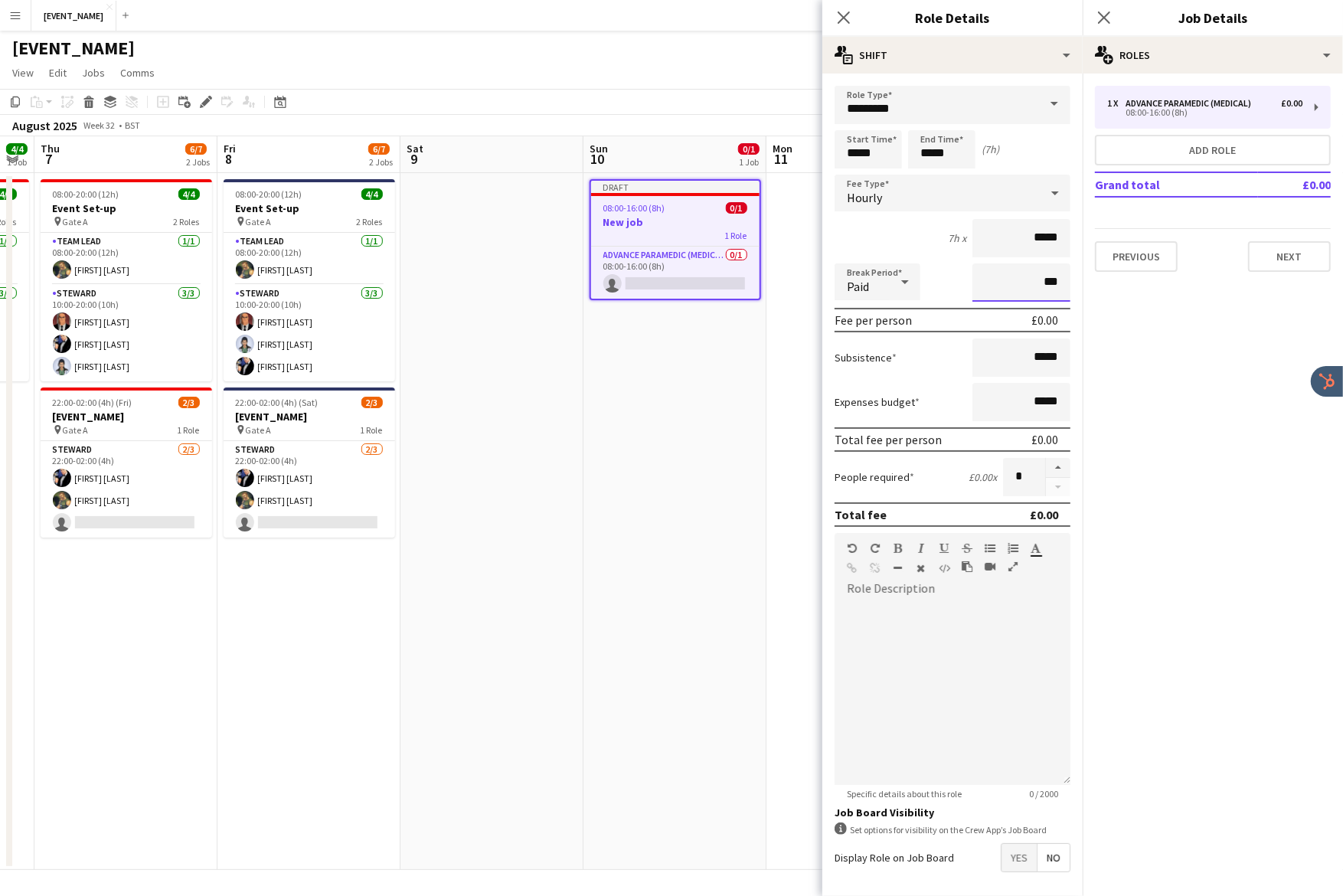 click on "***" at bounding box center (1021, 283) 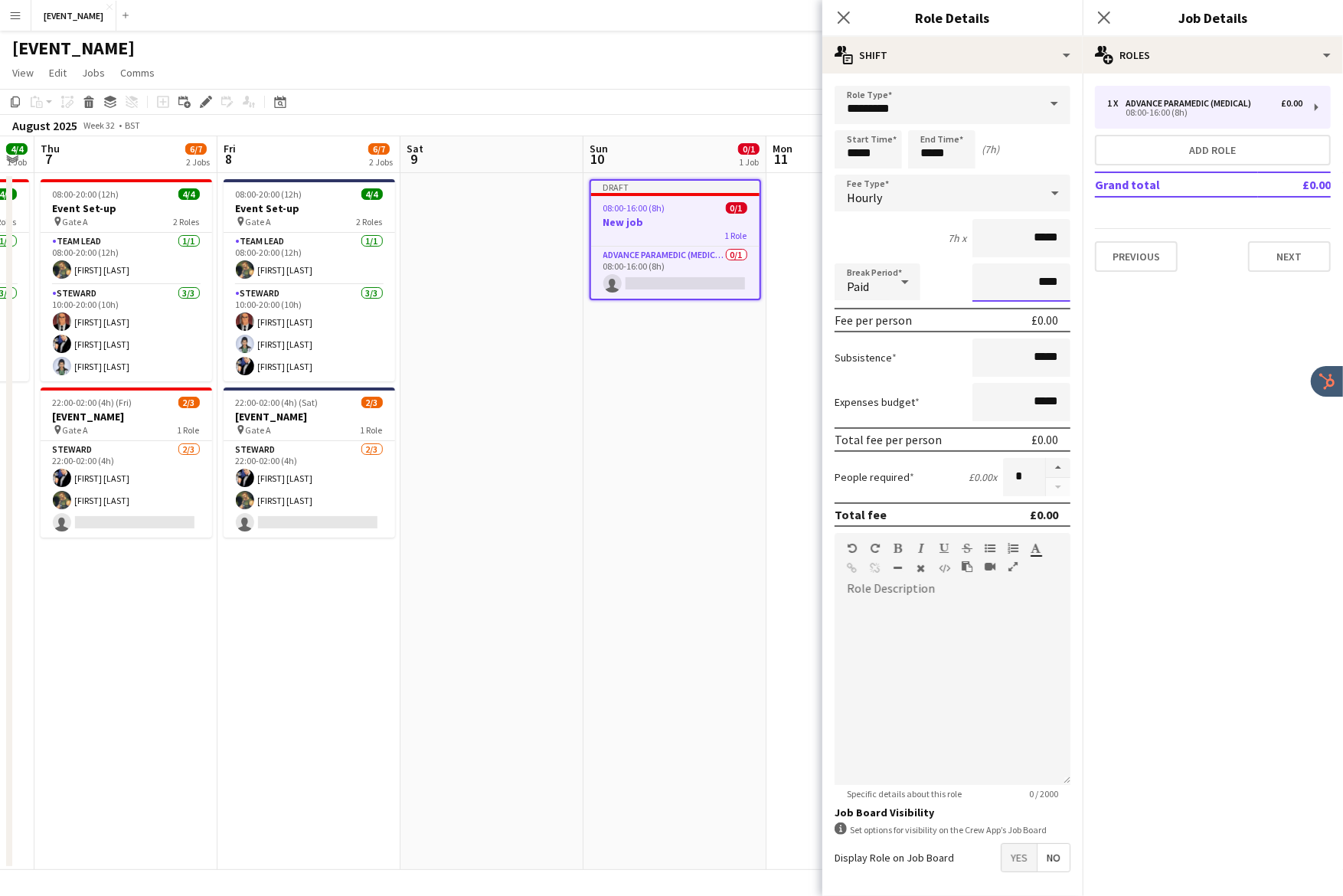 type on "****" 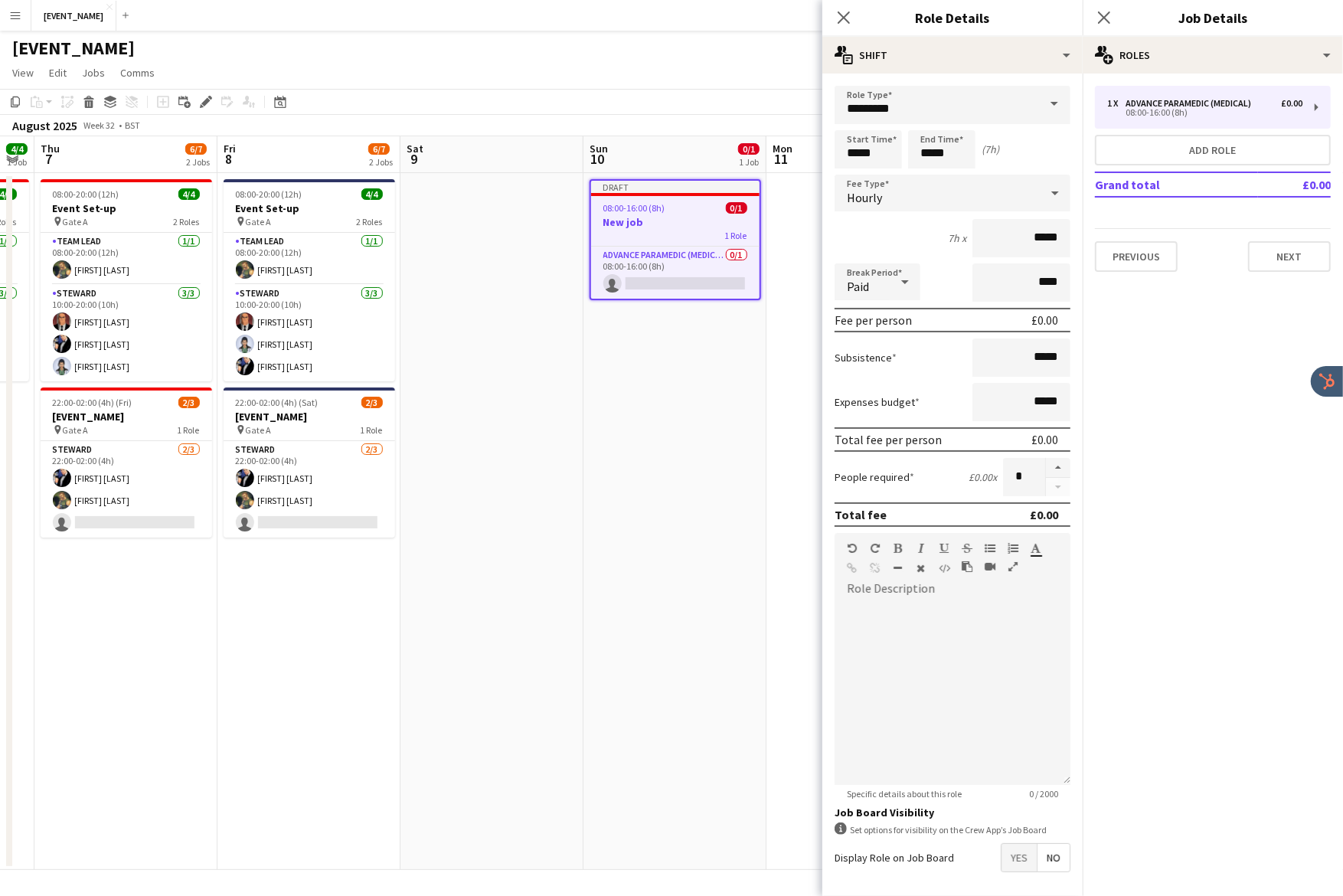click on "7h x  *****" at bounding box center [953, 238] 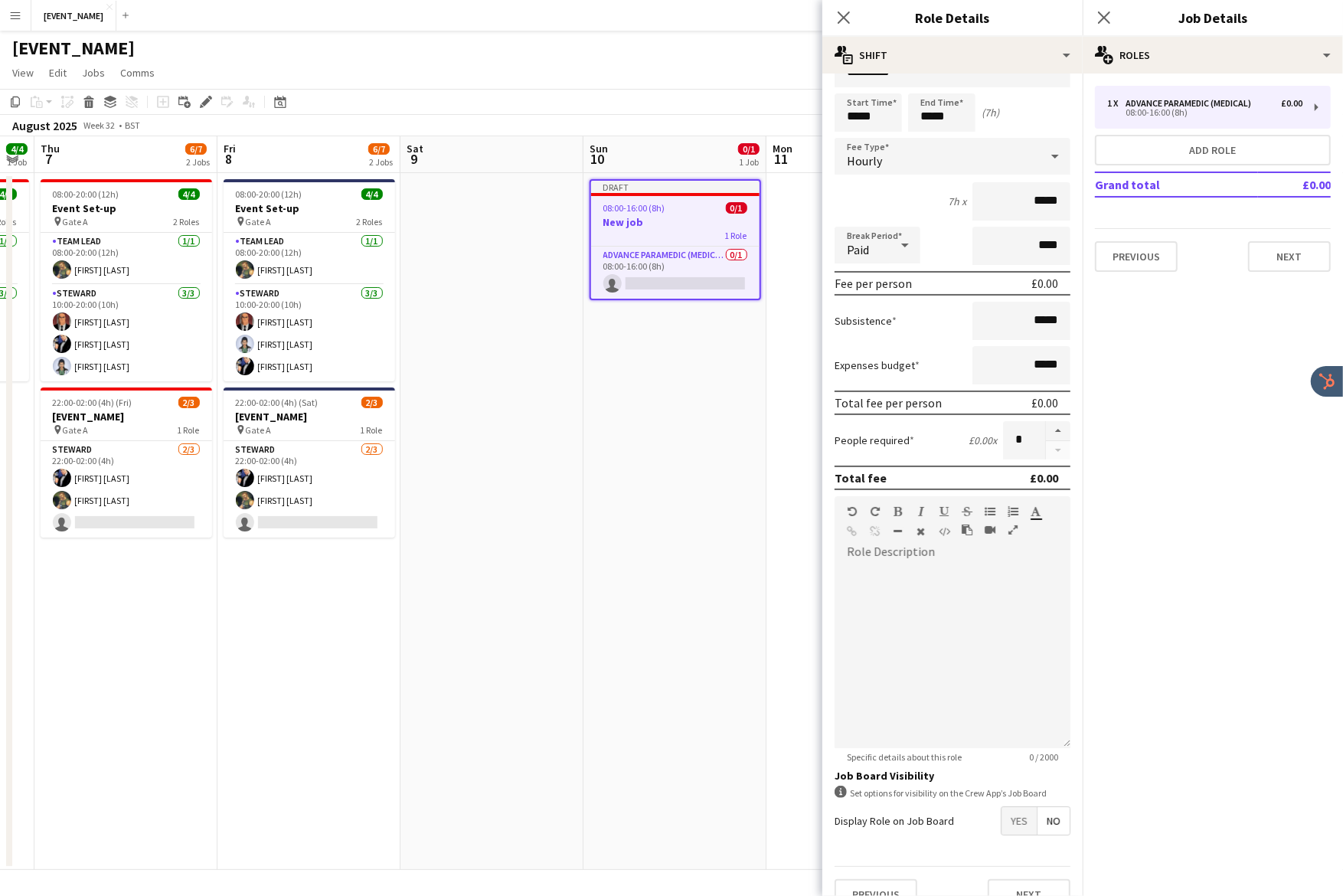scroll, scrollTop: 60, scrollLeft: 0, axis: vertical 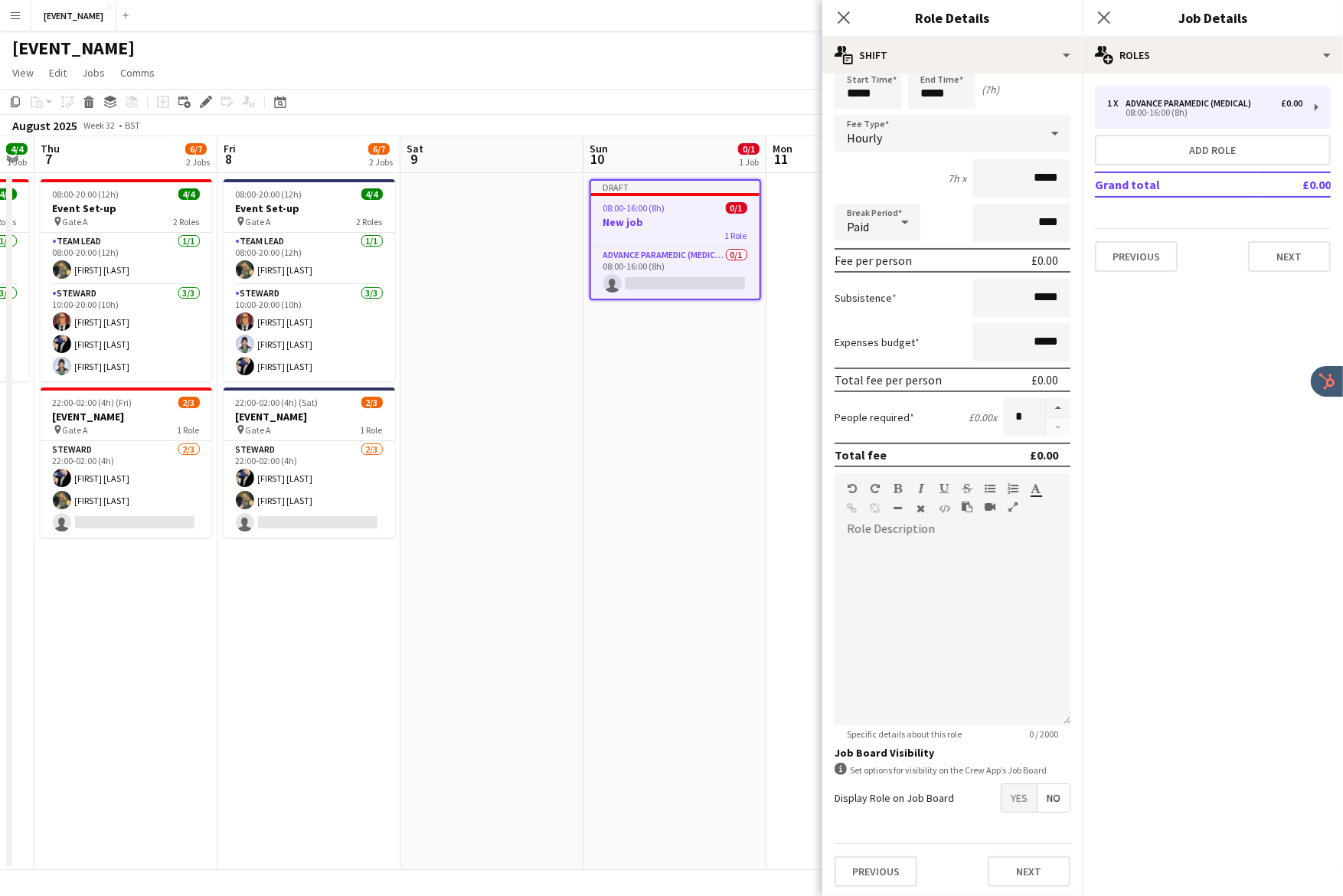click on "No" at bounding box center [1054, 798] 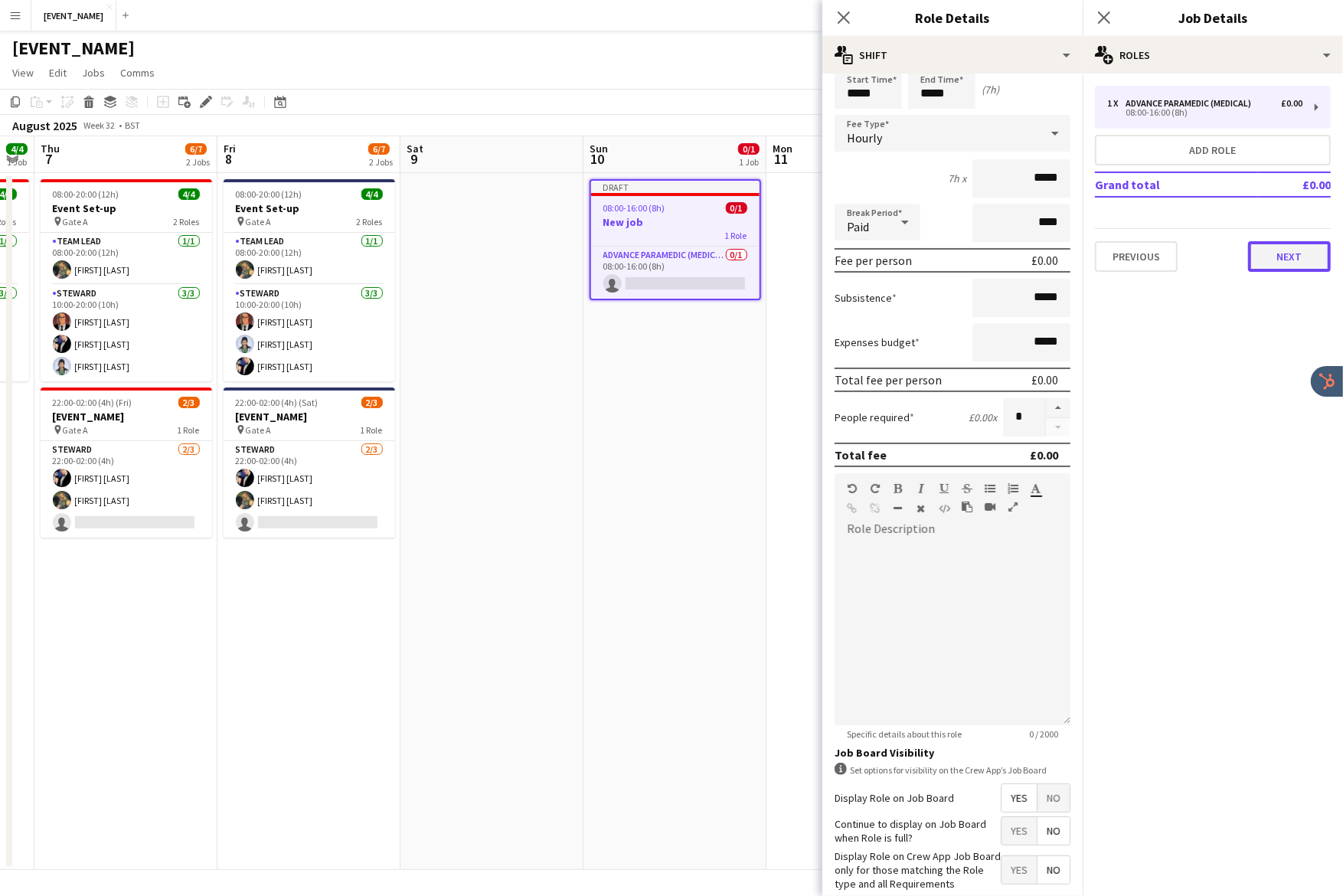 click on "Next" at bounding box center [1289, 257] 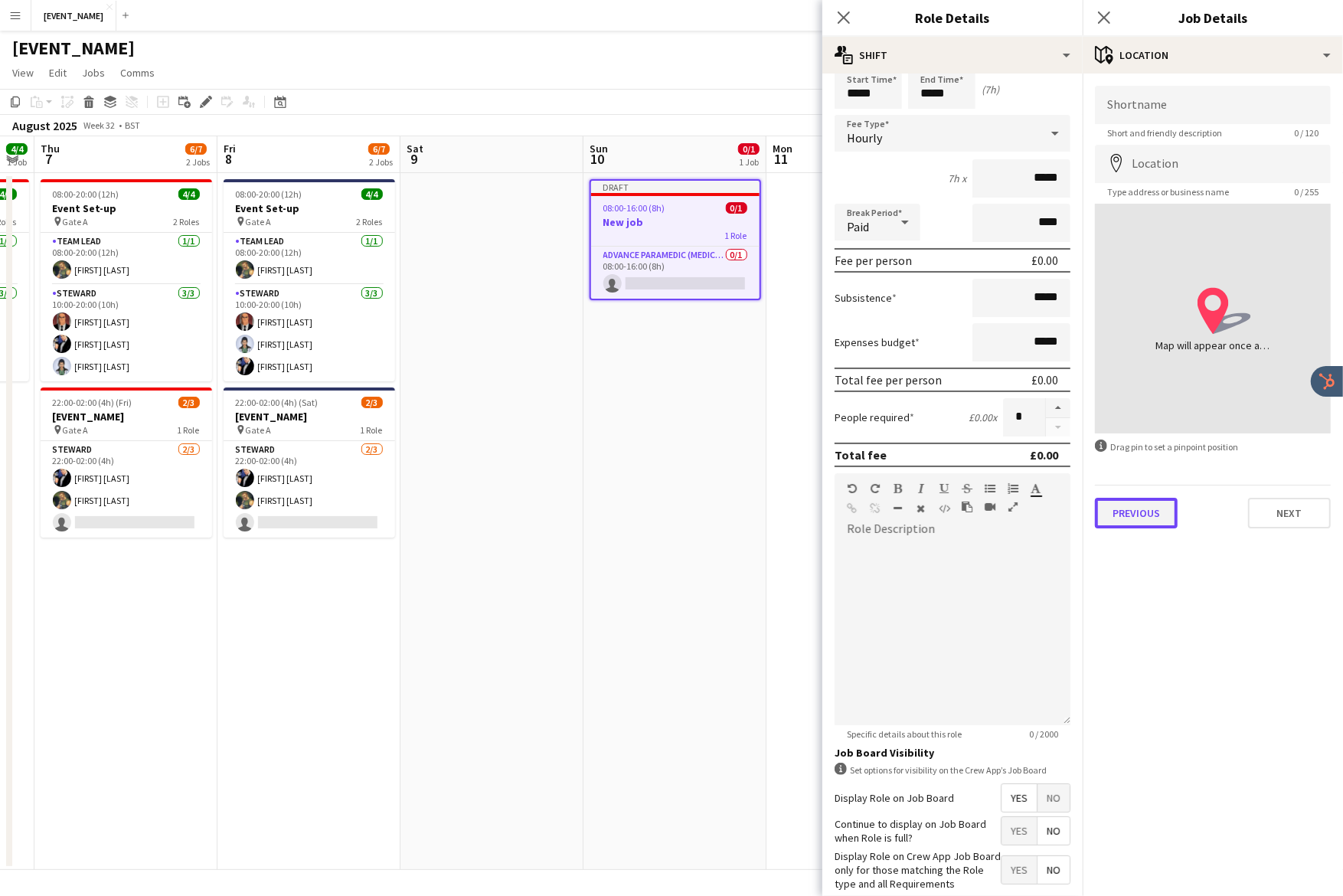 click on "Previous" at bounding box center (1136, 513) 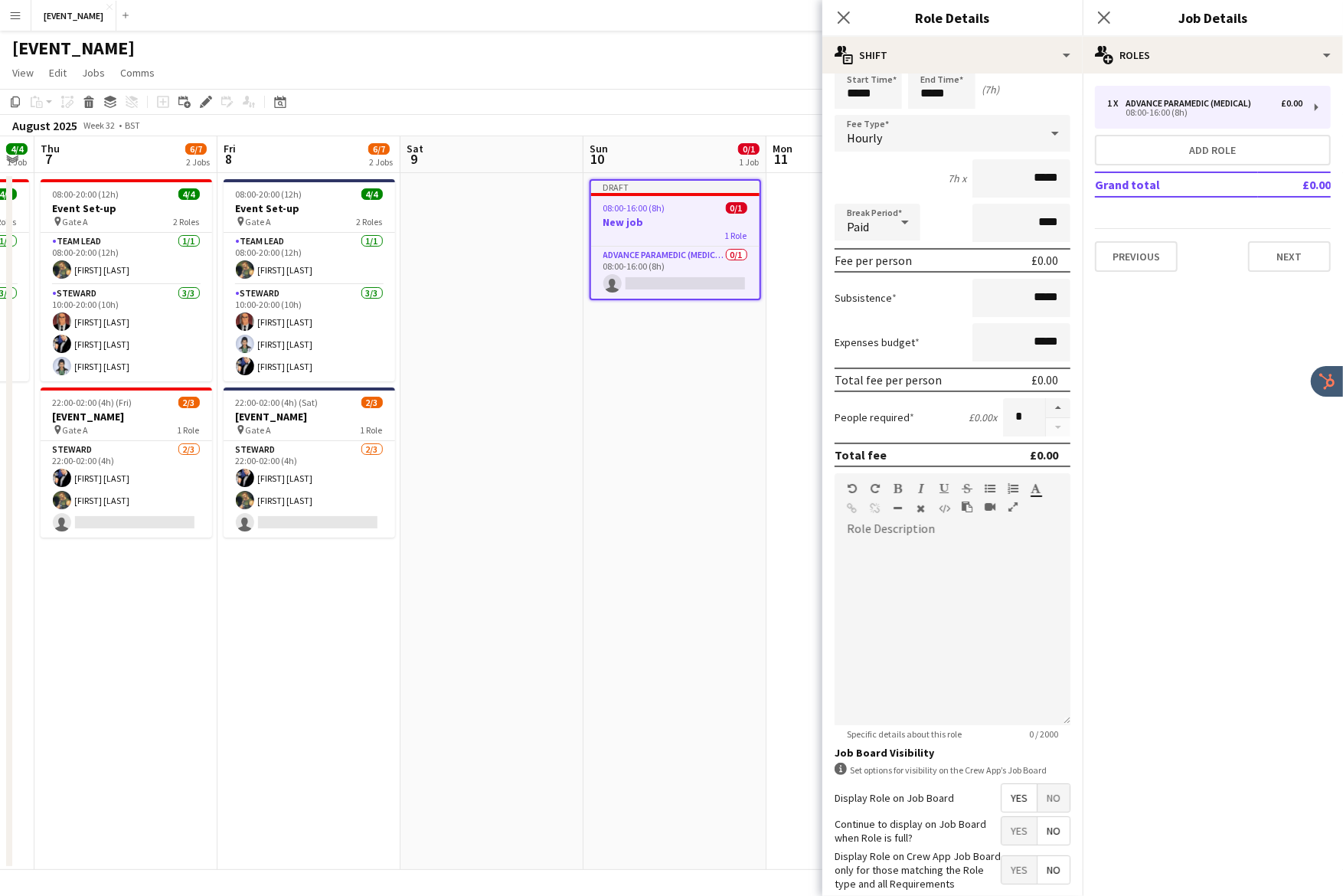 scroll, scrollTop: 138, scrollLeft: 0, axis: vertical 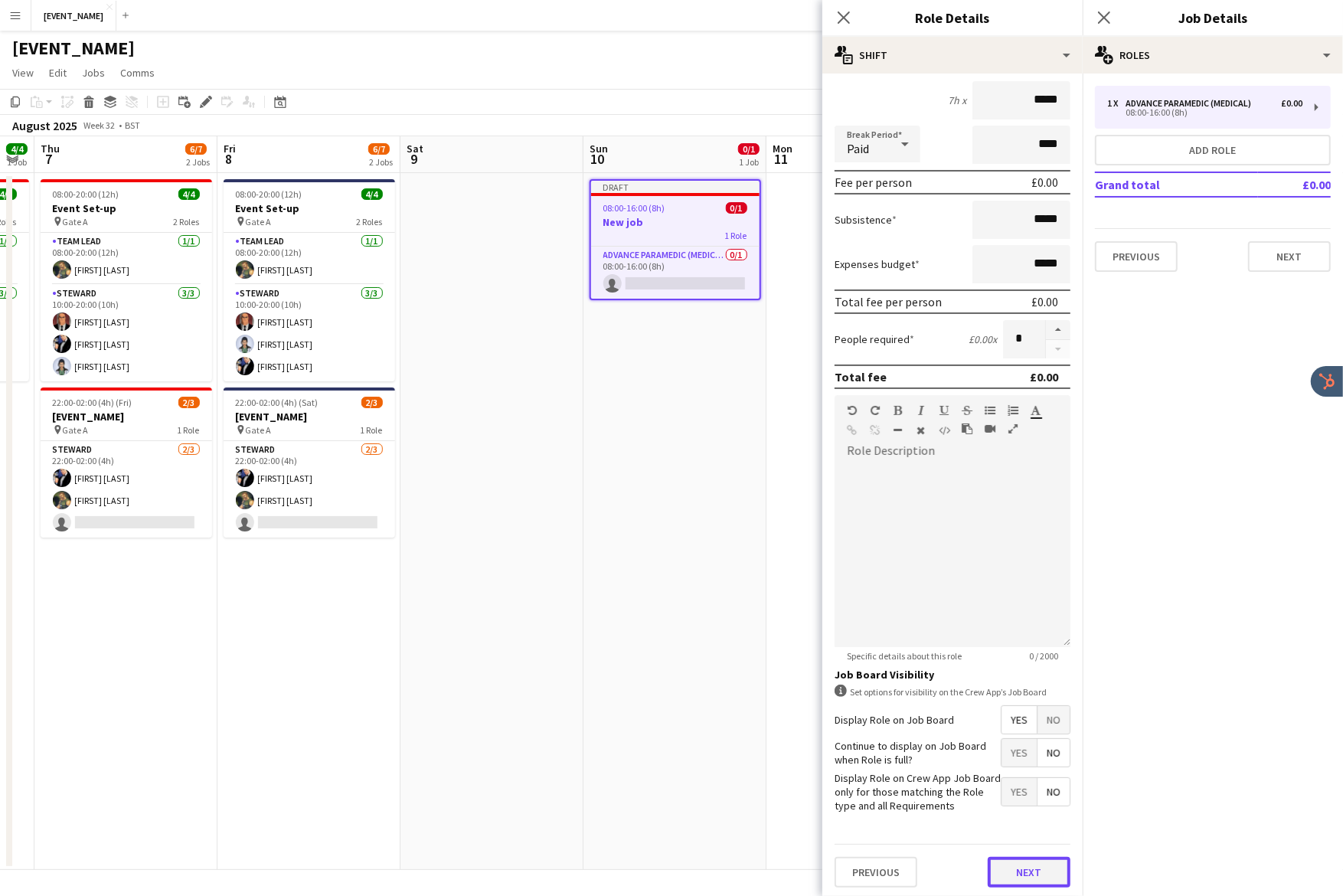 click on "Next" at bounding box center [1029, 872] 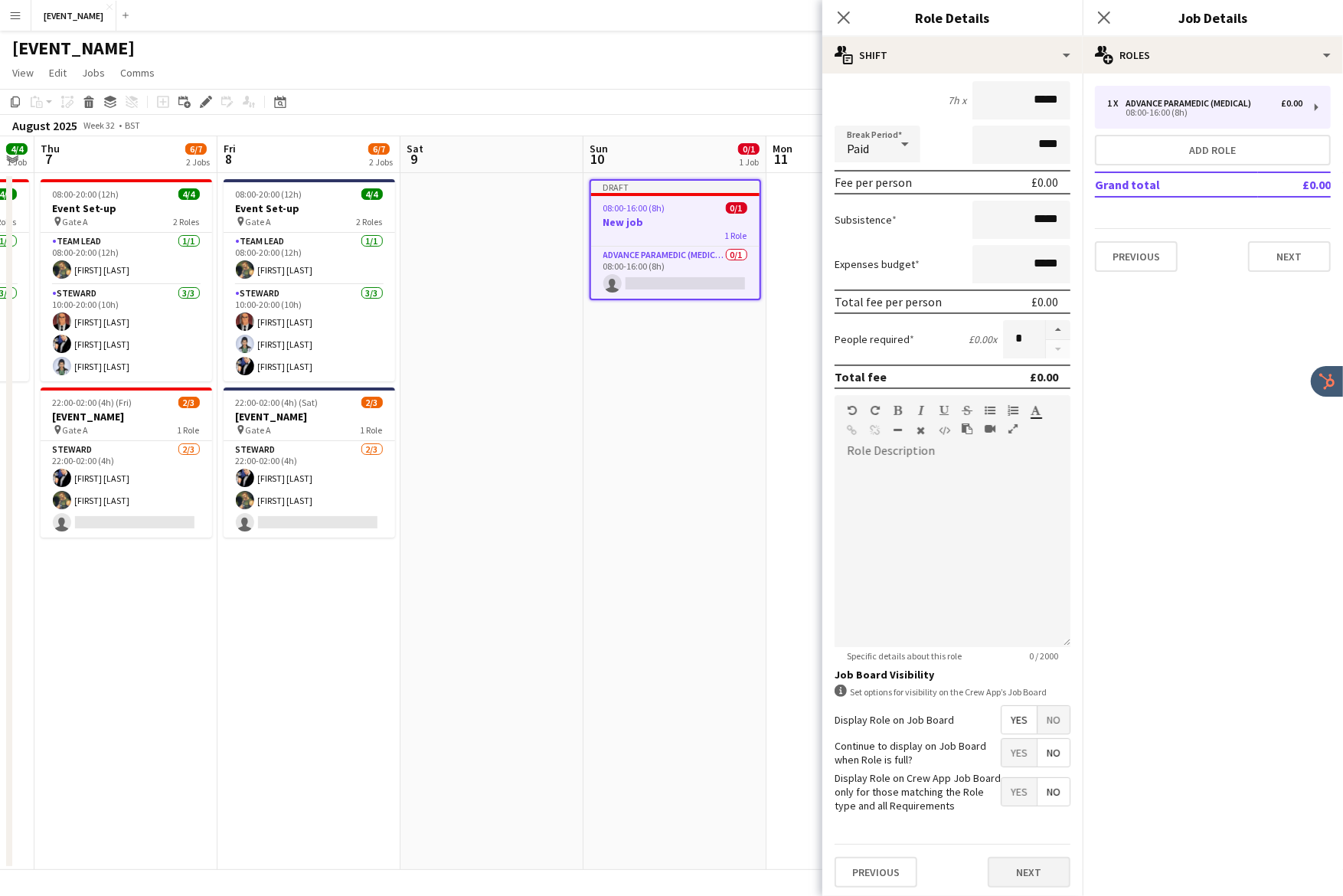 scroll, scrollTop: 0, scrollLeft: 0, axis: both 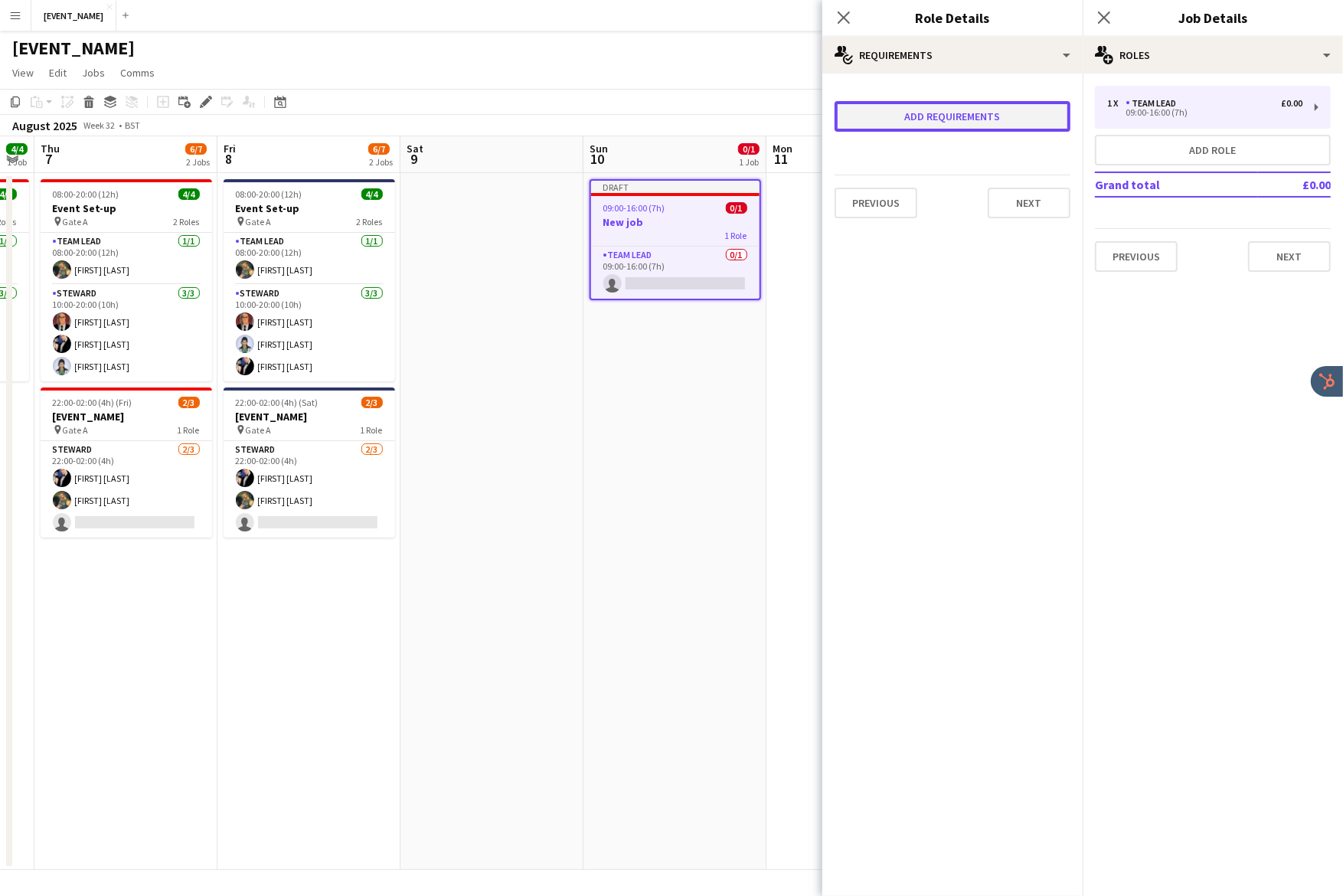 click on "Add requirements" at bounding box center (953, 116) 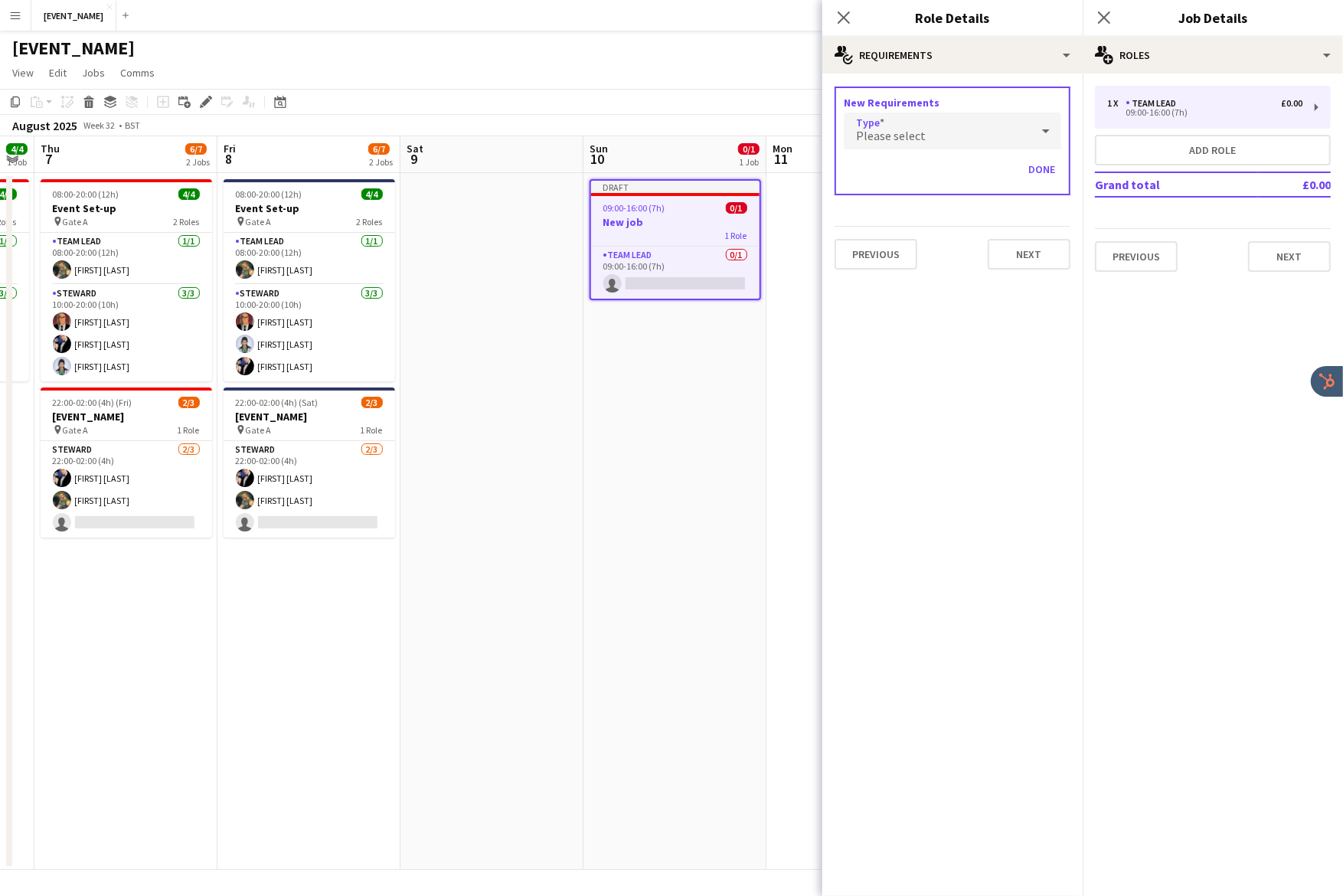 click on "Please select" at bounding box center [937, 131] 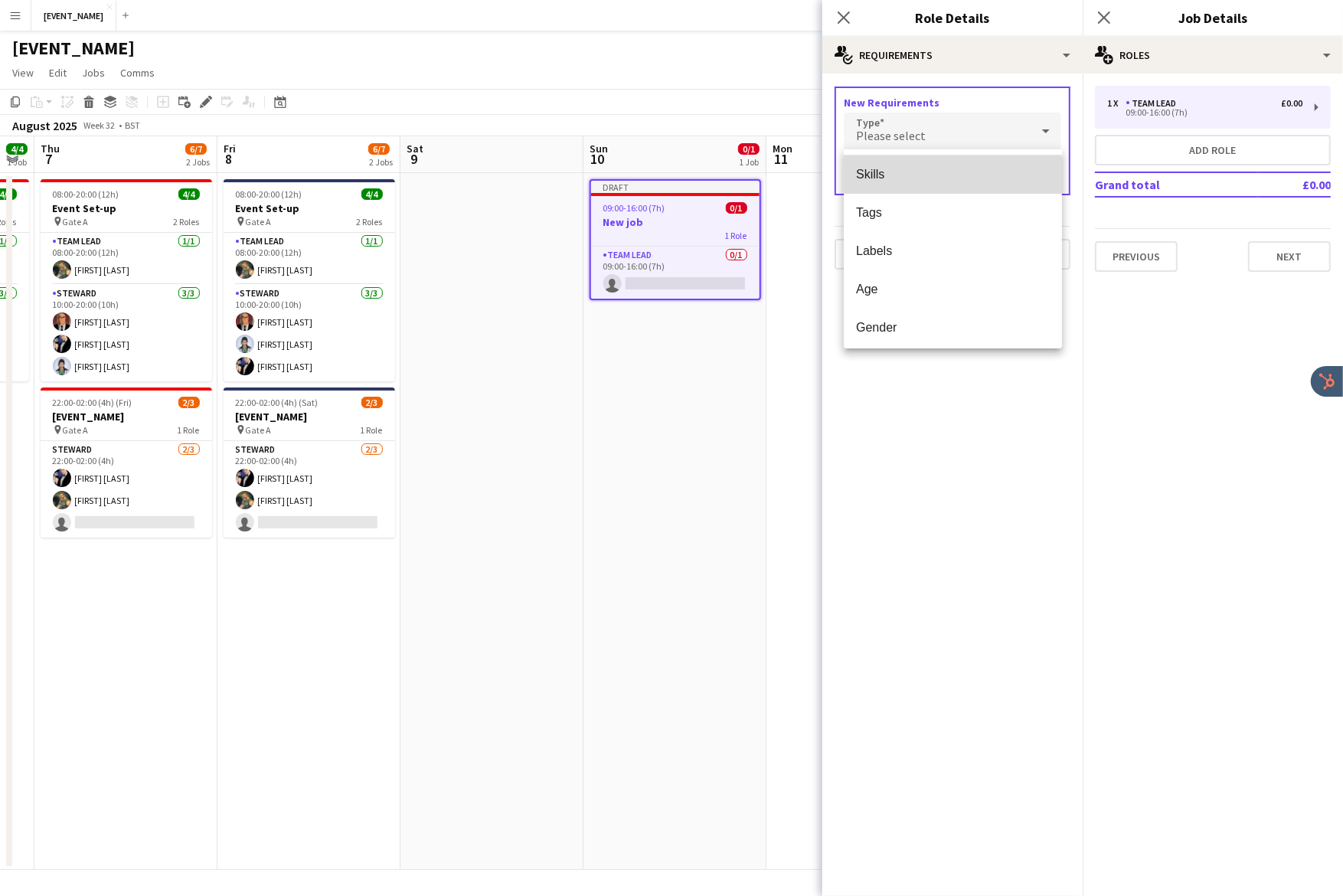 click on "Skills" at bounding box center [953, 175] 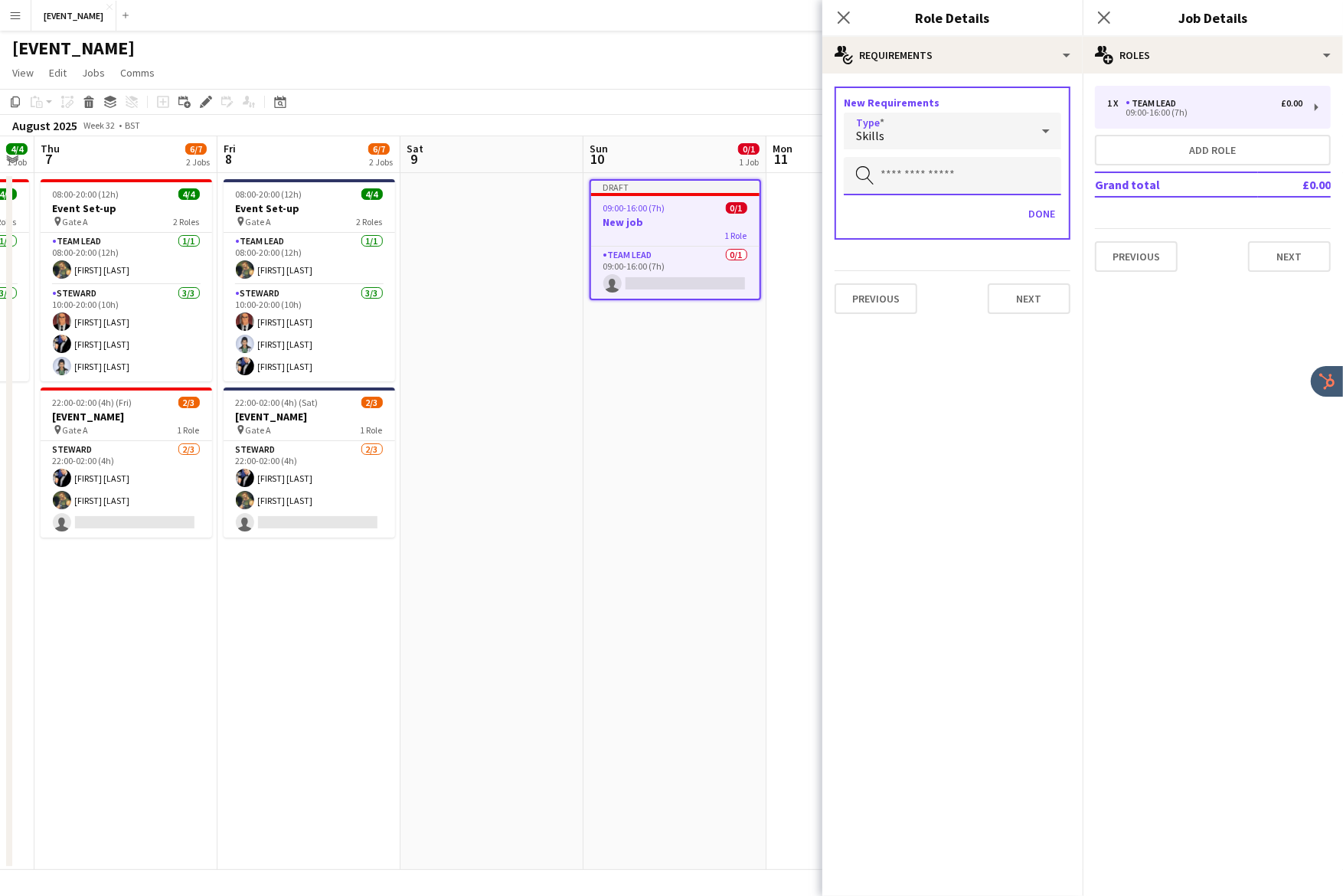 click at bounding box center (953, 176) 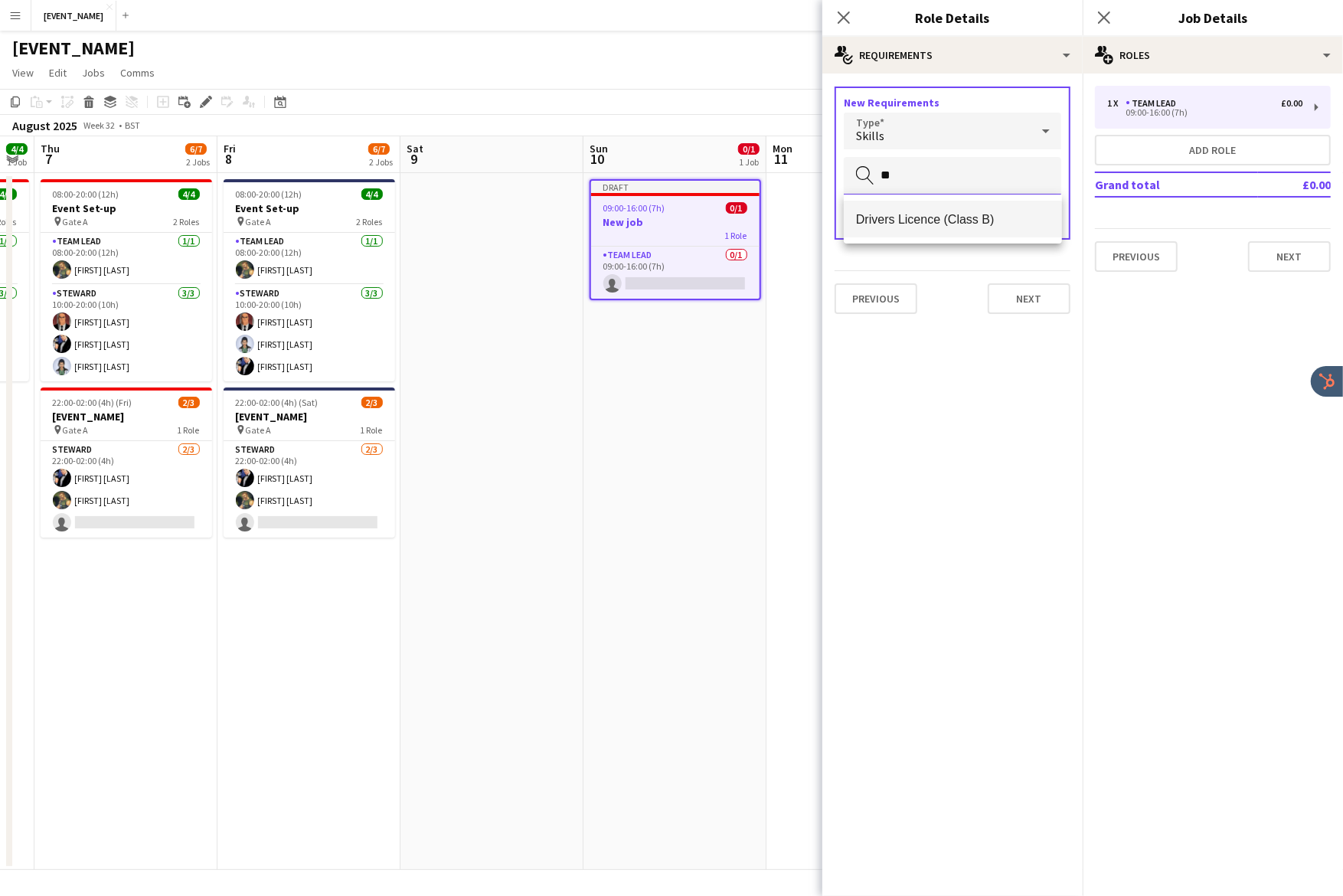 type on "**" 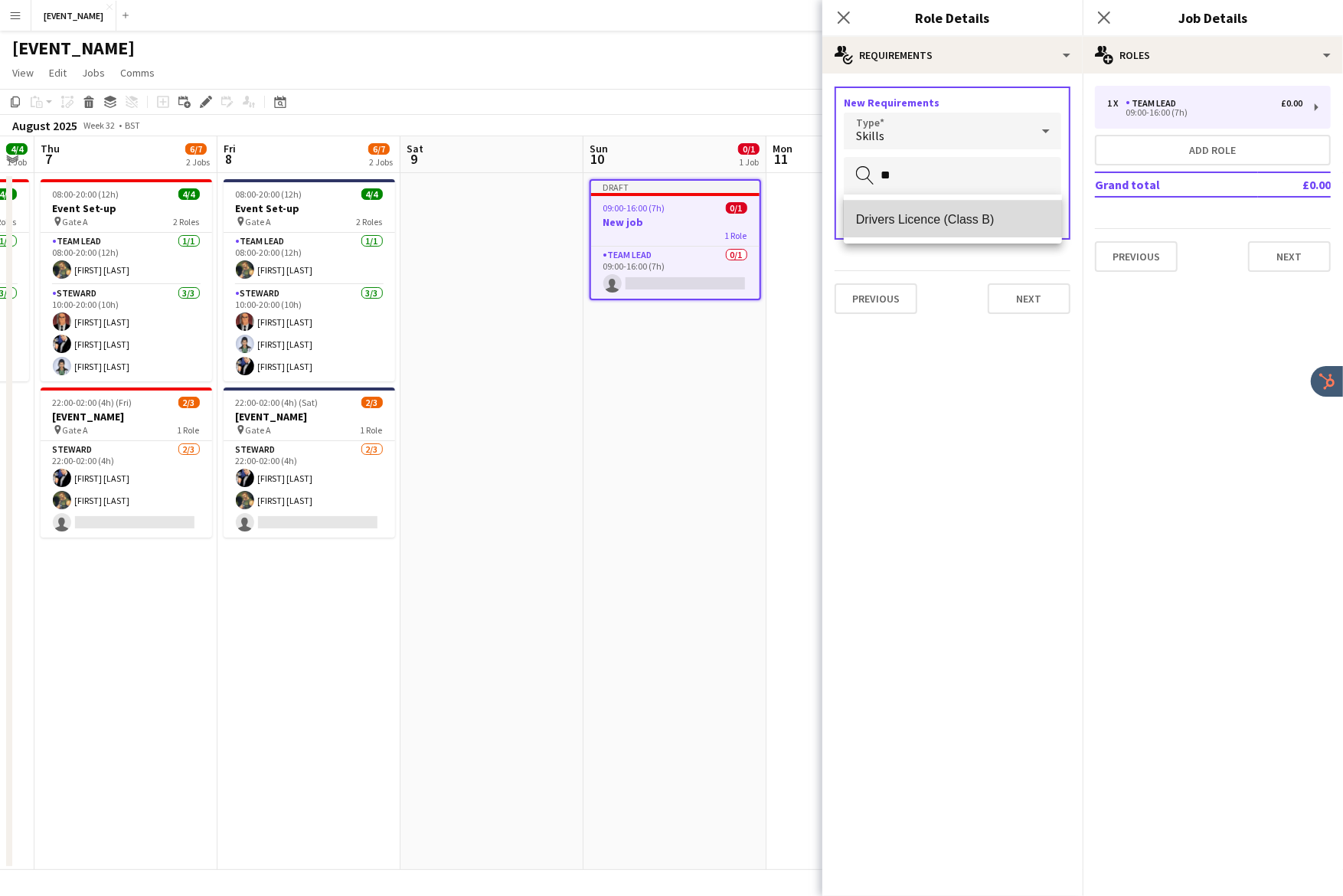 click on "Drivers Licence (Class B)" at bounding box center (953, 219) 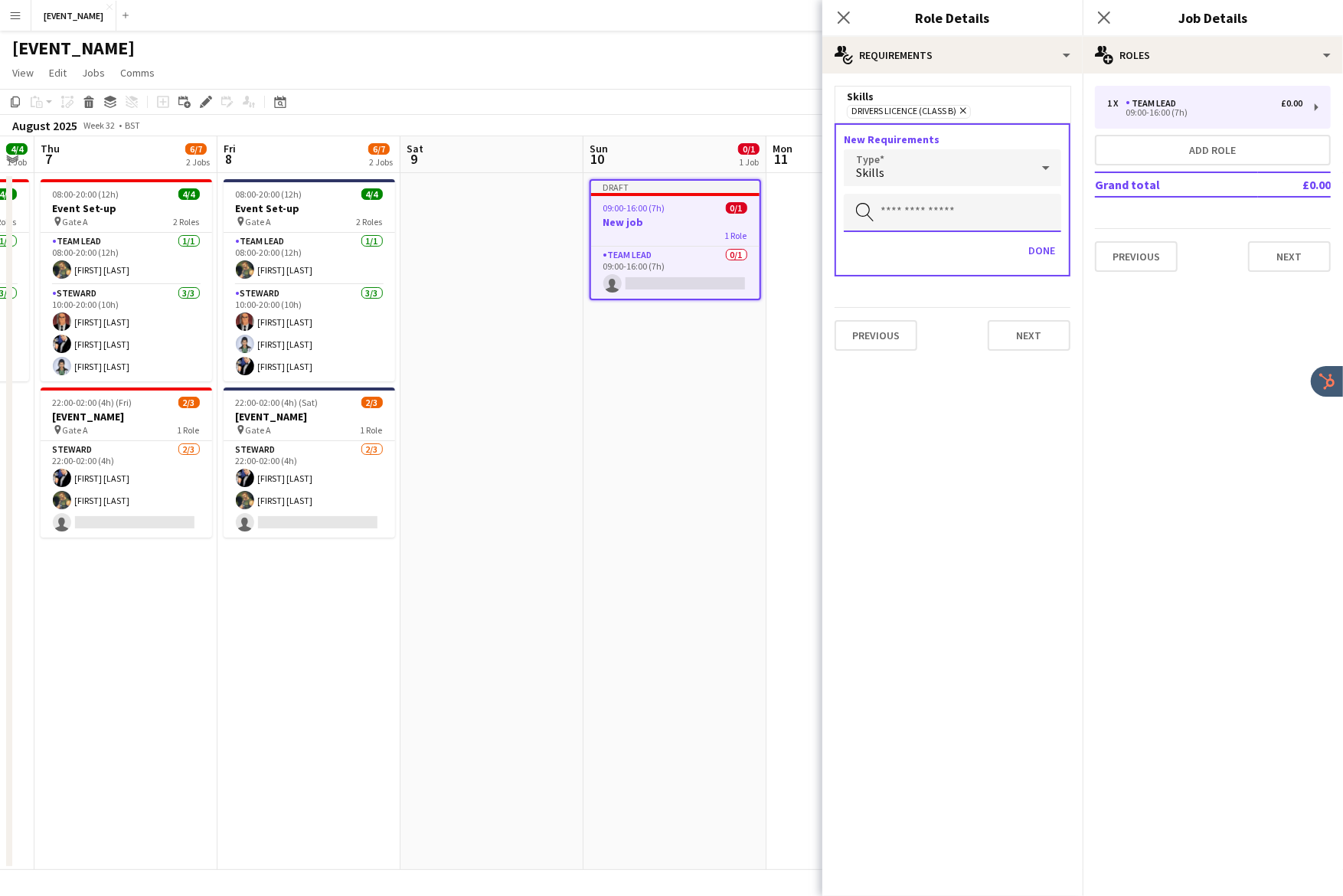 click at bounding box center [953, 213] 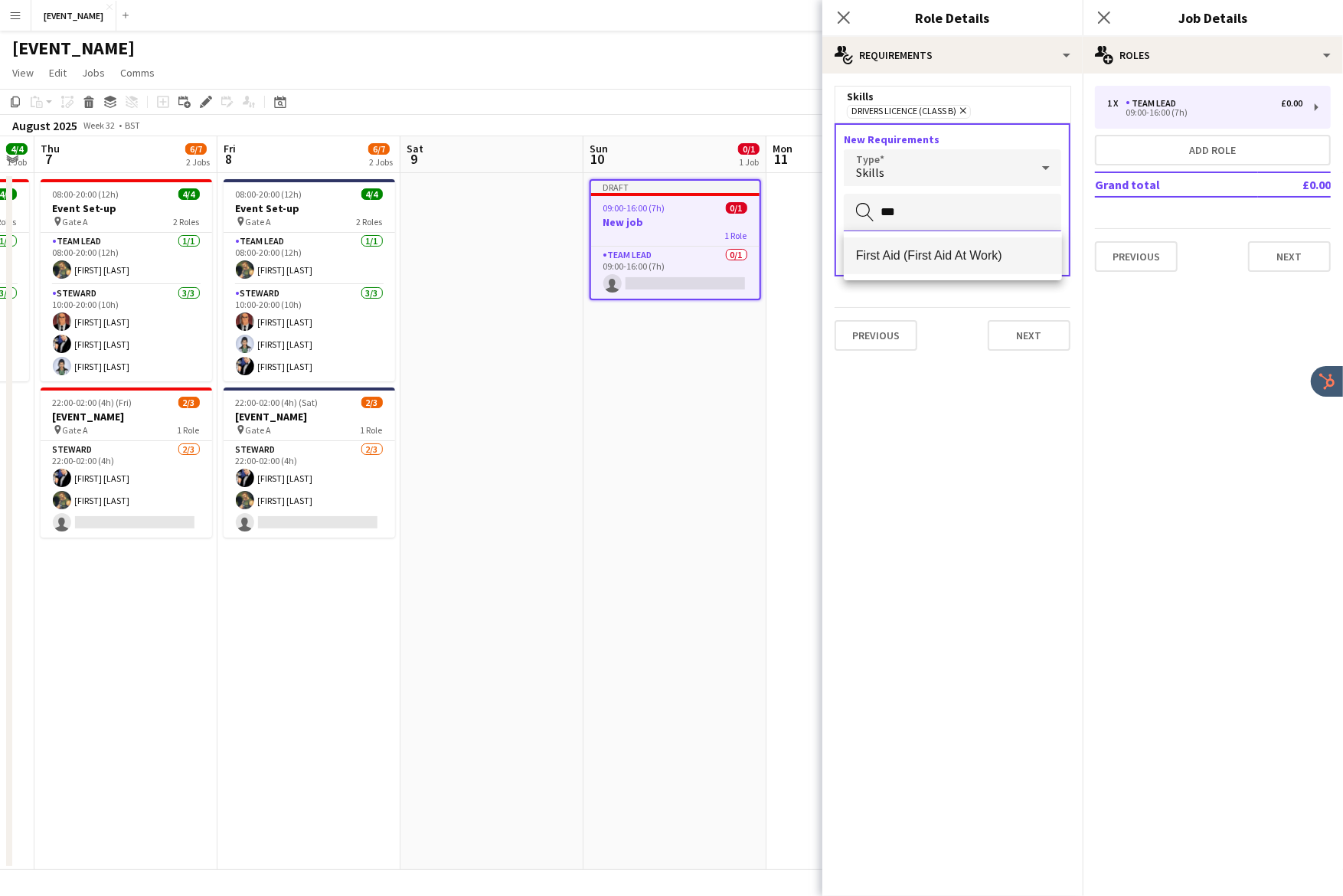 type on "***" 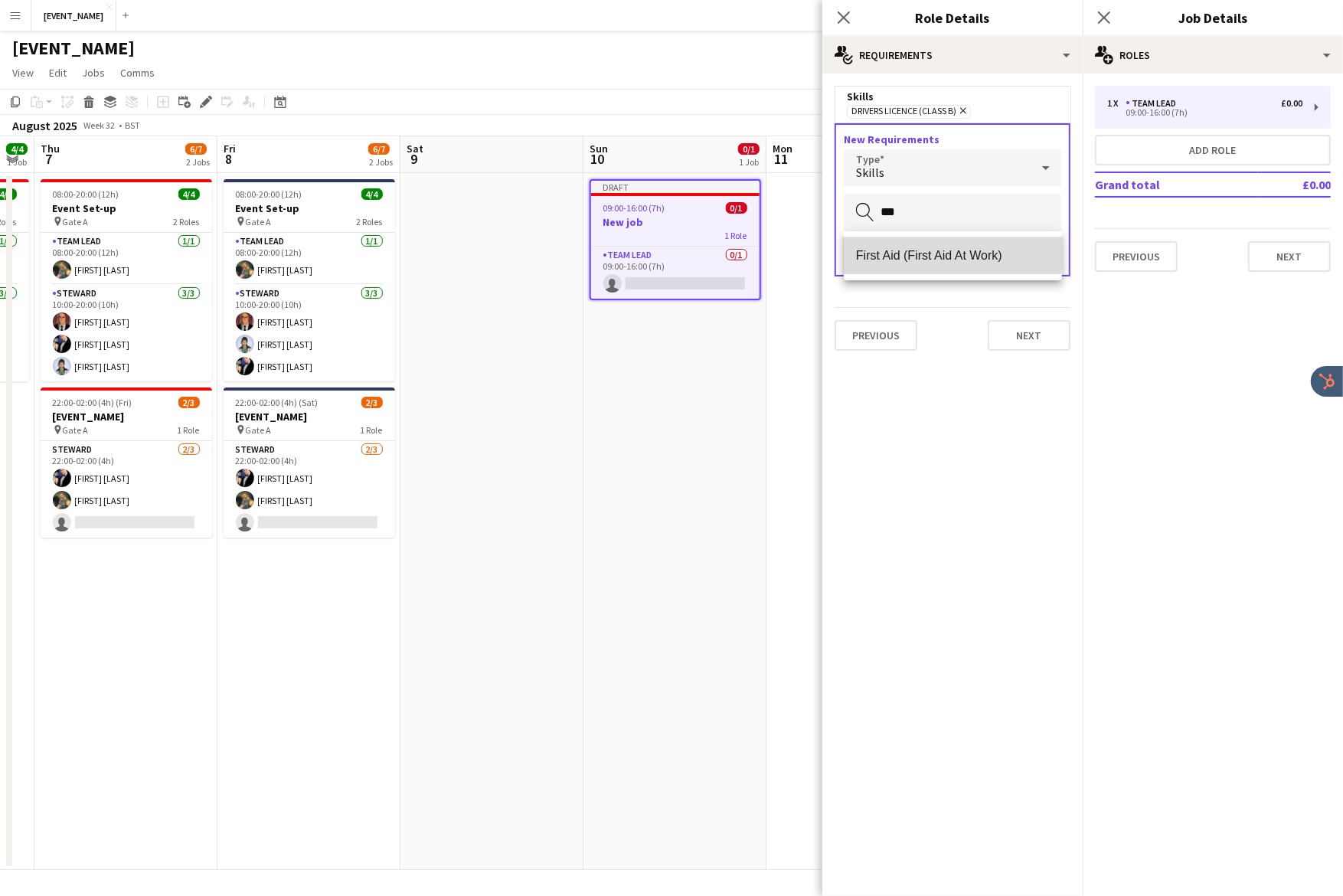 click on "First Aid (First Aid At Work)" at bounding box center (953, 255) 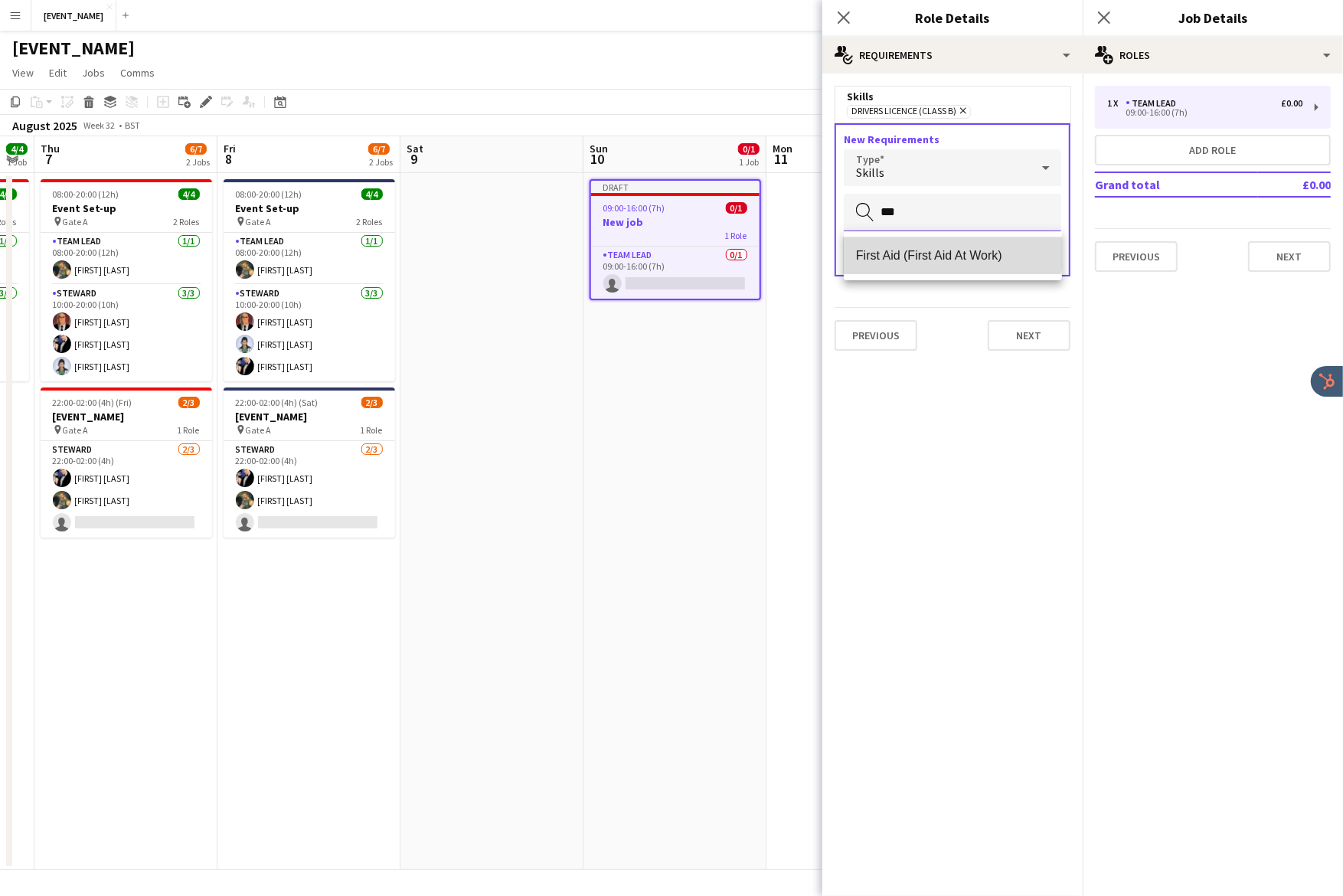 type 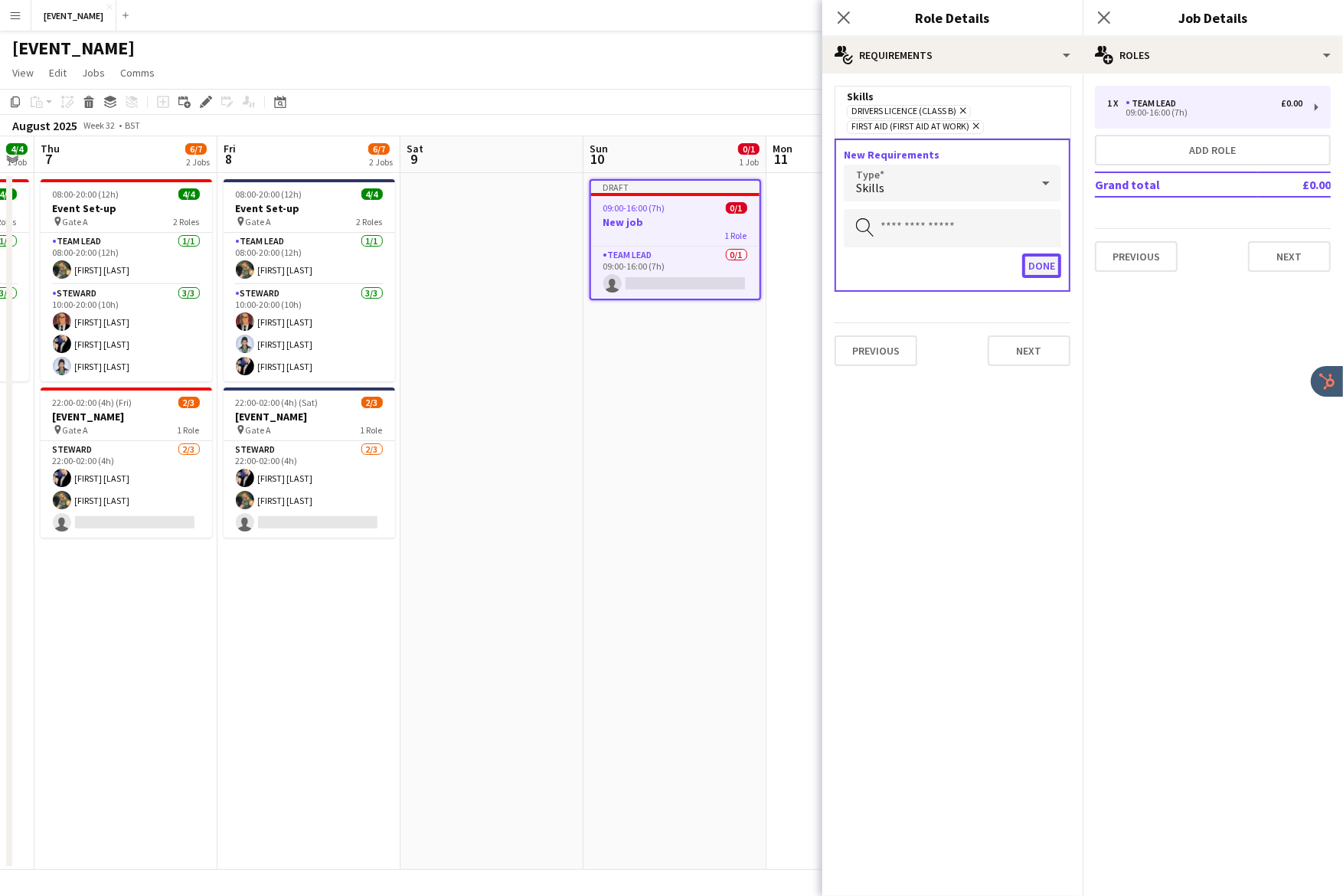click on "Done" at bounding box center (1041, 266) 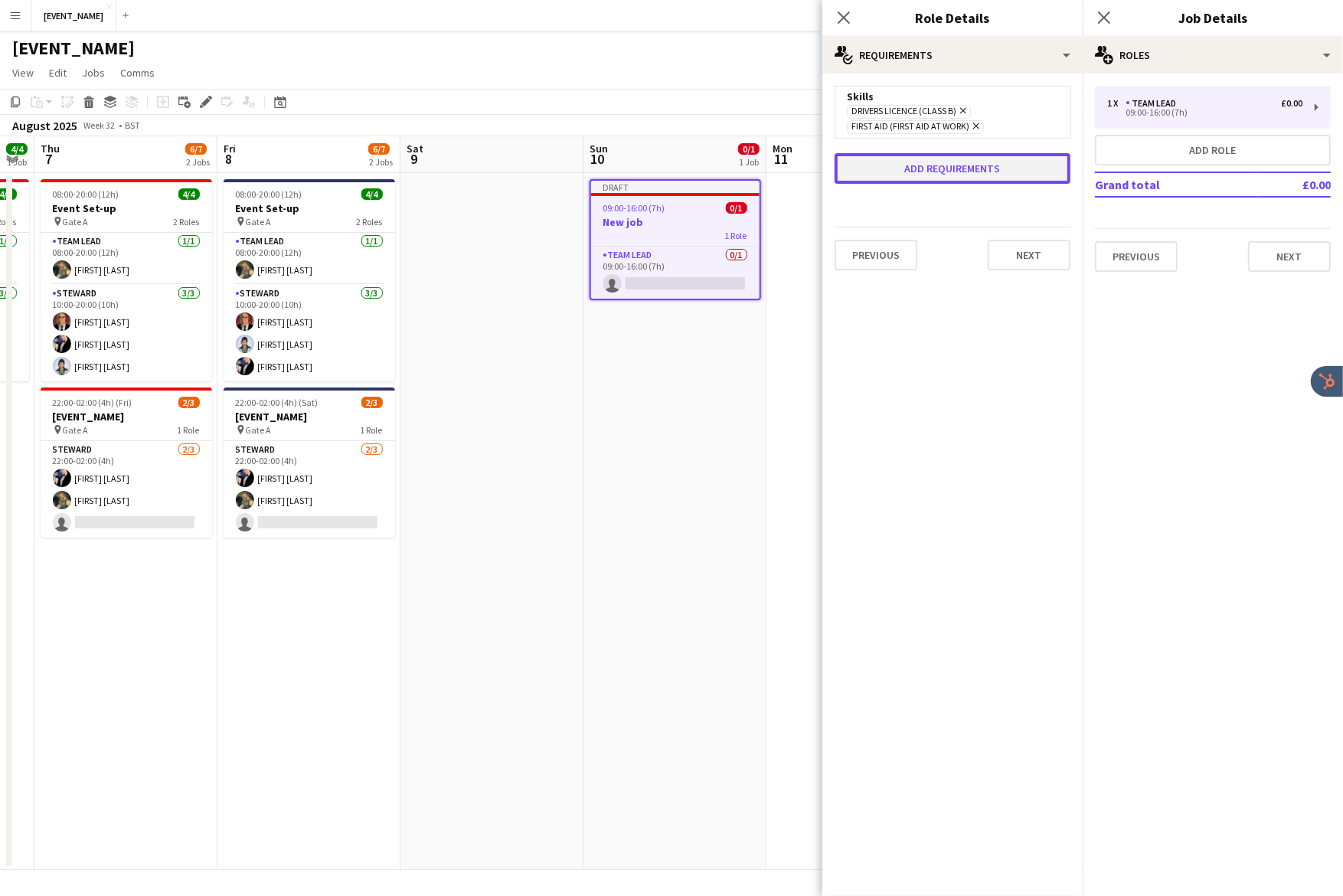 click on "Add requirements" at bounding box center (953, 168) 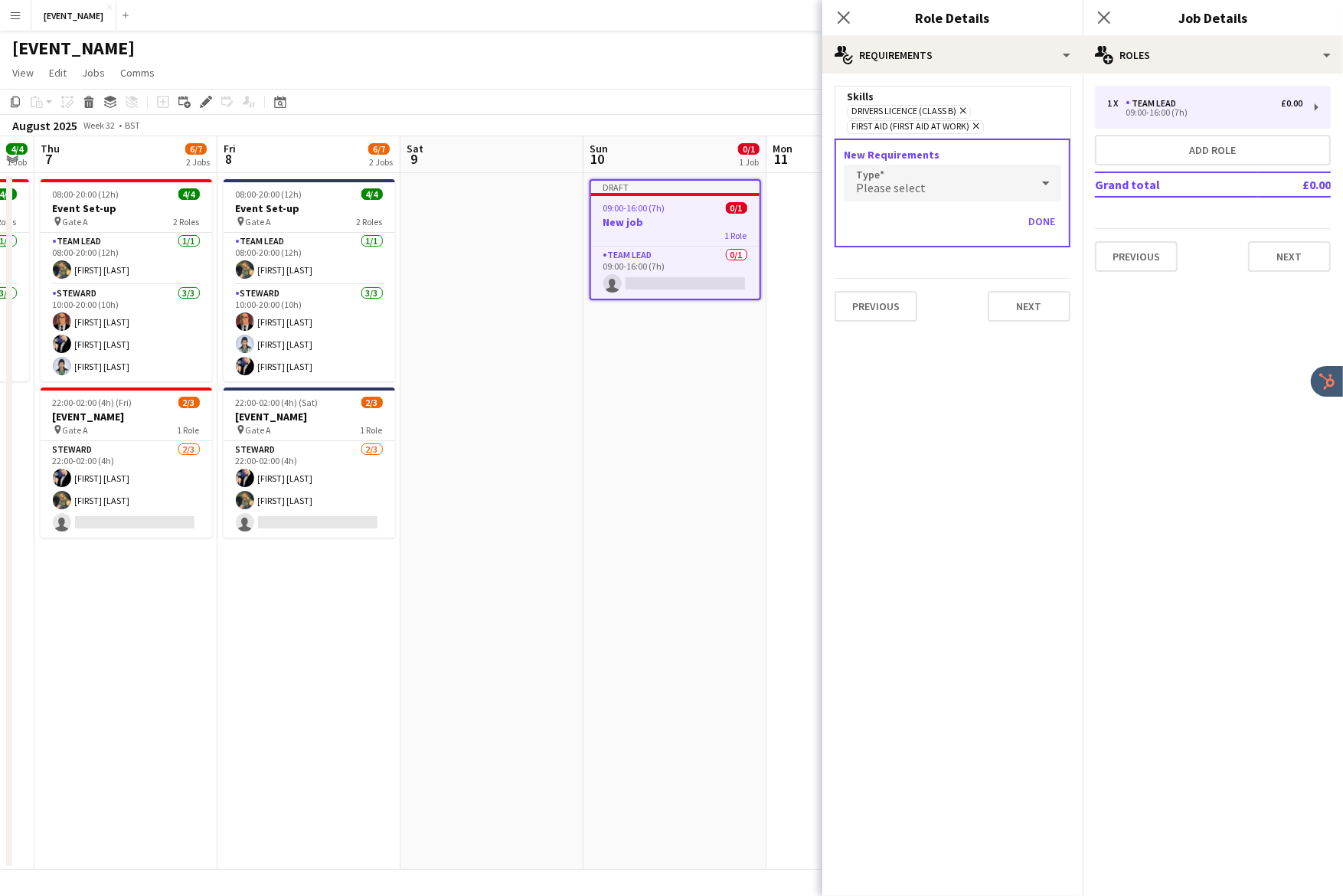 click on "Please select" at bounding box center [890, 188] 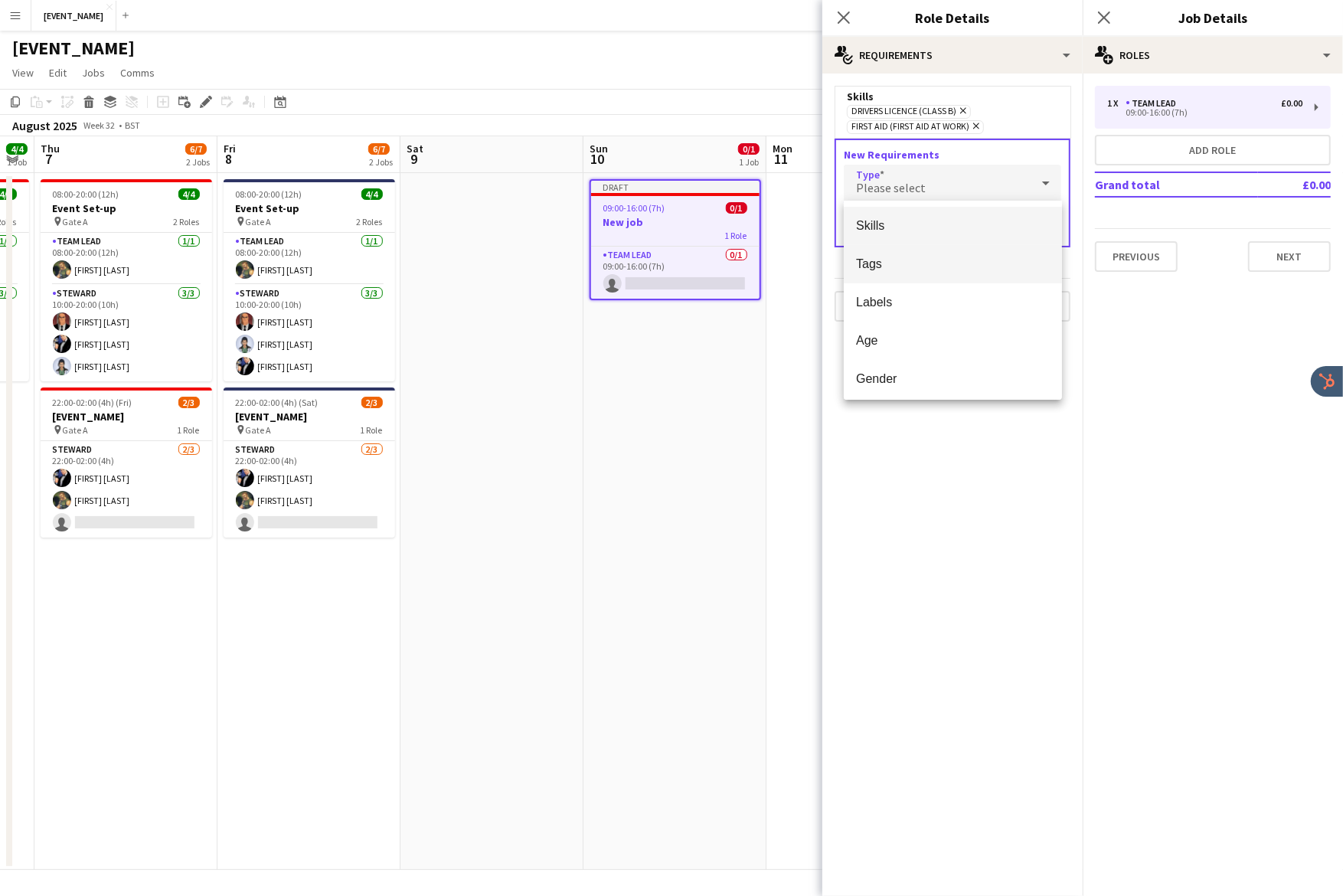 click on "Tags" at bounding box center (953, 264) 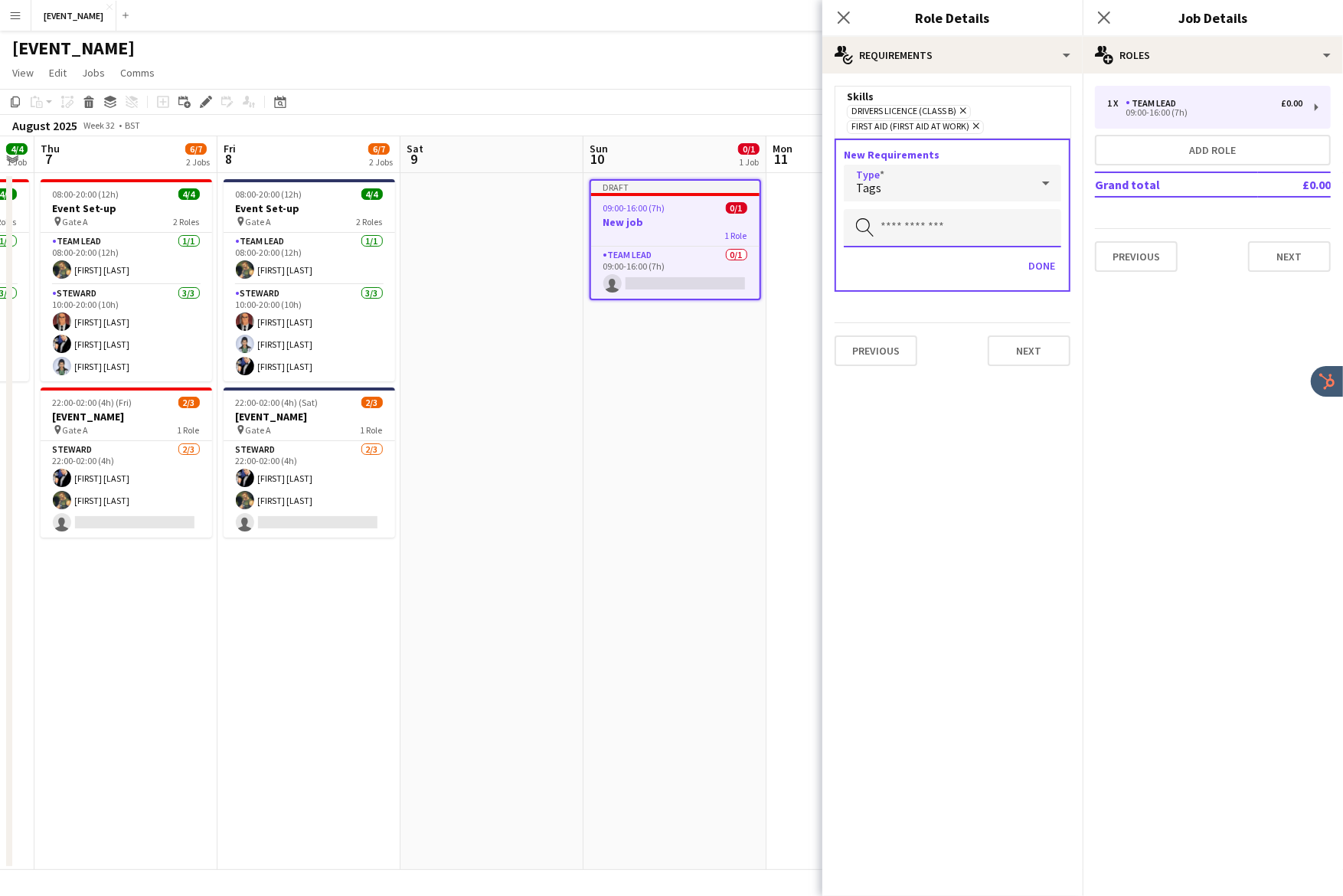 click at bounding box center [953, 228] 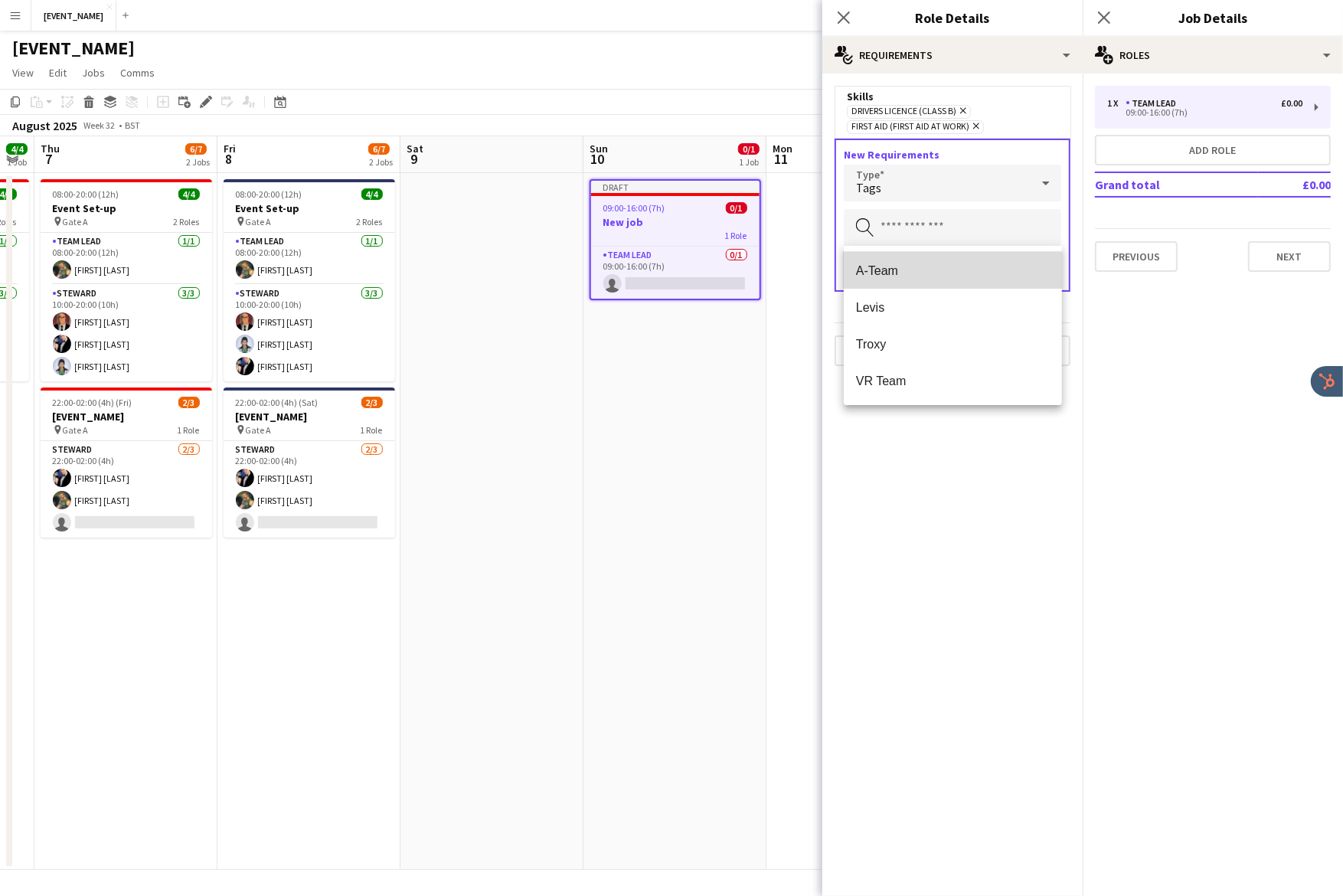 click on "A-Team" at bounding box center (953, 270) 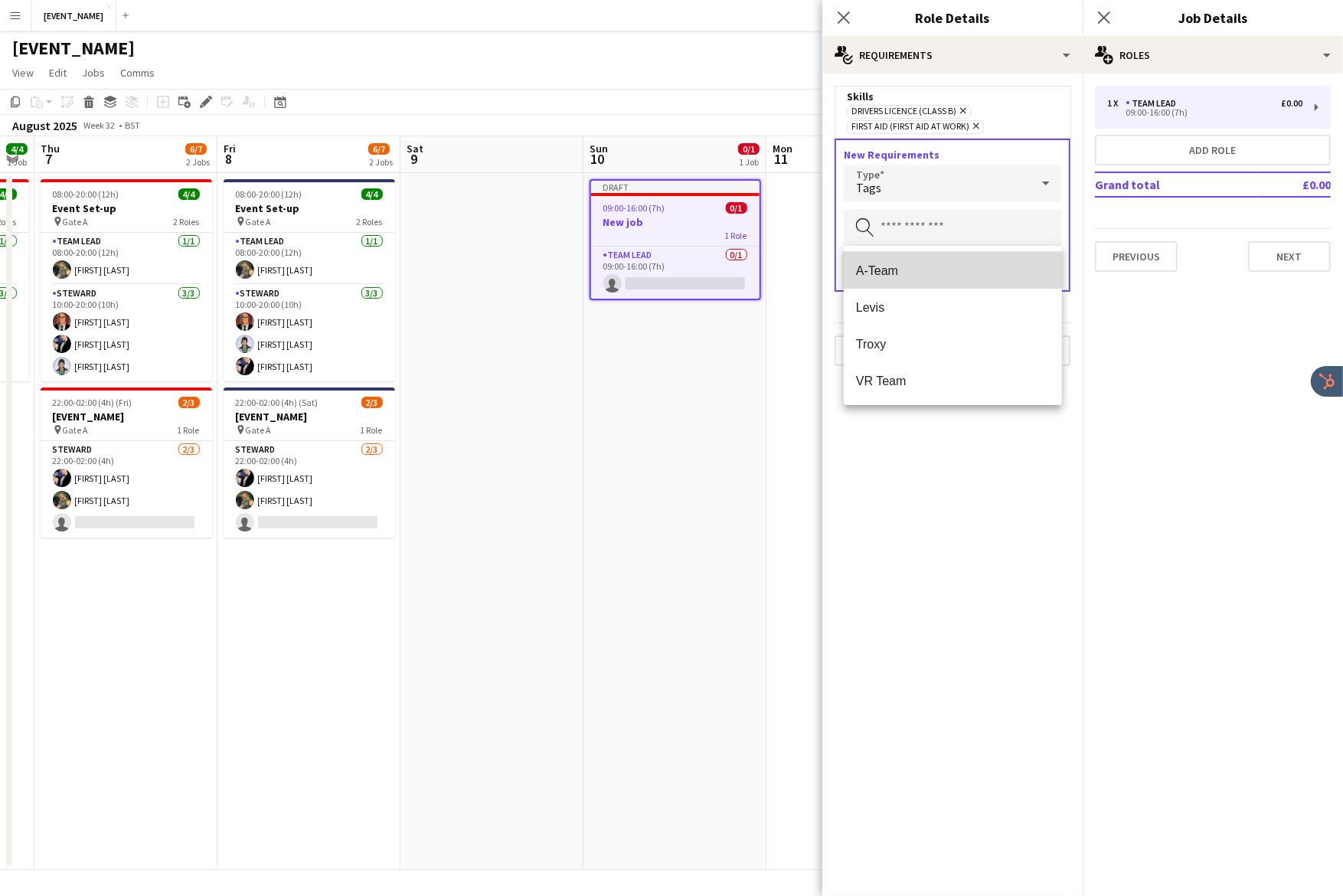 type 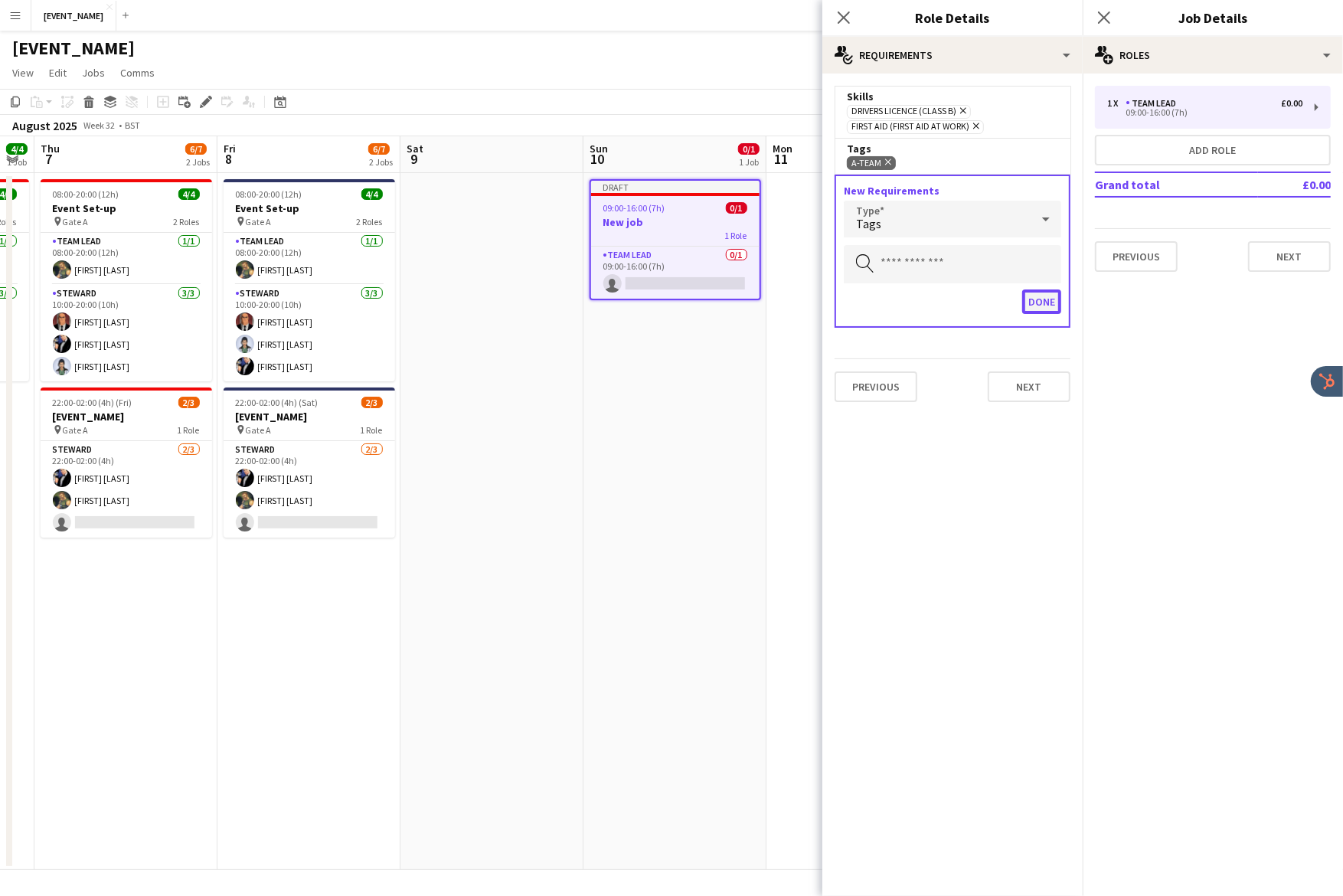 click on "Done" at bounding box center (1041, 302) 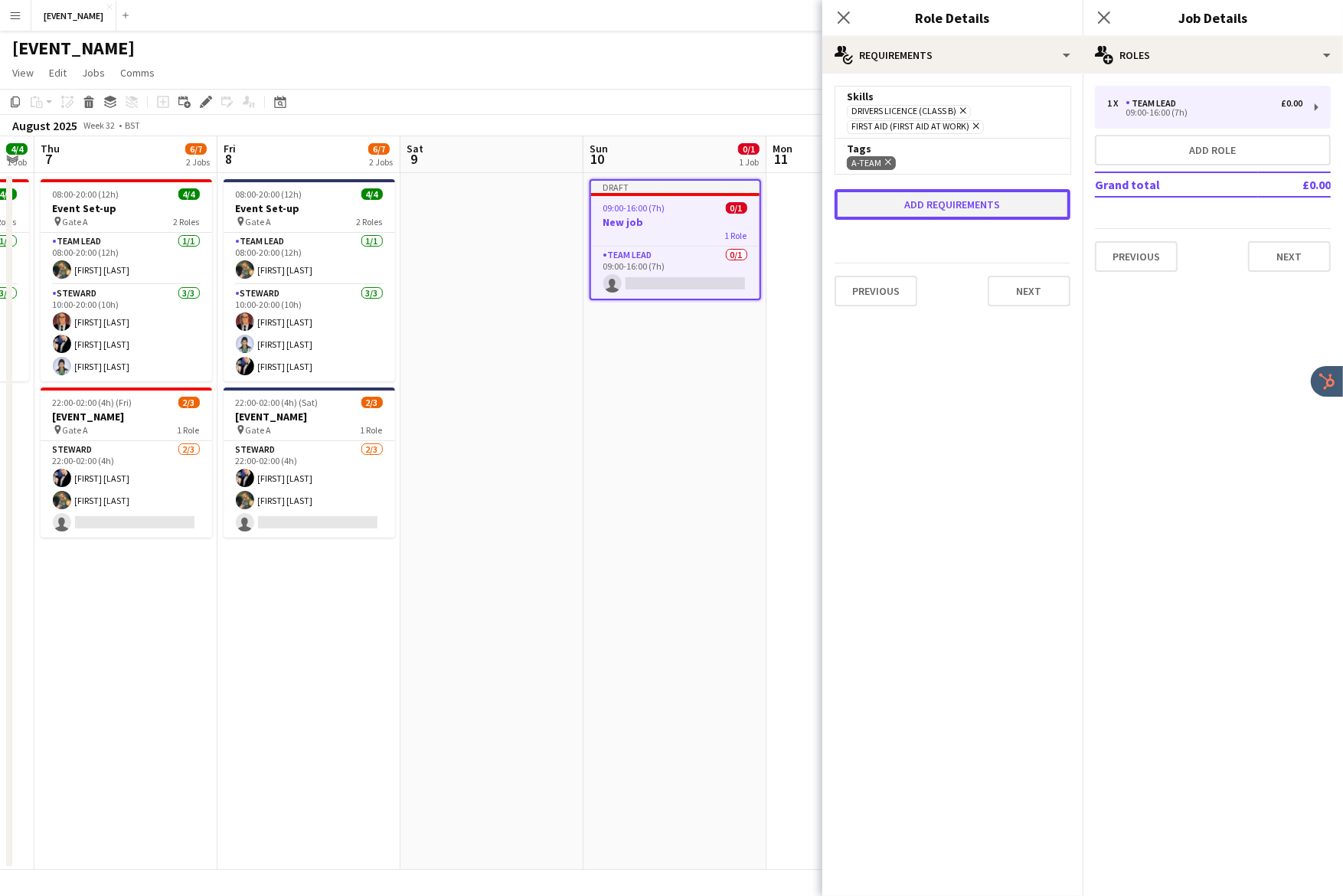 click on "Add requirements" at bounding box center (953, 204) 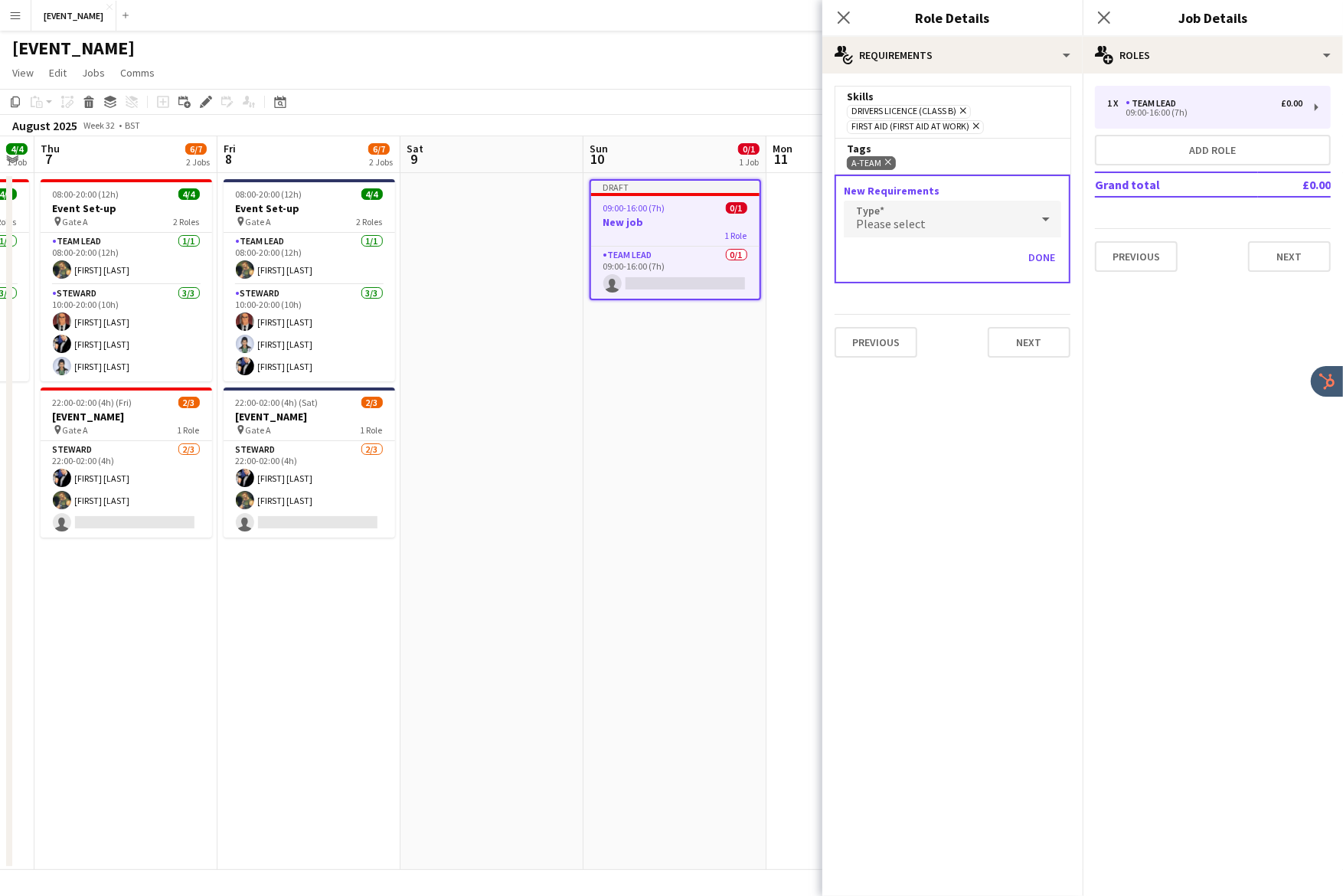 click on "Please select" at bounding box center [937, 219] 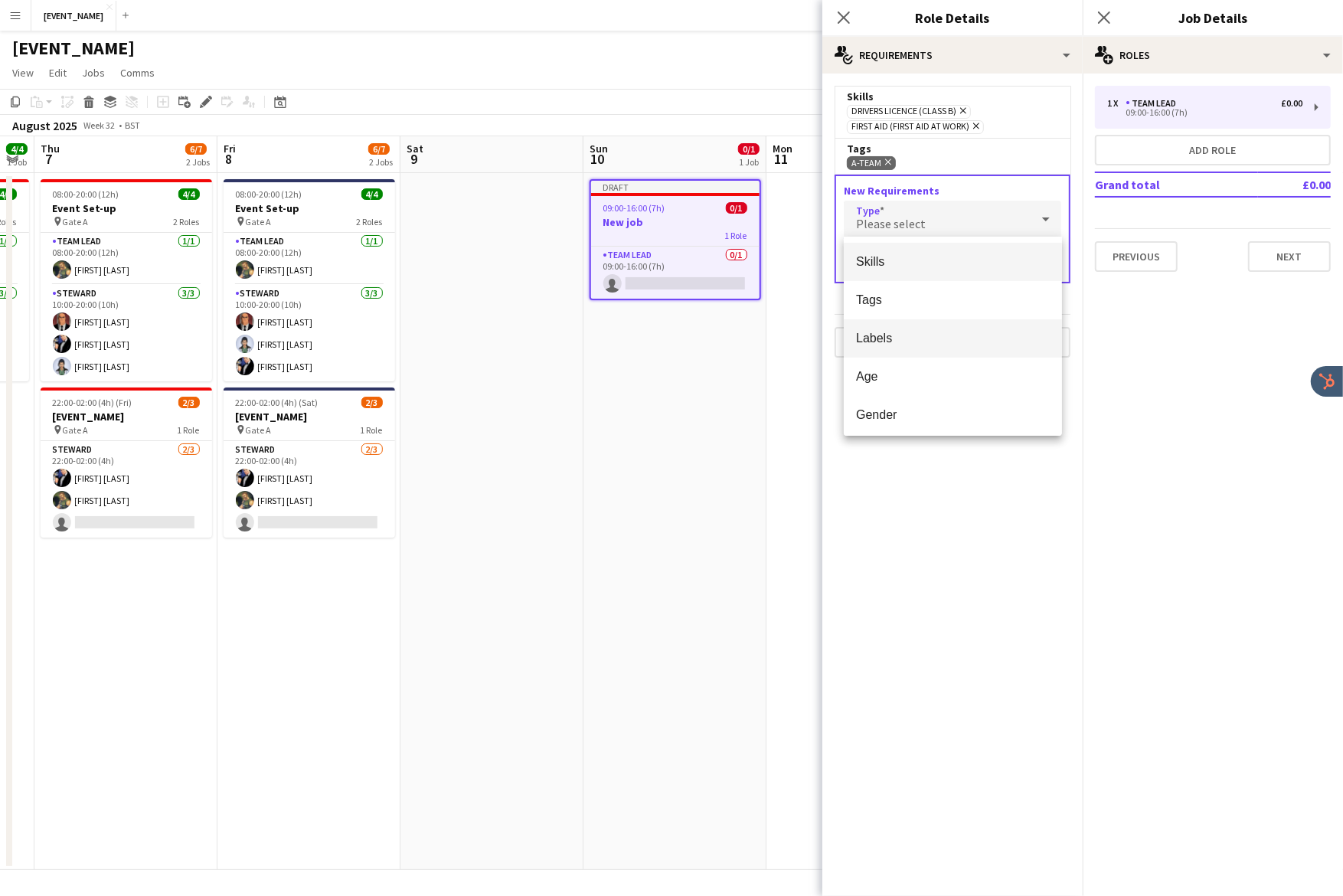 click on "Labels" at bounding box center [953, 338] 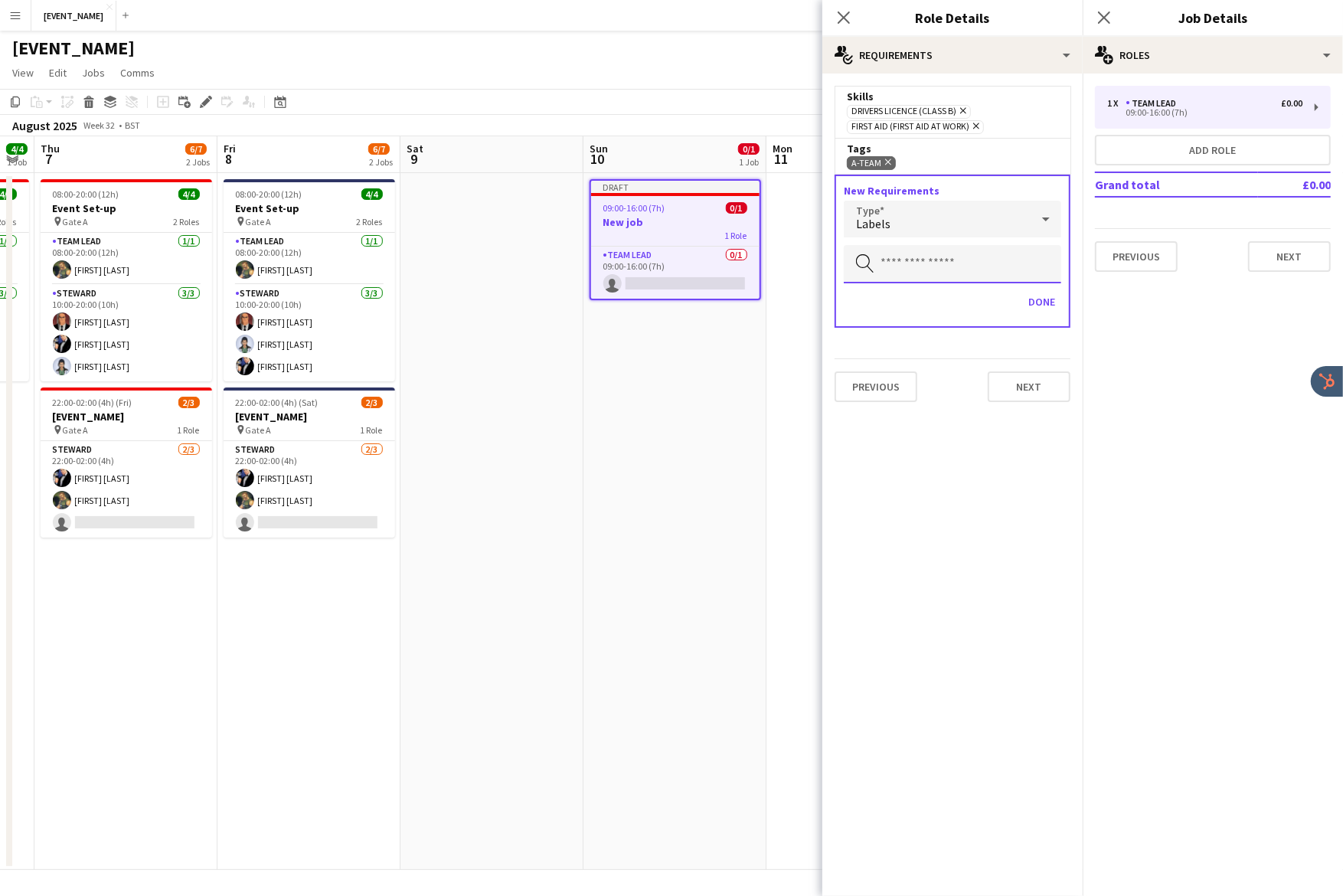 click at bounding box center [953, 264] 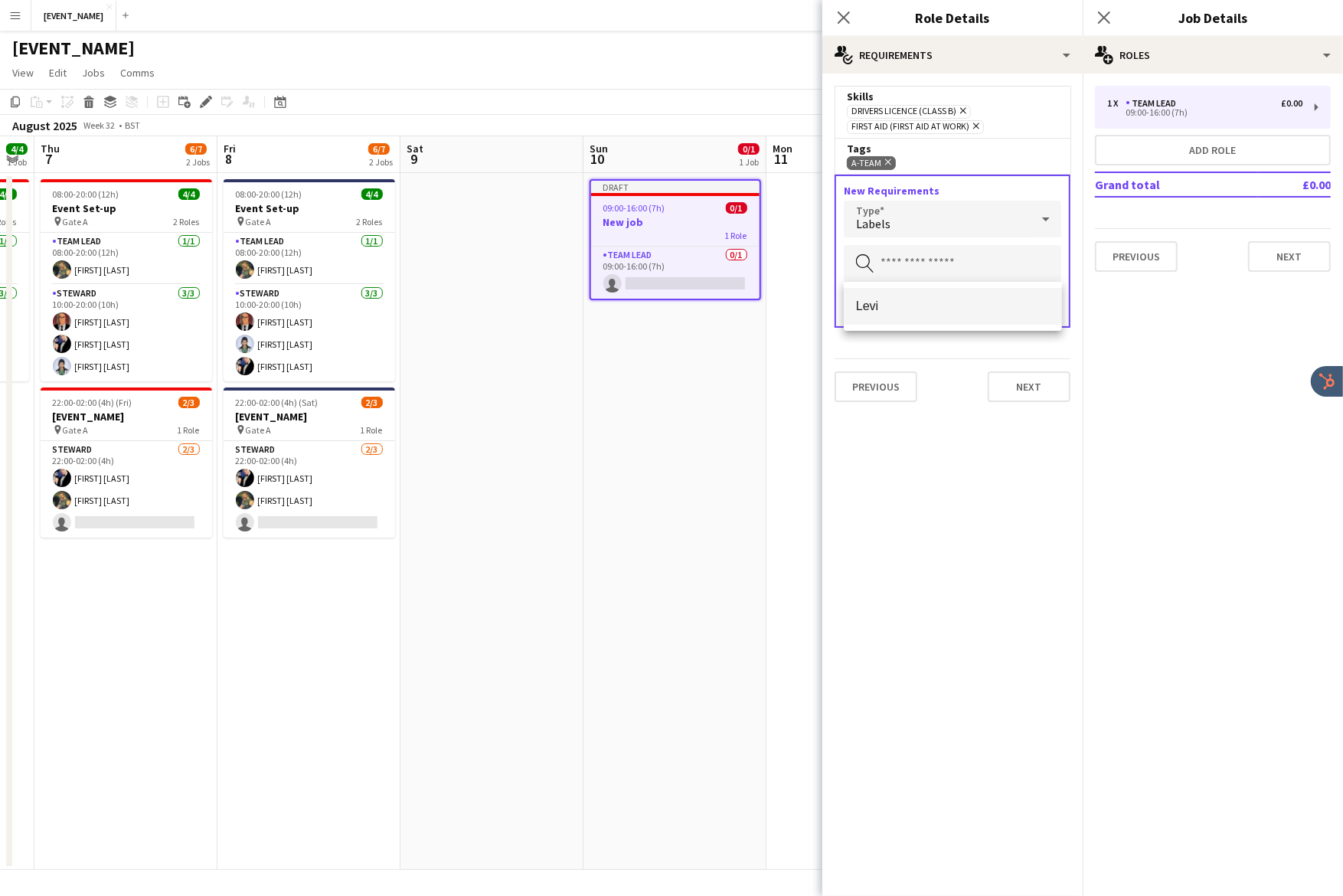 click on "Levi" at bounding box center (953, 306) 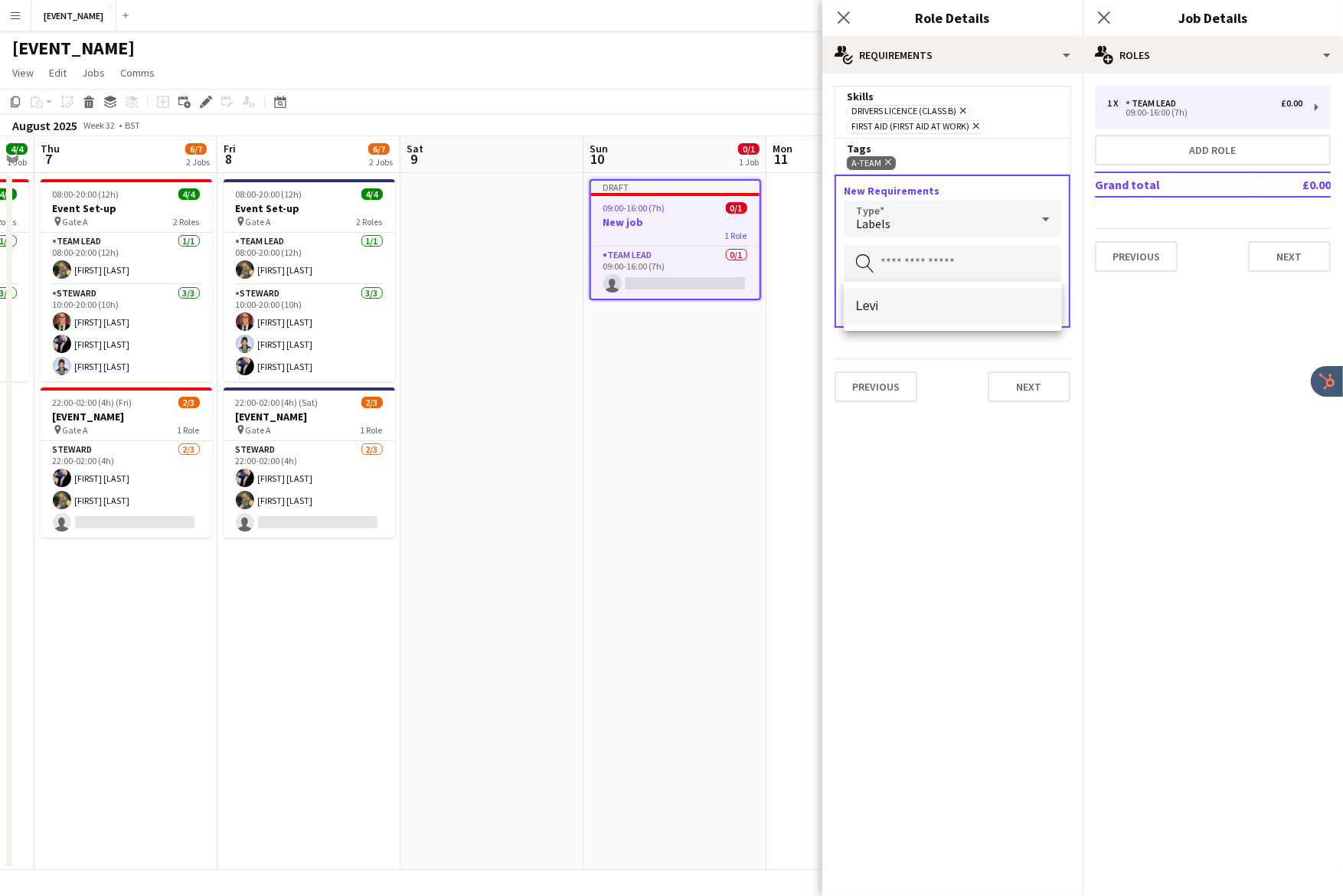 type 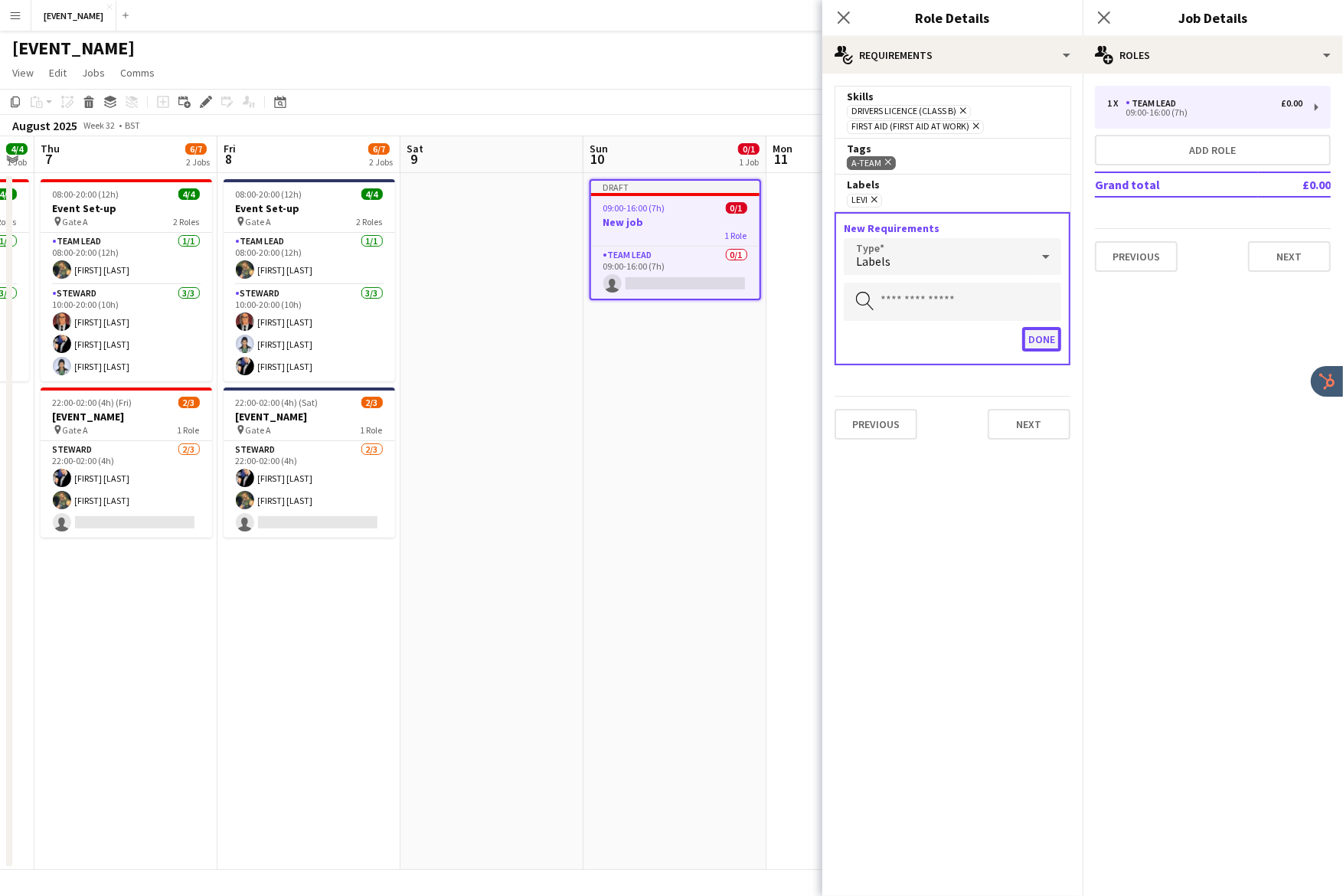 click on "Done" at bounding box center [1041, 339] 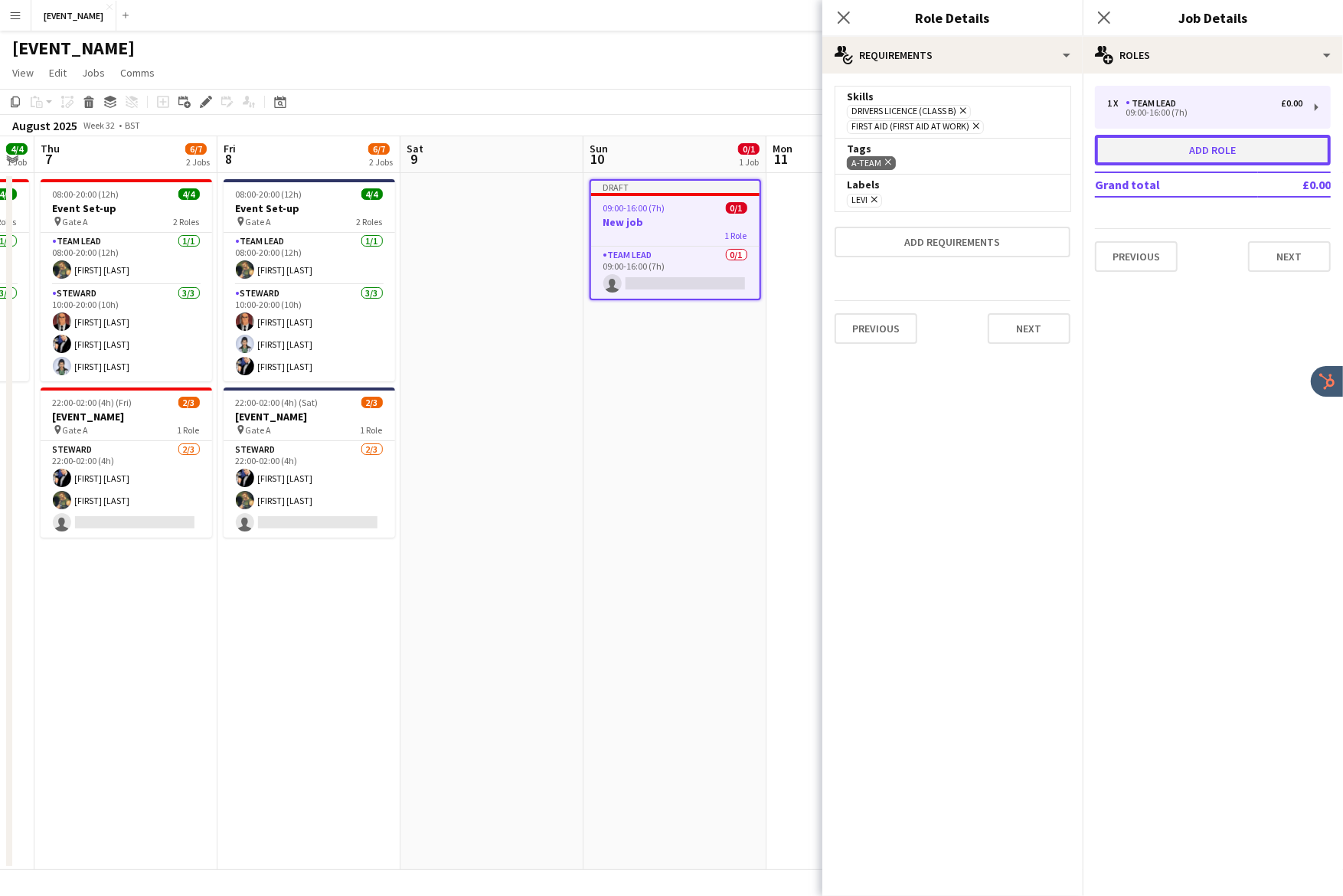click on "Add role" at bounding box center (1213, 150) 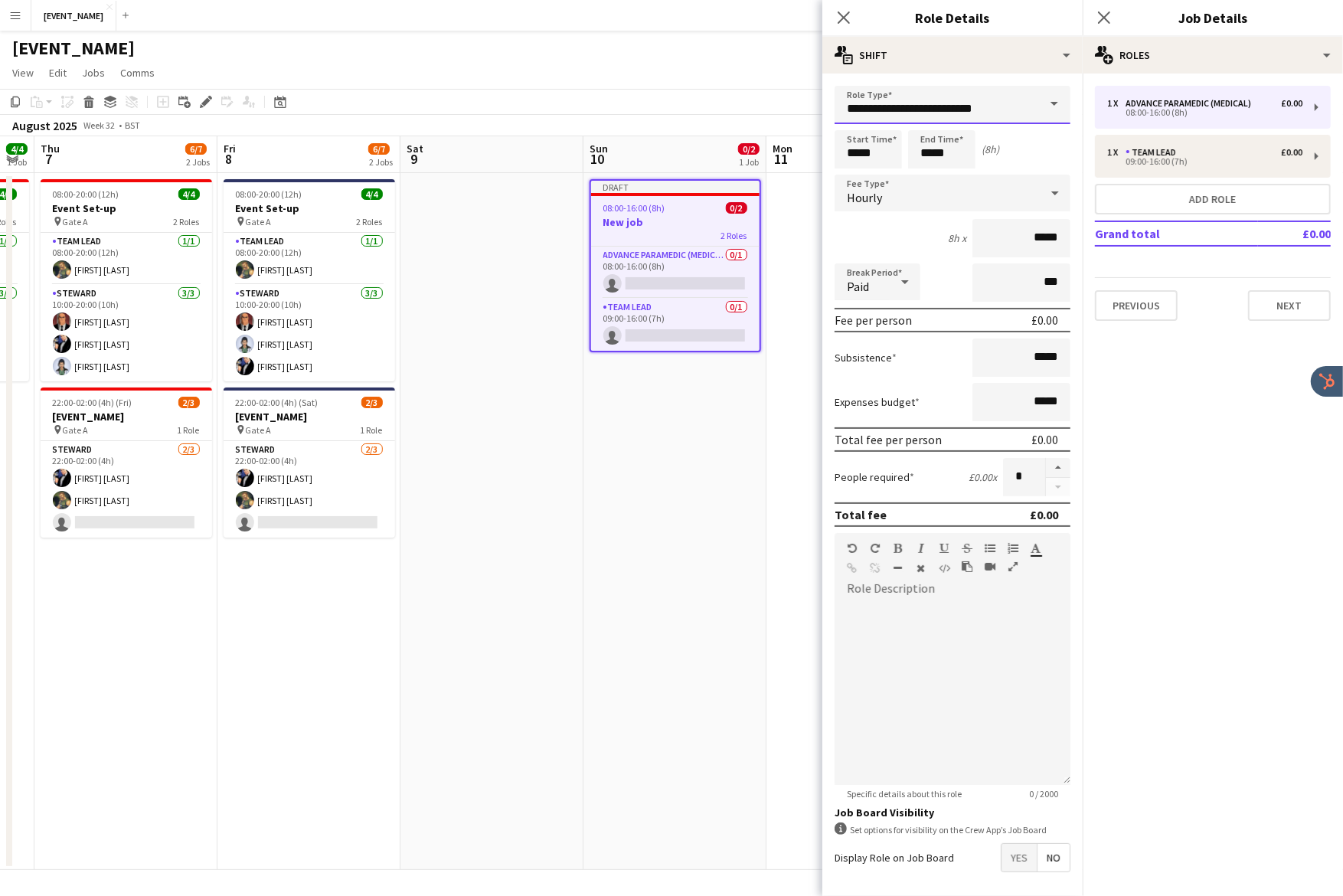 click on "**********" at bounding box center [953, 105] 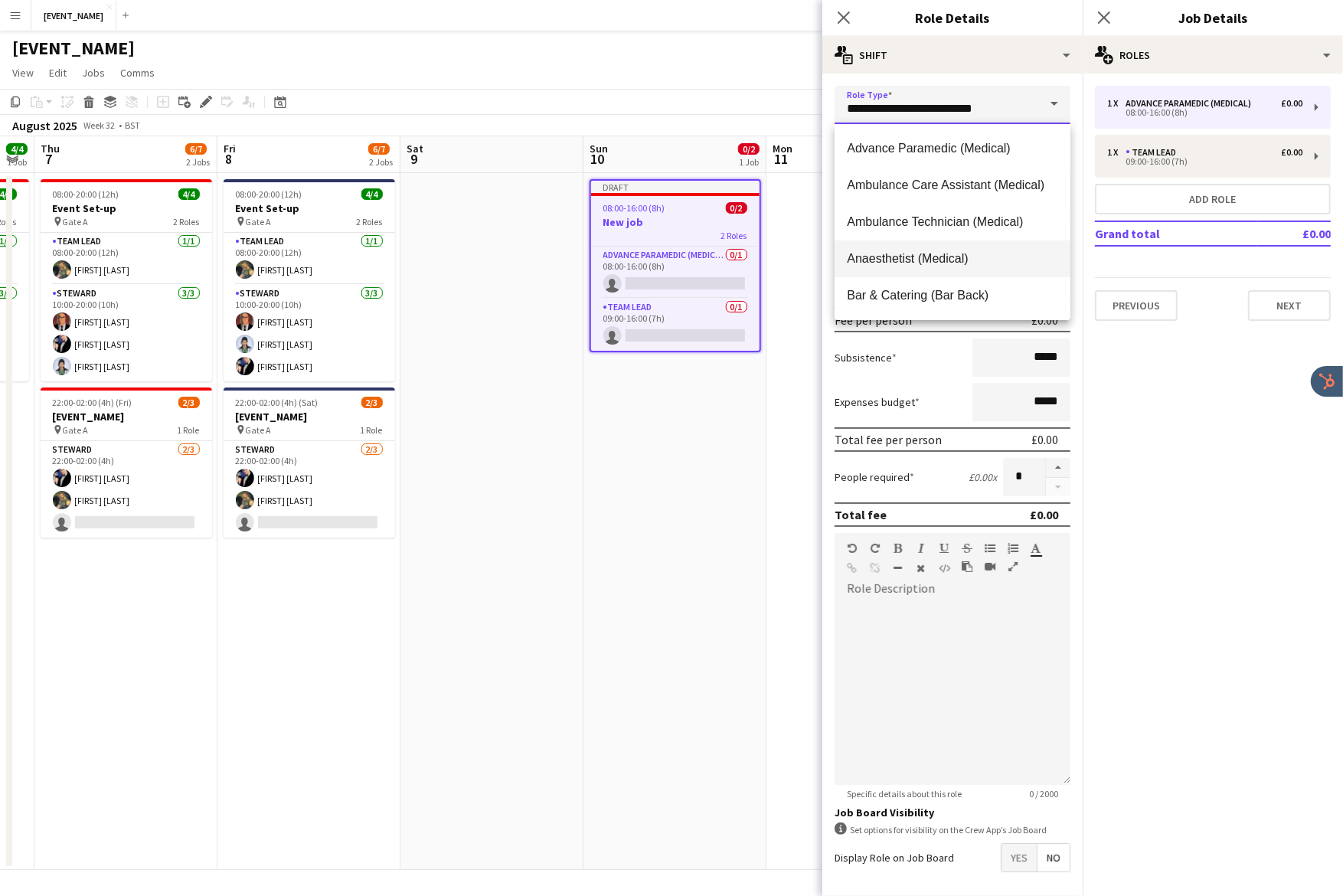 scroll, scrollTop: 257, scrollLeft: 0, axis: vertical 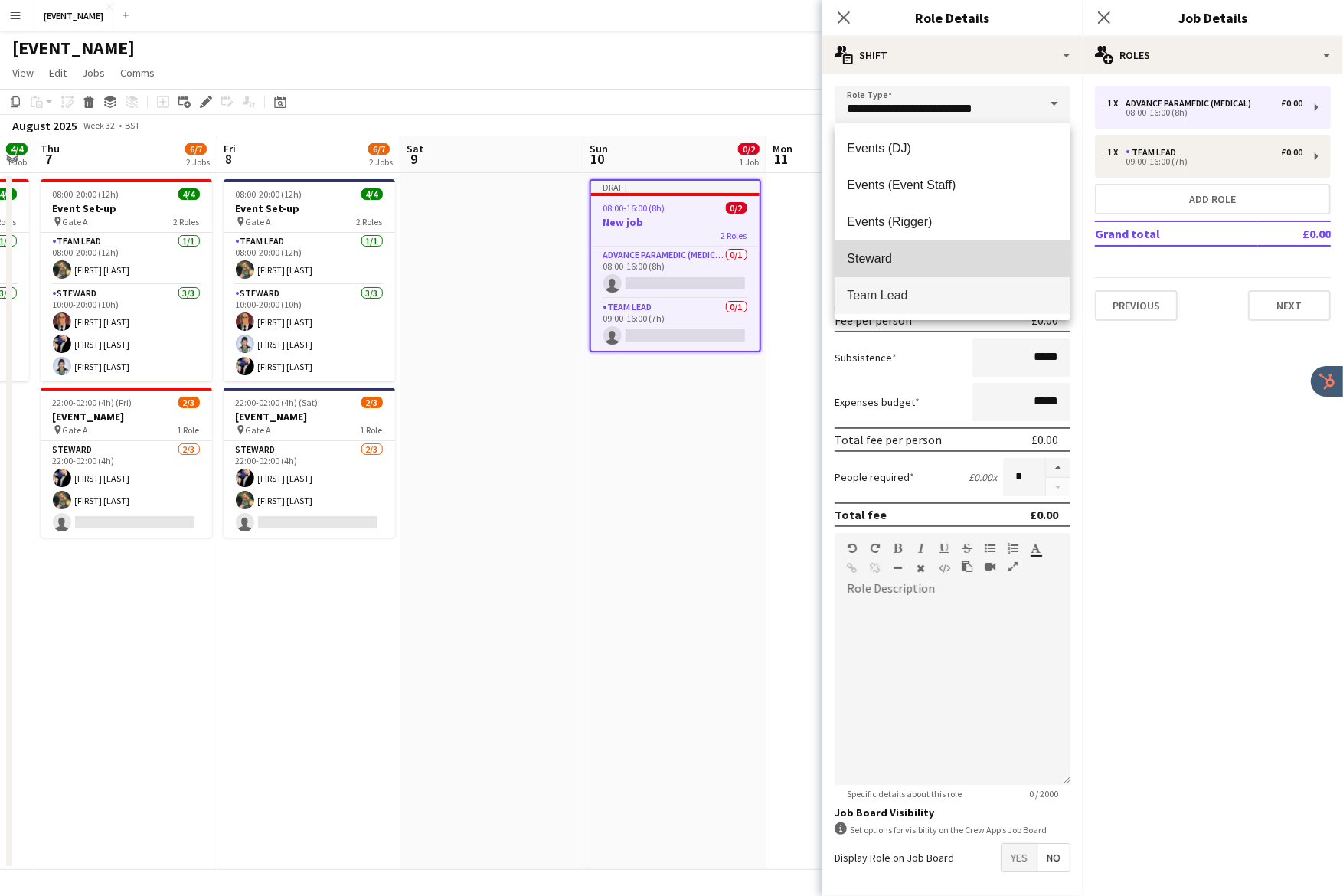 click on "Steward" at bounding box center [953, 258] 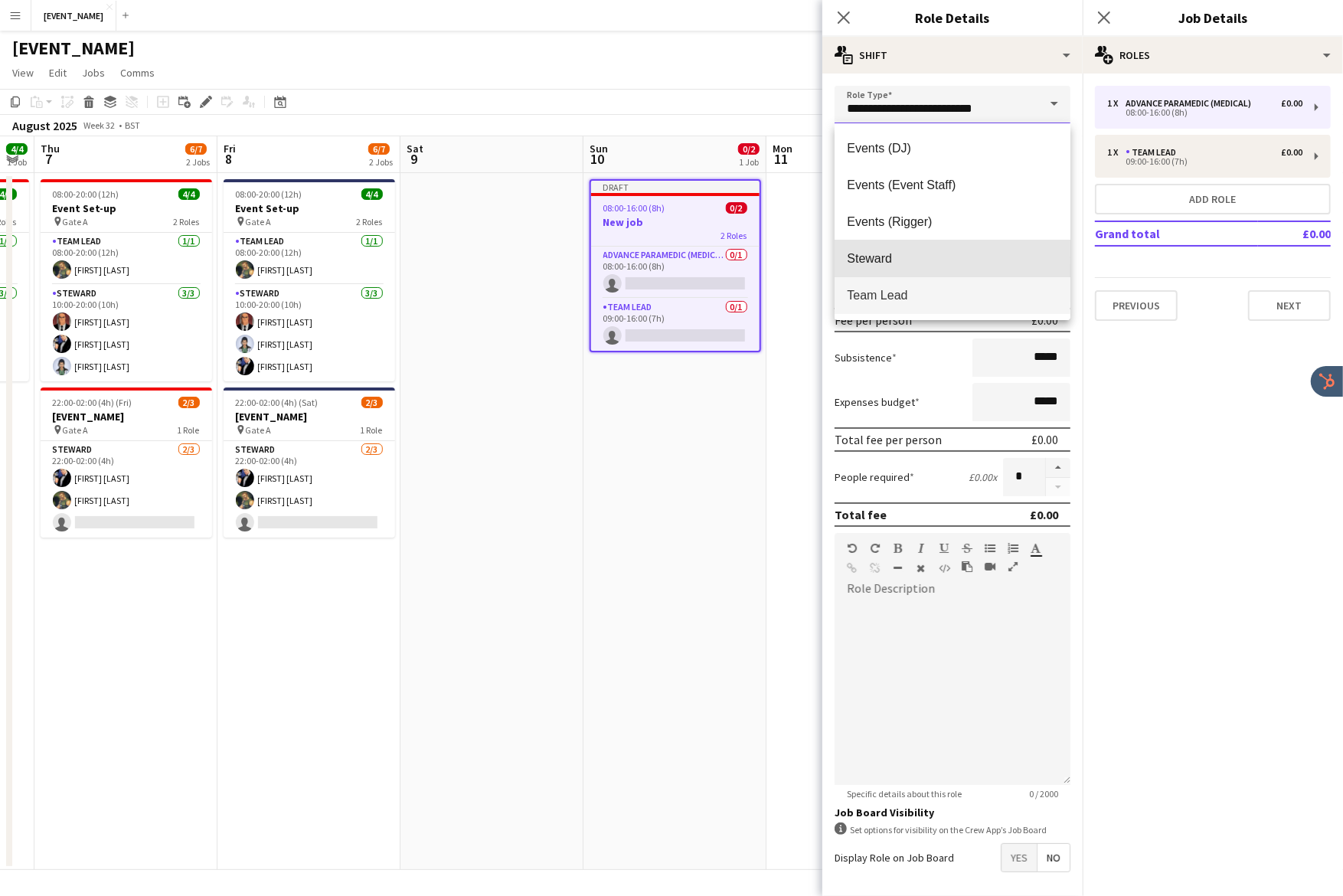 type on "*******" 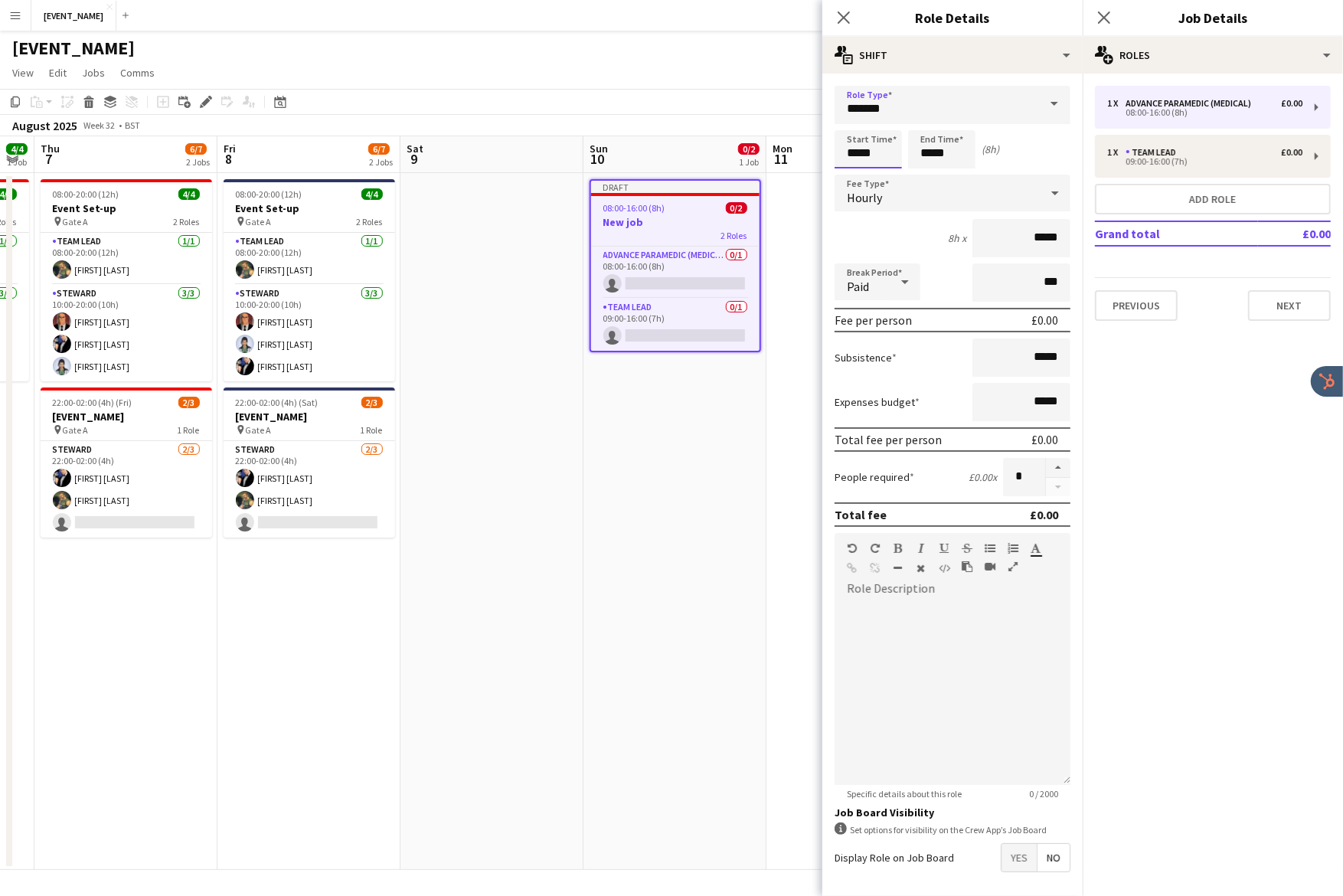 click on "*****" at bounding box center [868, 149] 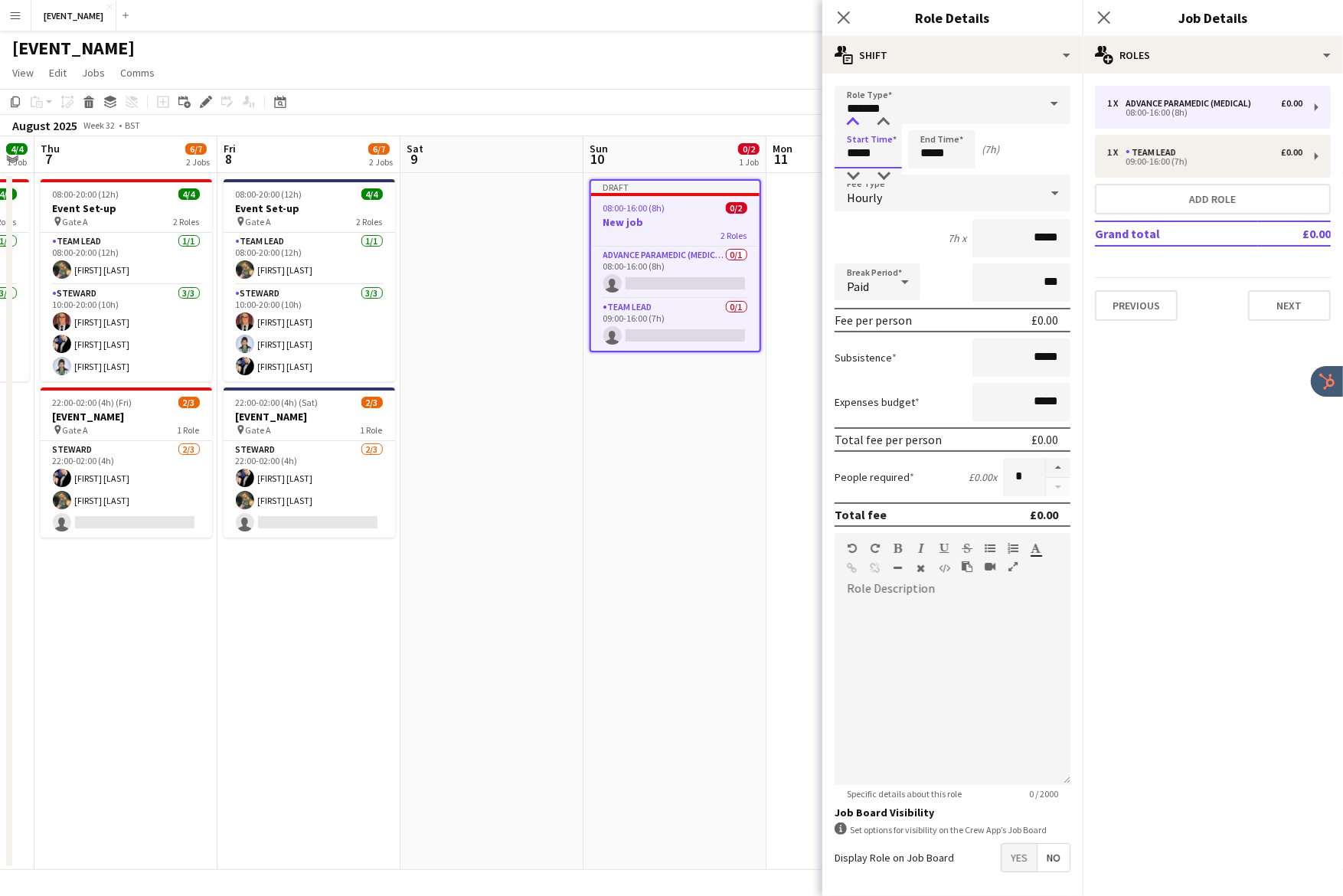 click at bounding box center (853, 123) 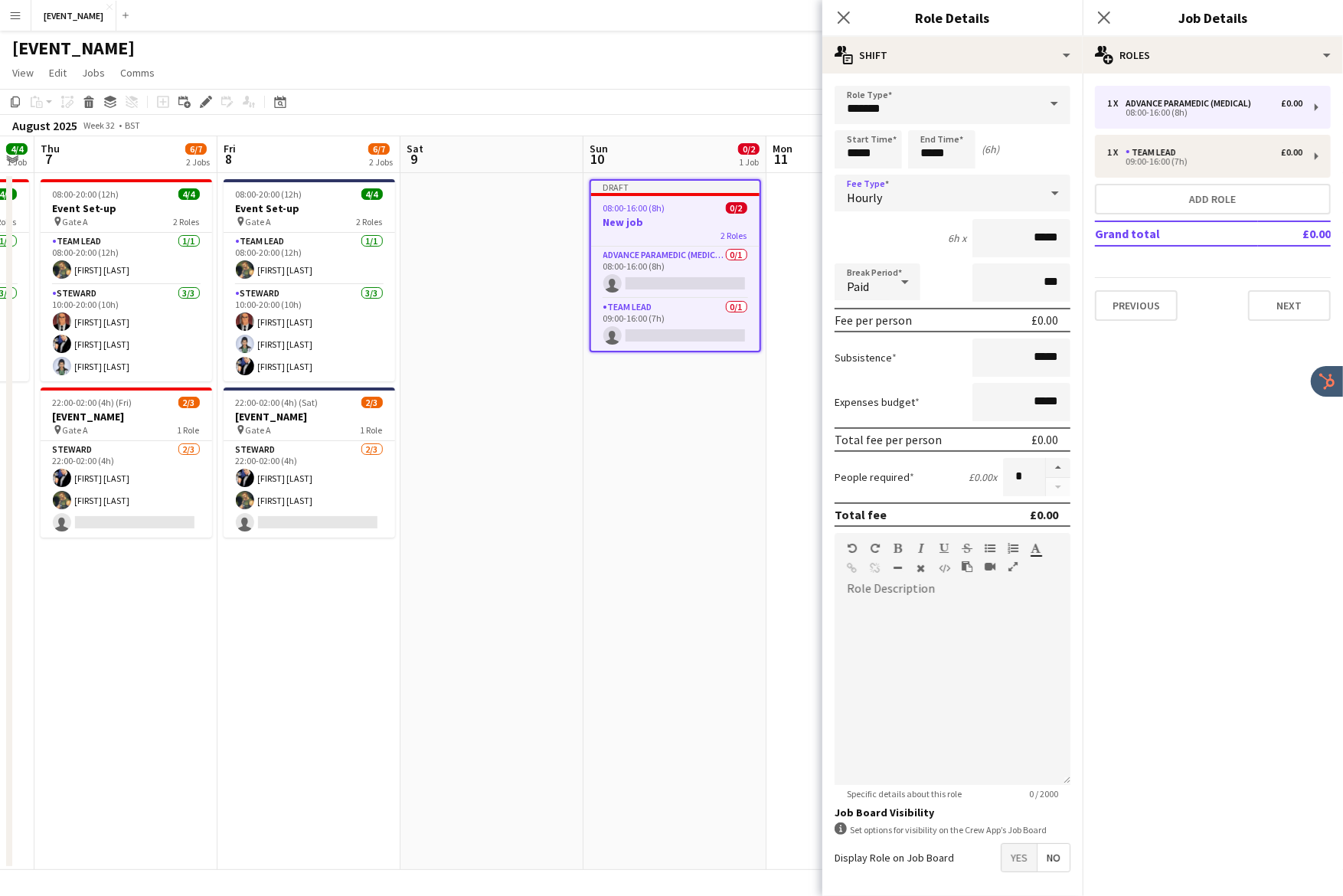 click on "Hourly" at bounding box center (937, 193) 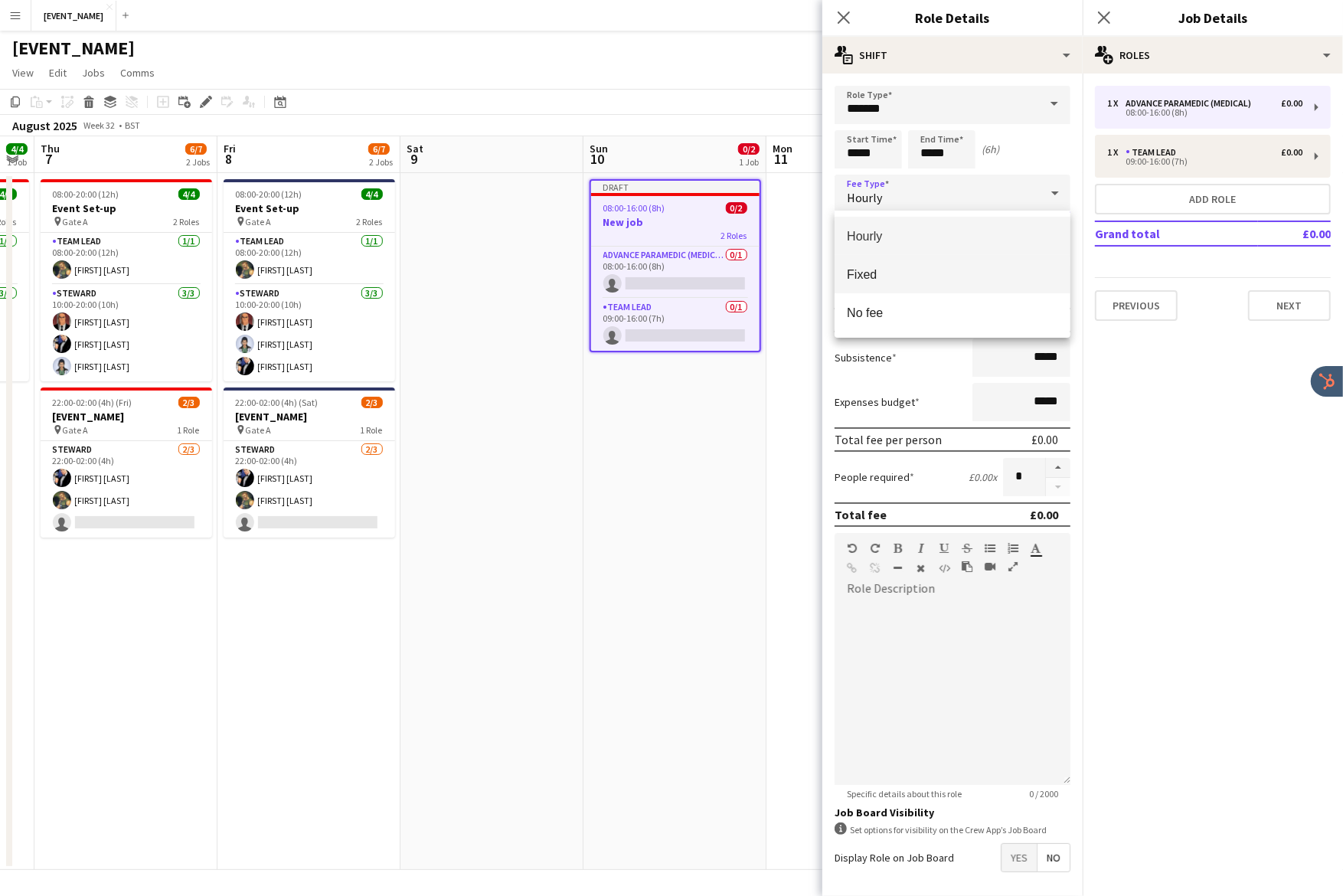 click on "Fixed" at bounding box center [953, 274] 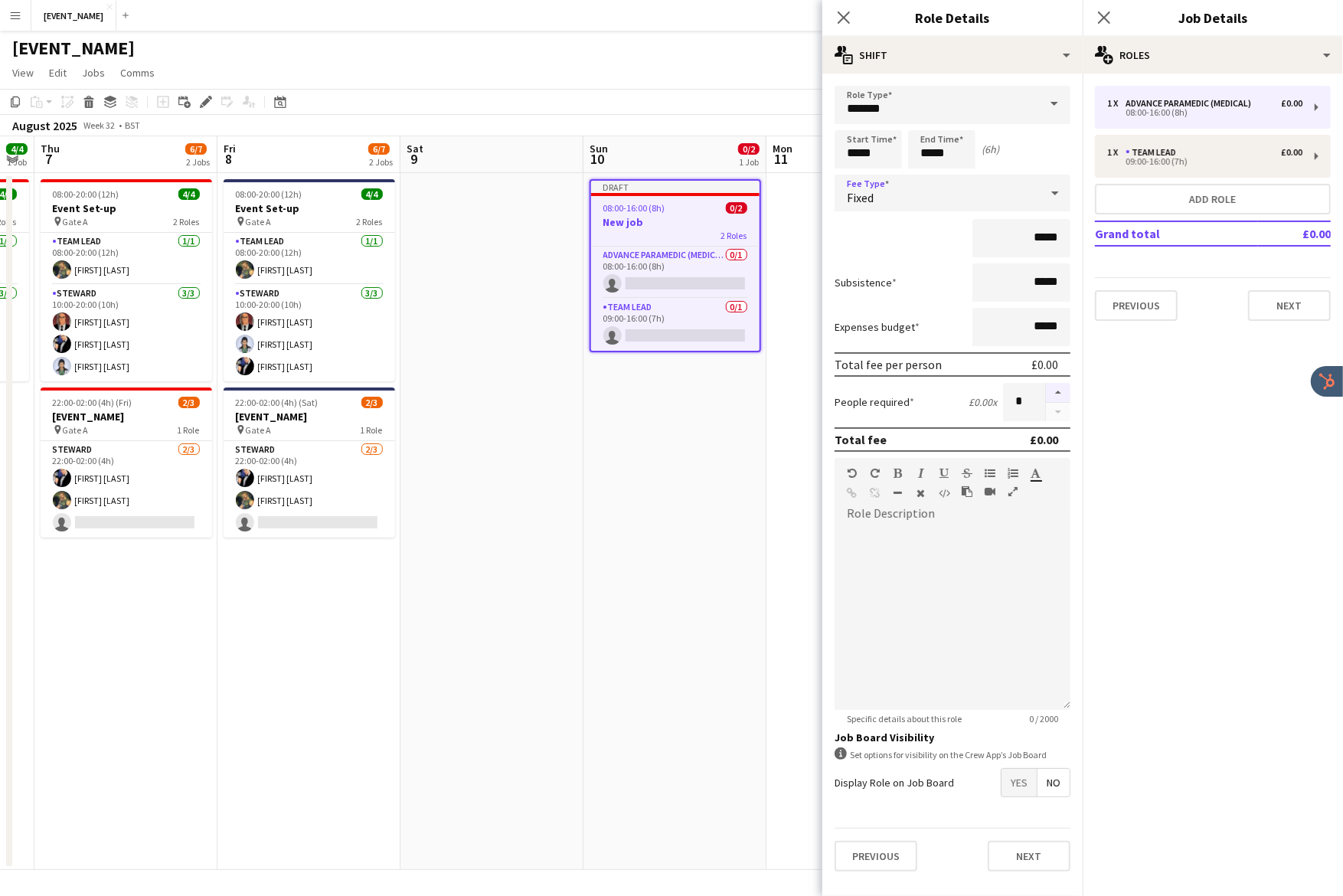click at bounding box center [1058, 393] 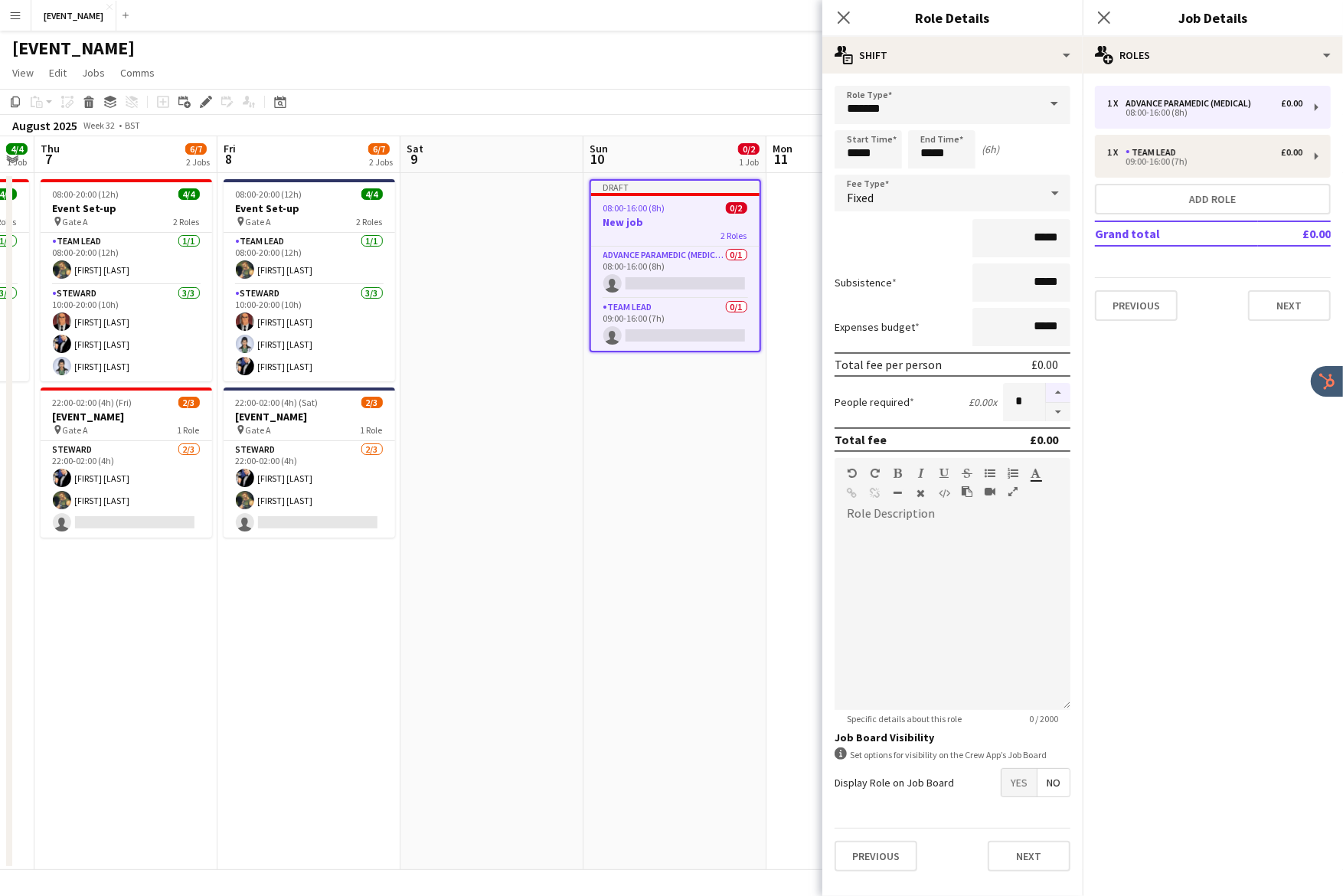 click at bounding box center [1058, 393] 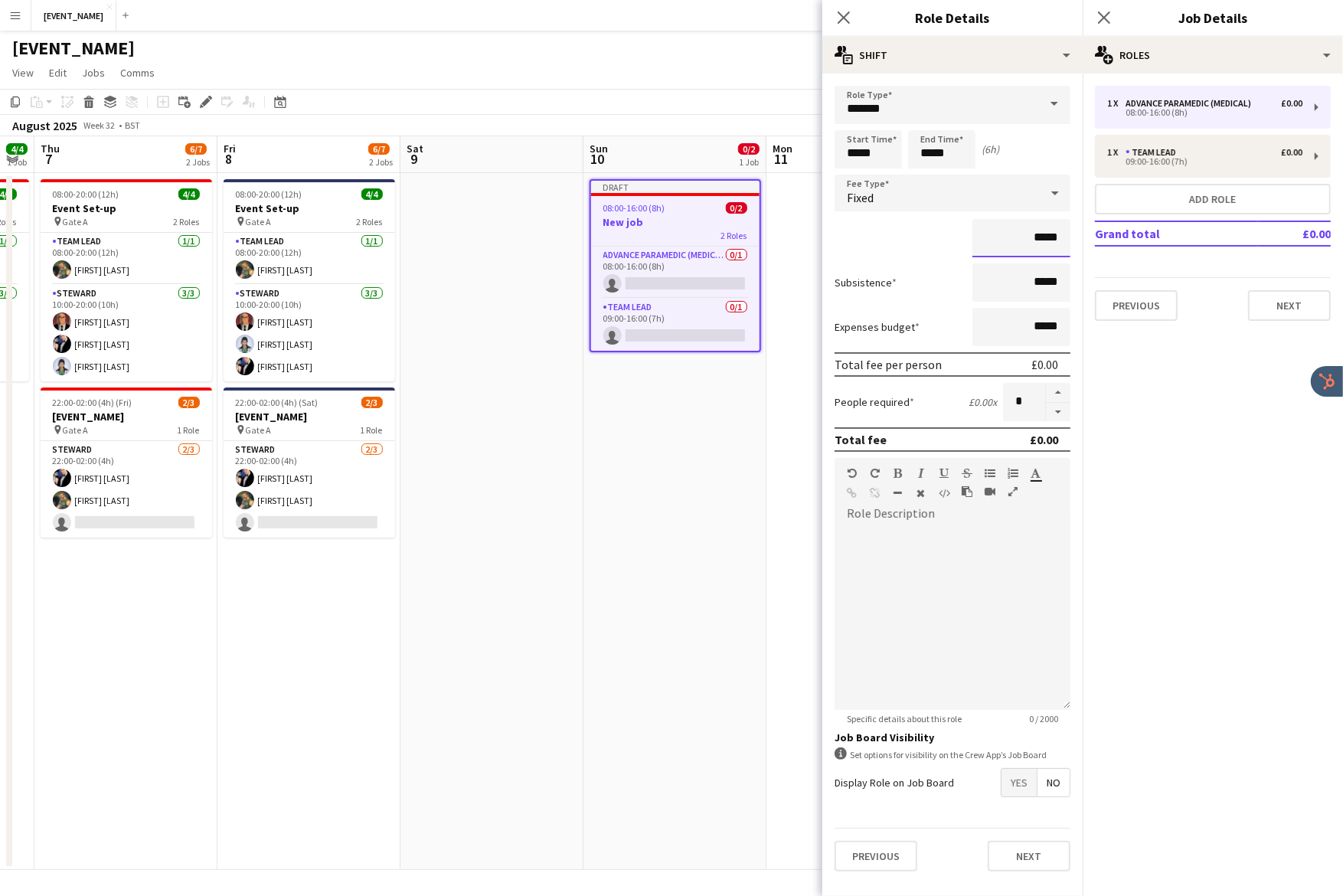 click on "*****" at bounding box center [1021, 238] 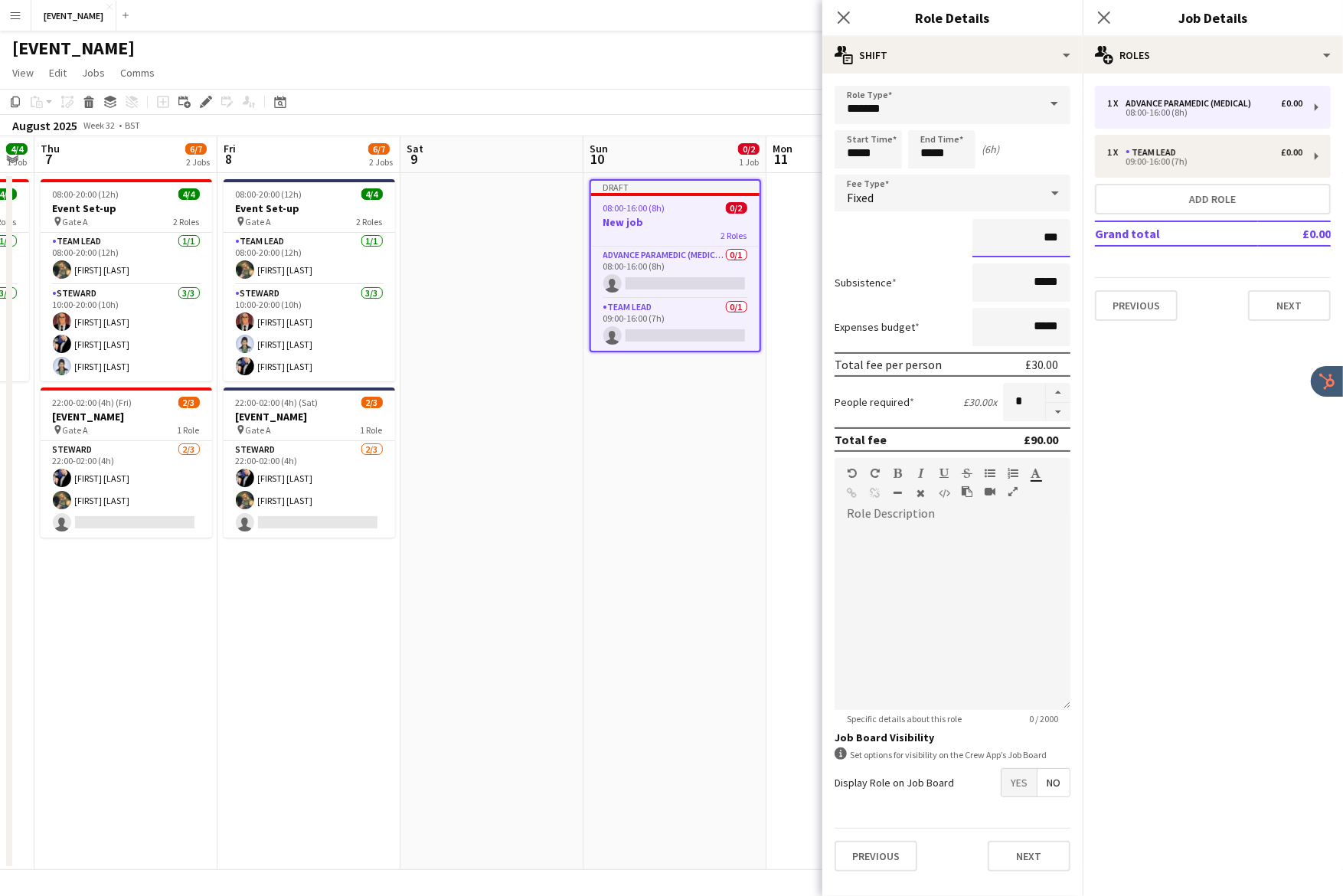 type on "***" 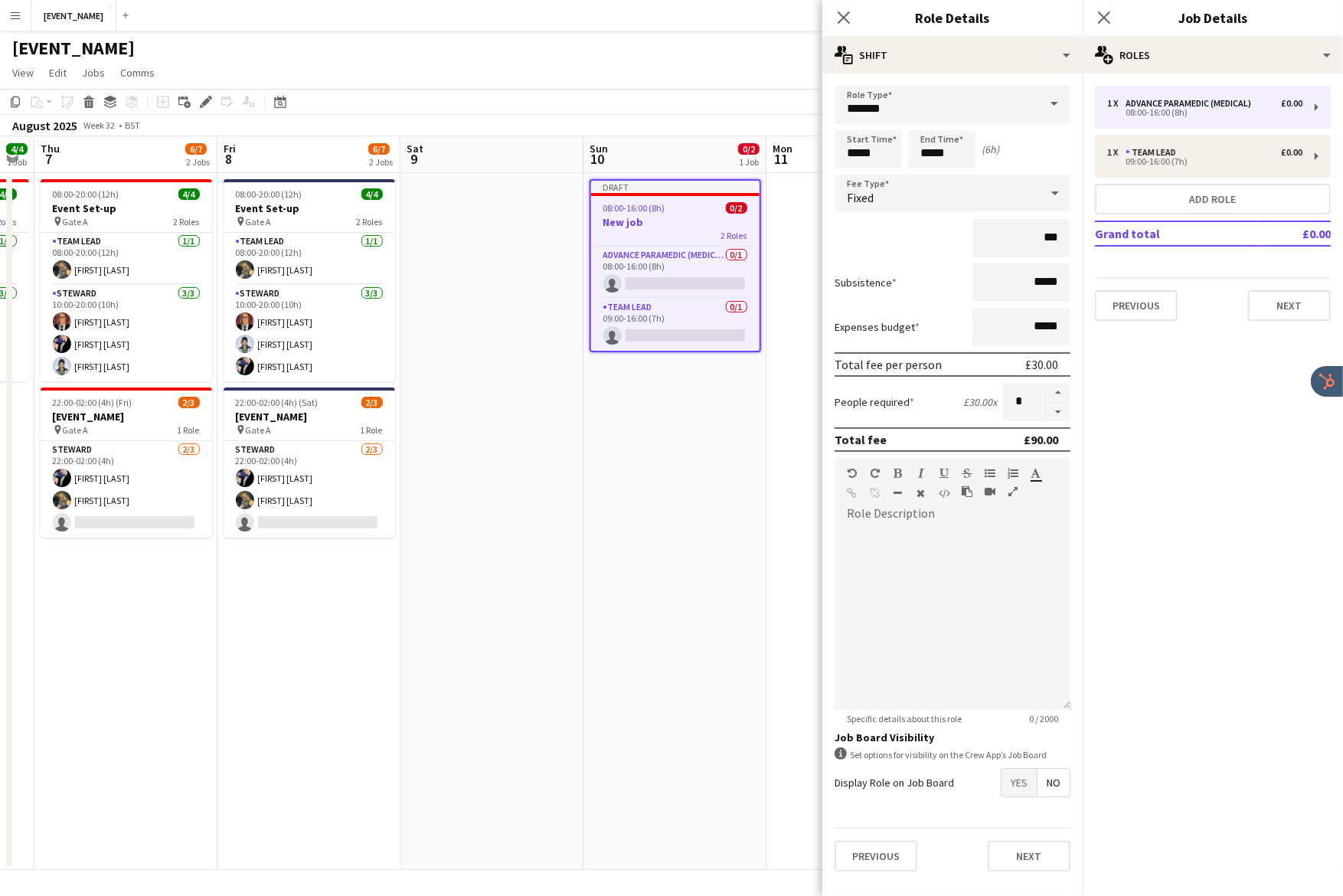 click on "***" at bounding box center [953, 238] 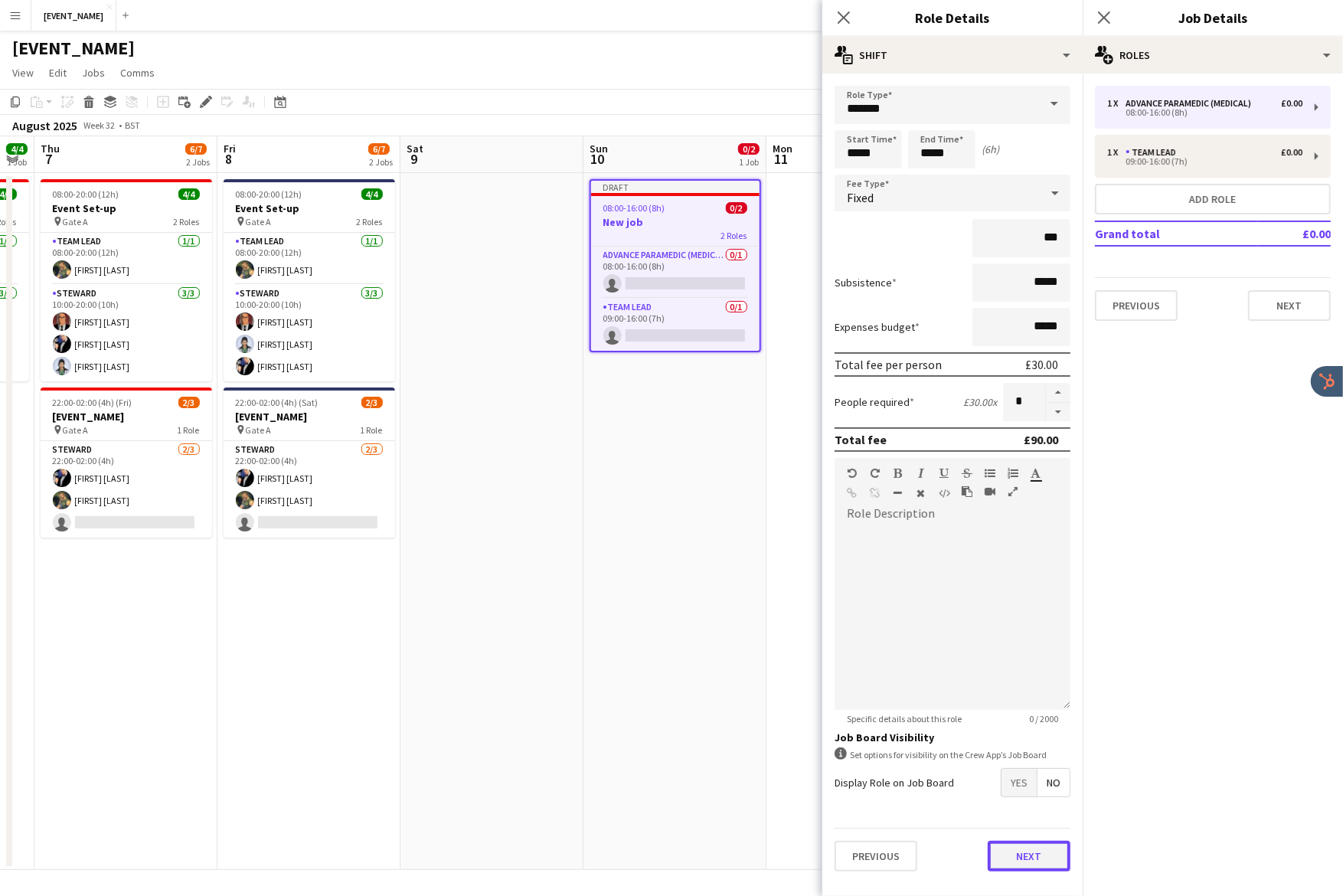 click on "Next" at bounding box center [1029, 856] 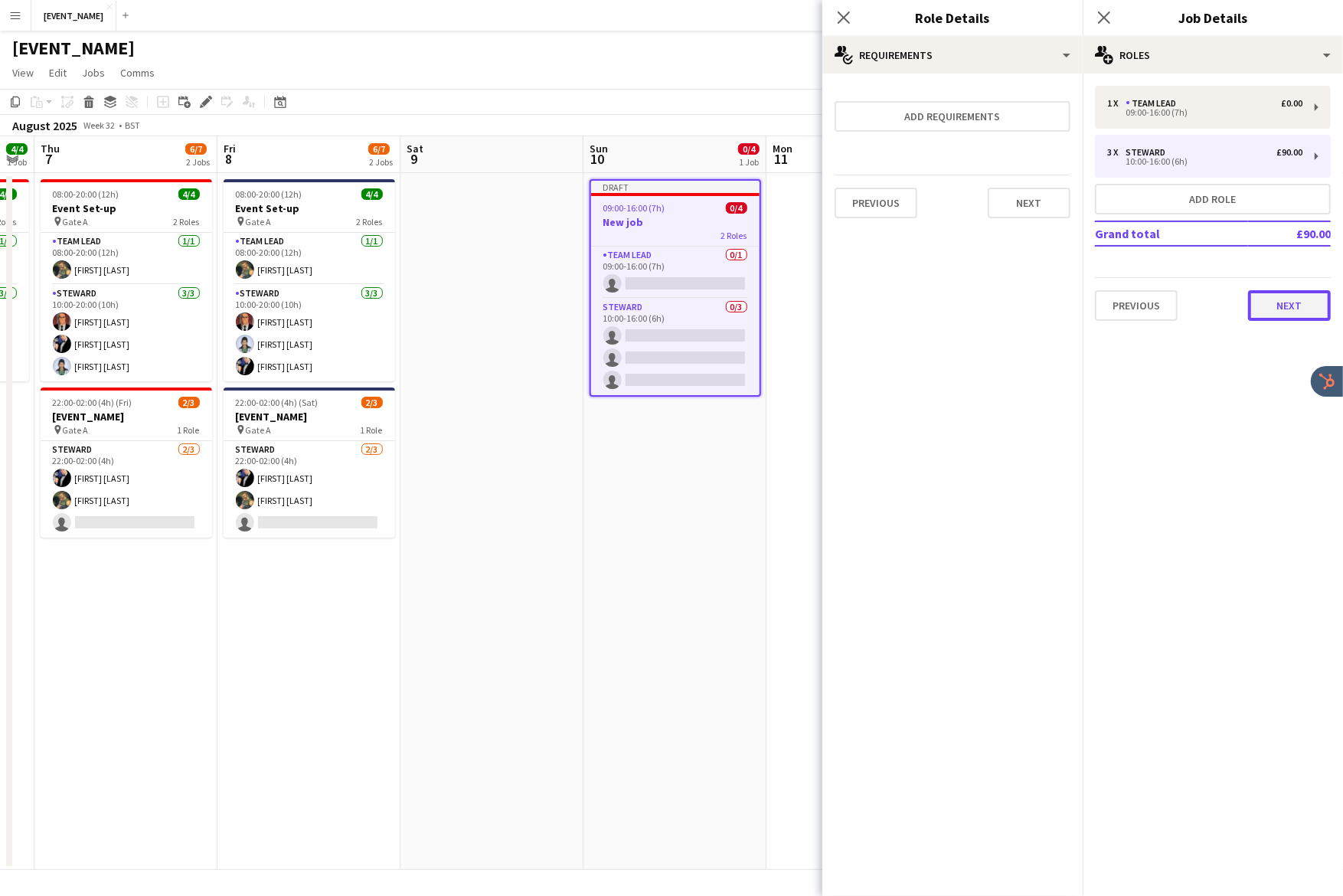 click on "Next" at bounding box center (1289, 306) 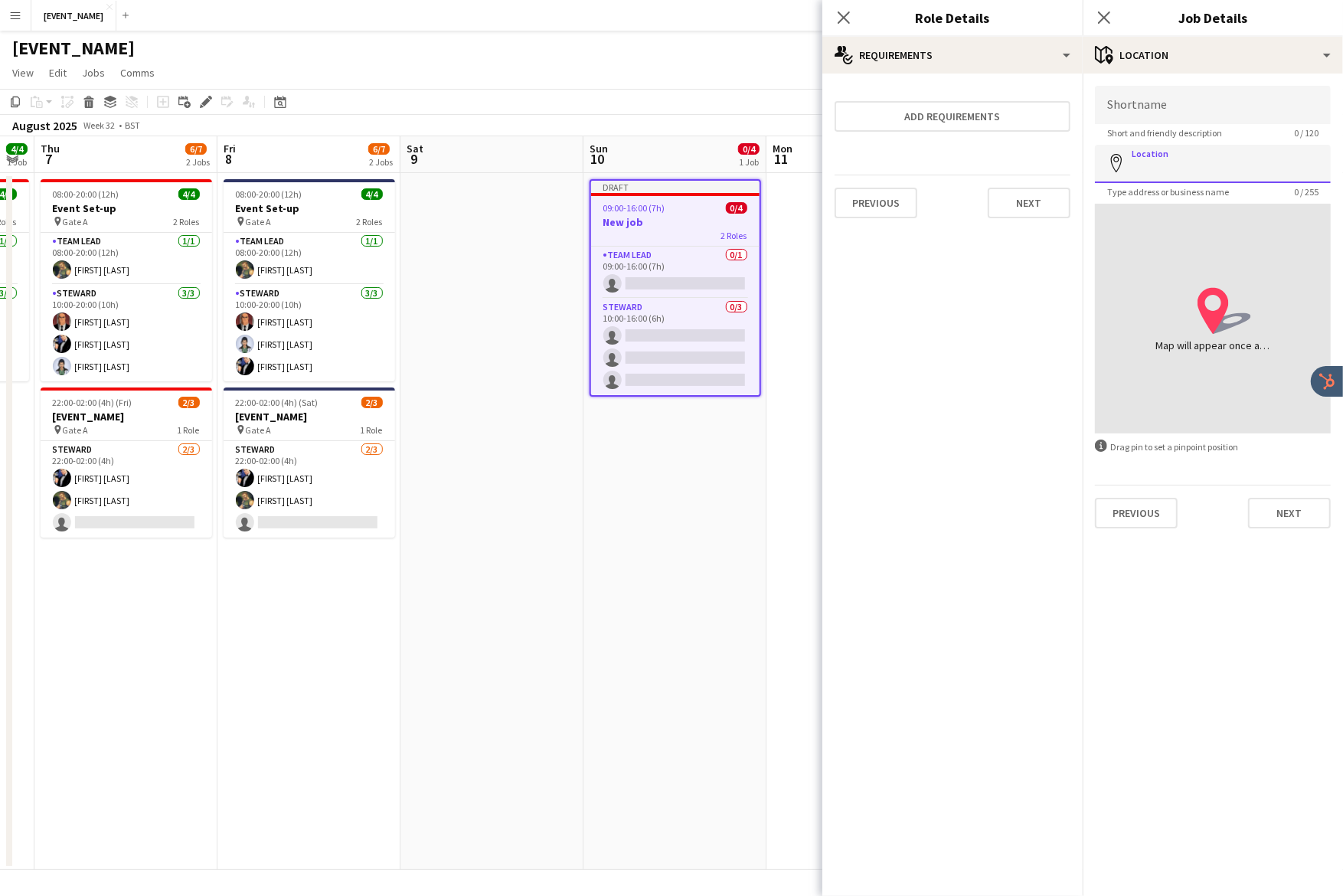 click on "Location" at bounding box center [1213, 164] 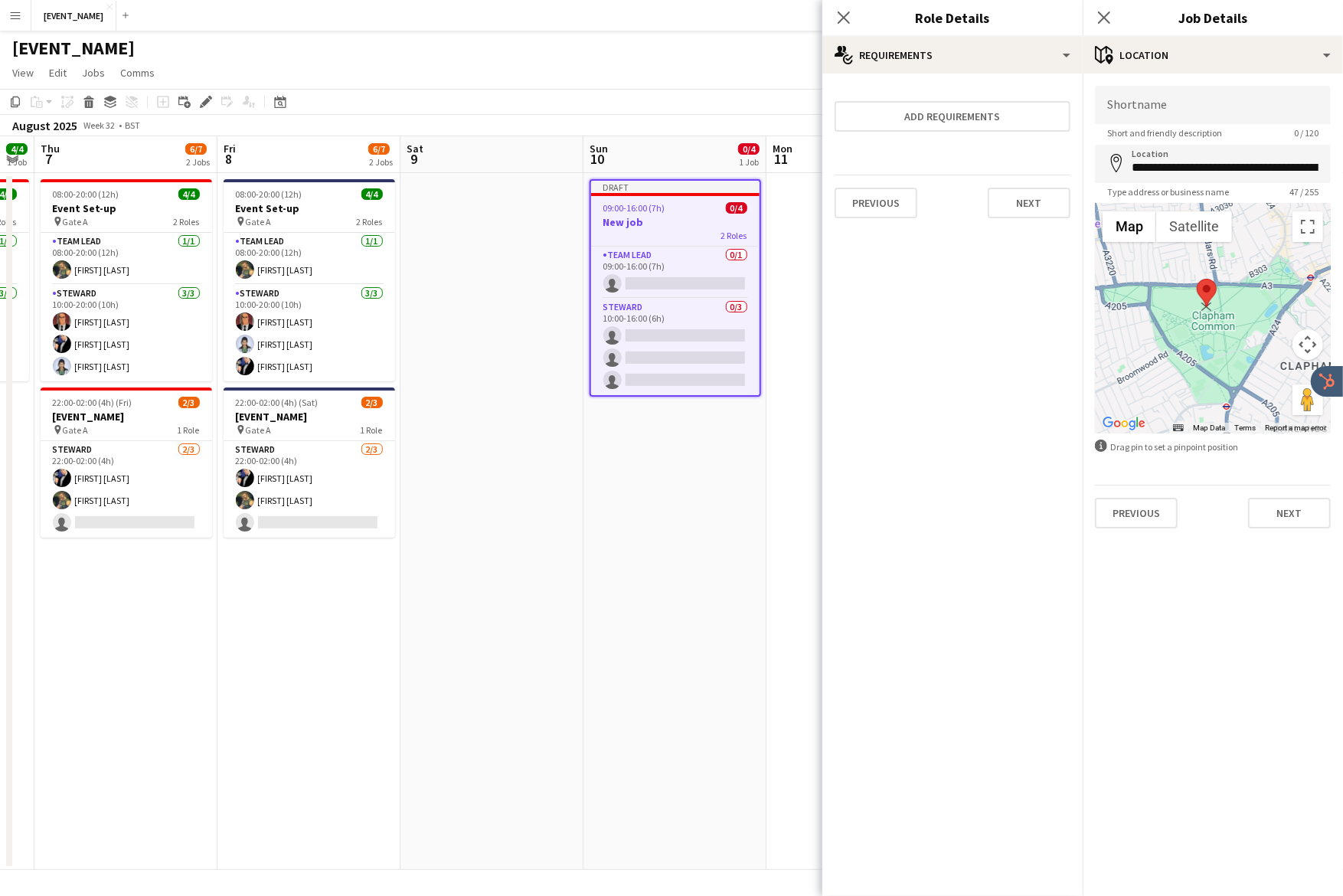 drag, startPoint x: 1218, startPoint y: 302, endPoint x: 1211, endPoint y: 290, distance: 13.892444 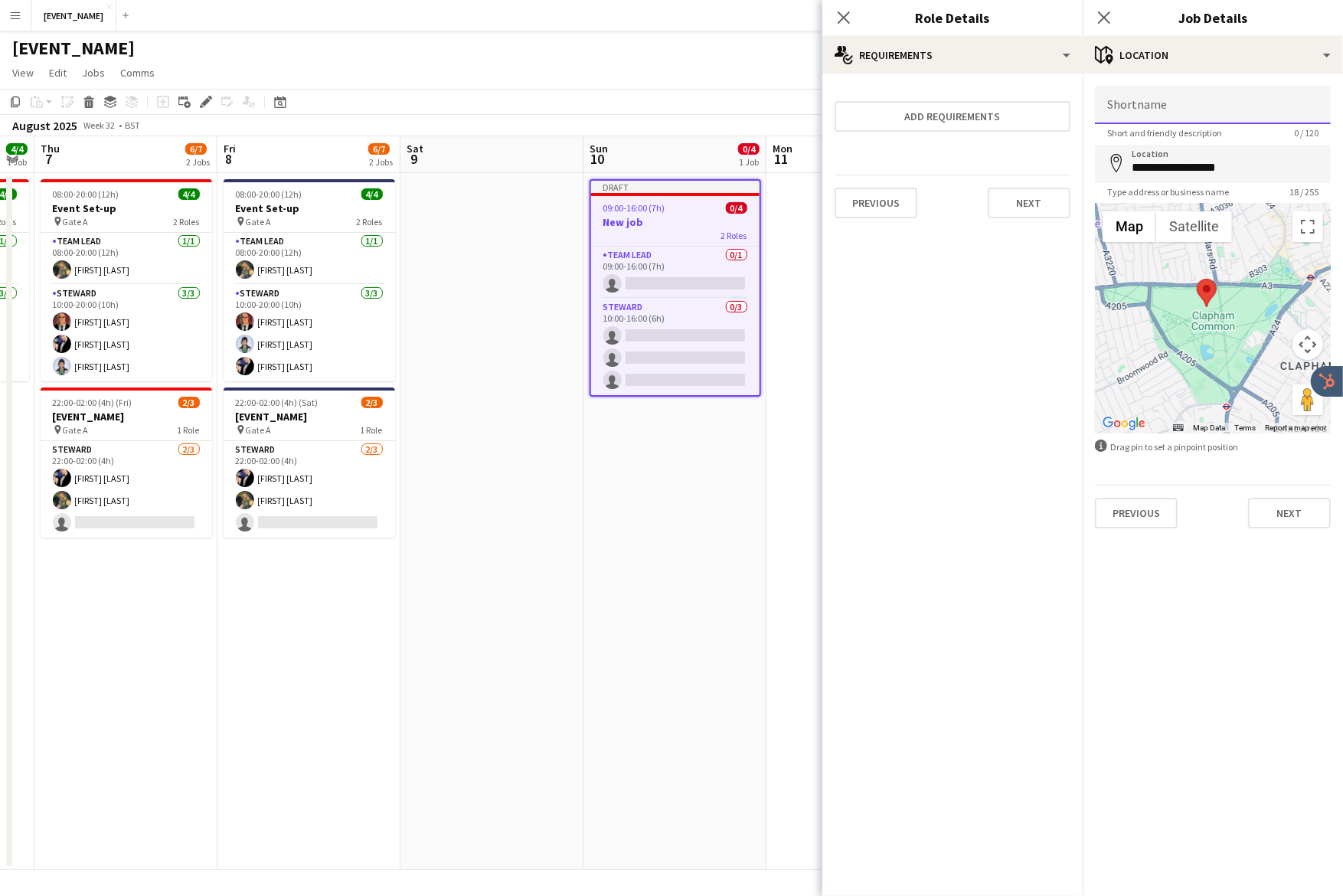 click on "Shortname" at bounding box center [1213, 105] 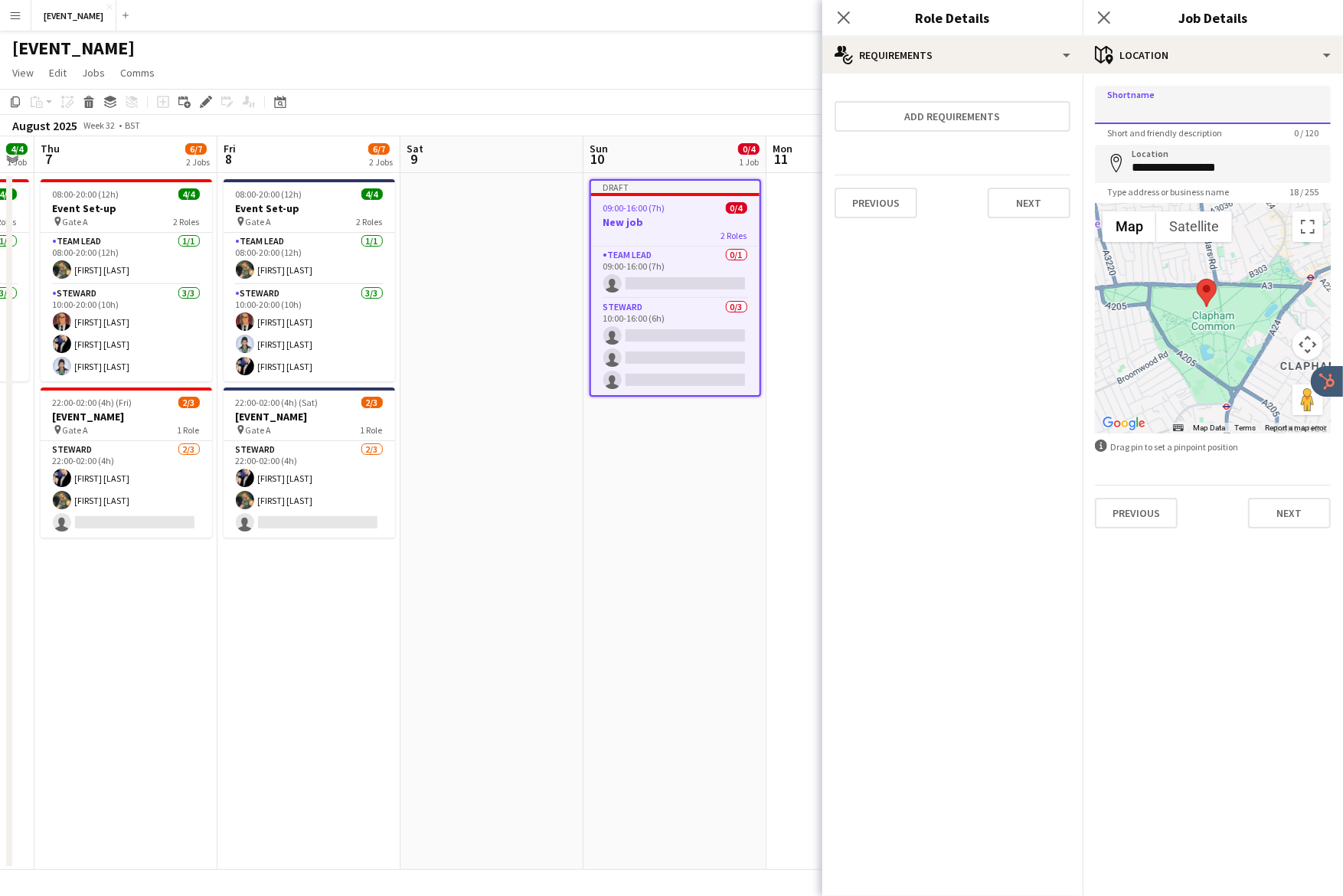 type on "******" 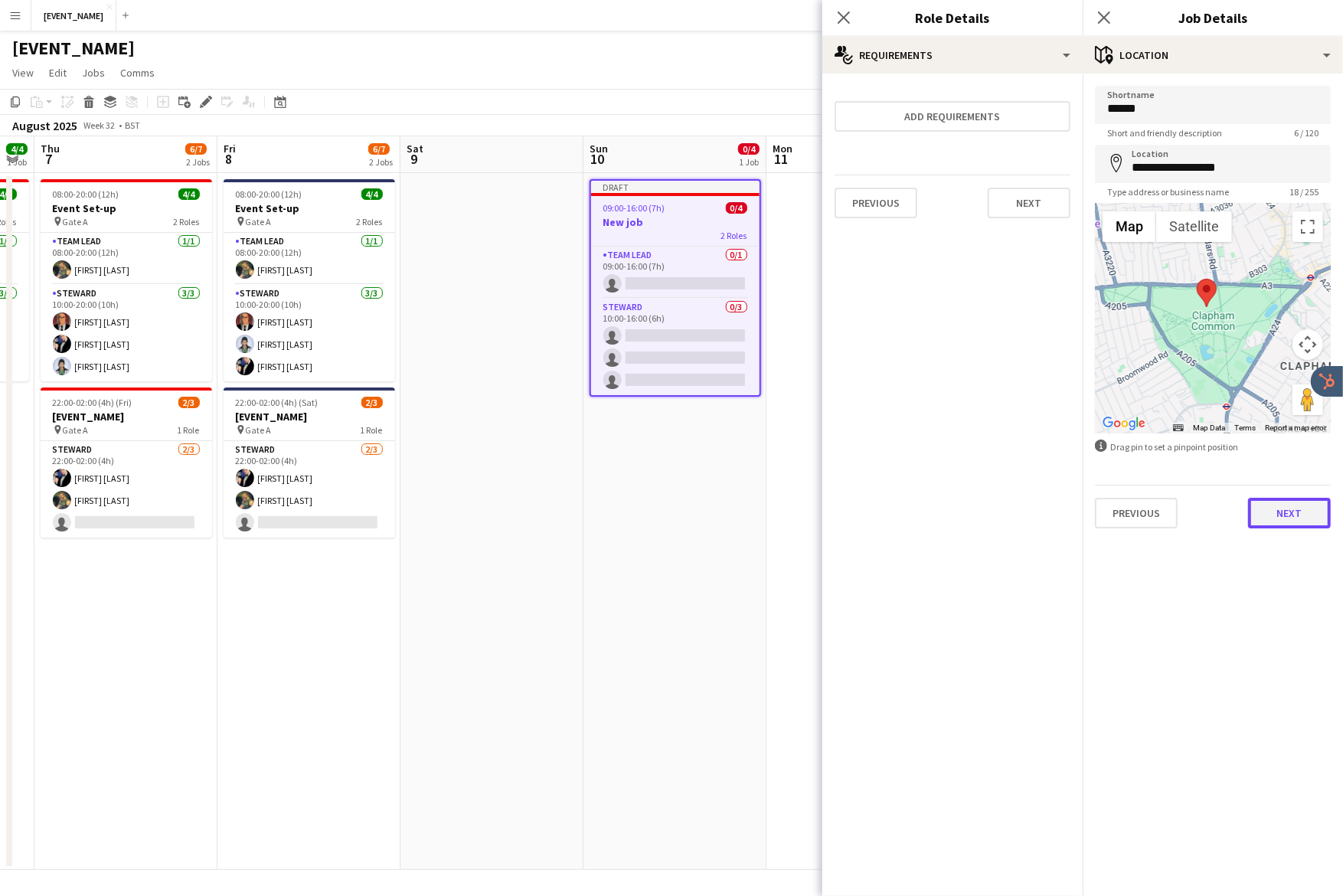 click on "Next" at bounding box center (1289, 513) 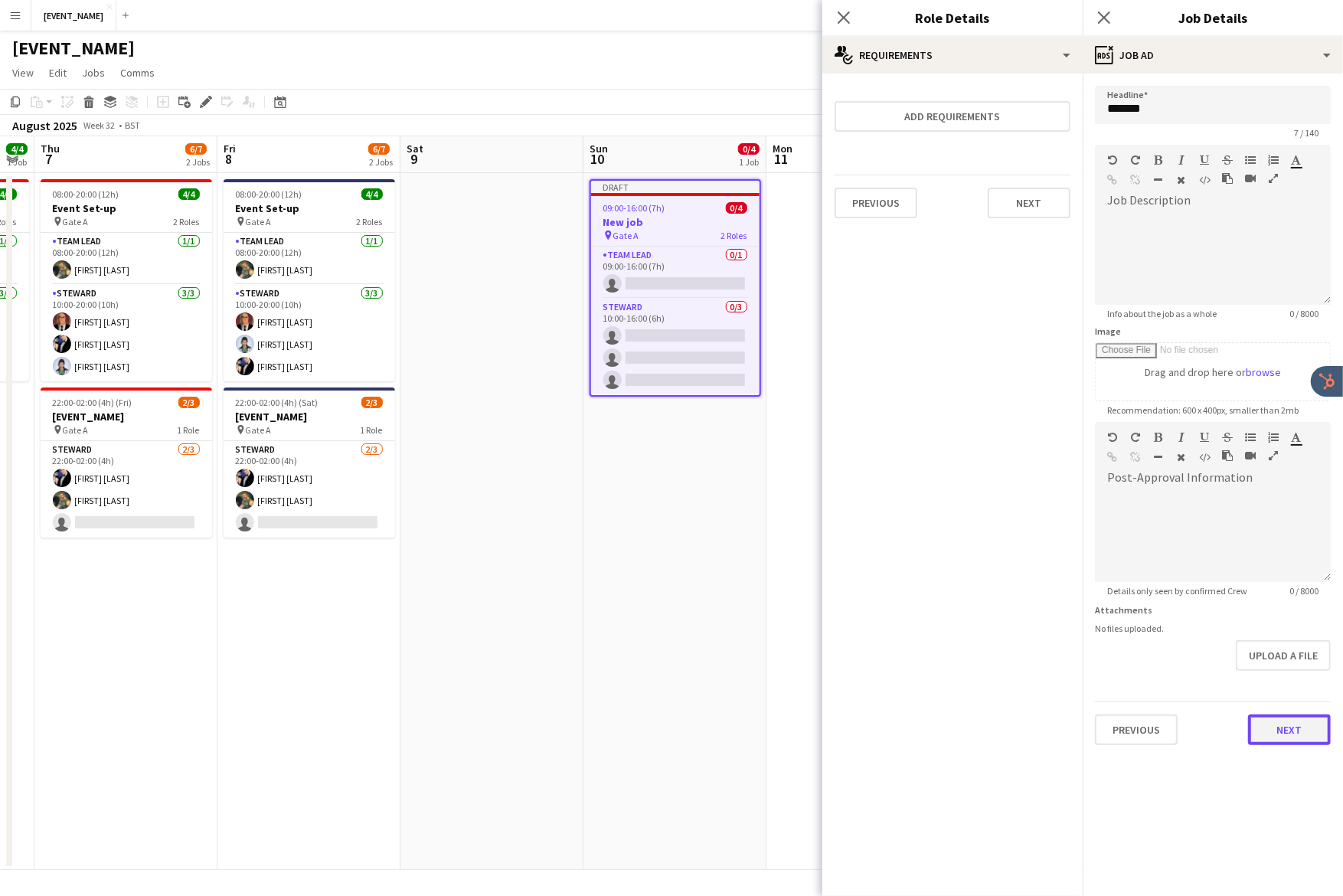 click on "Next" at bounding box center (1289, 730) 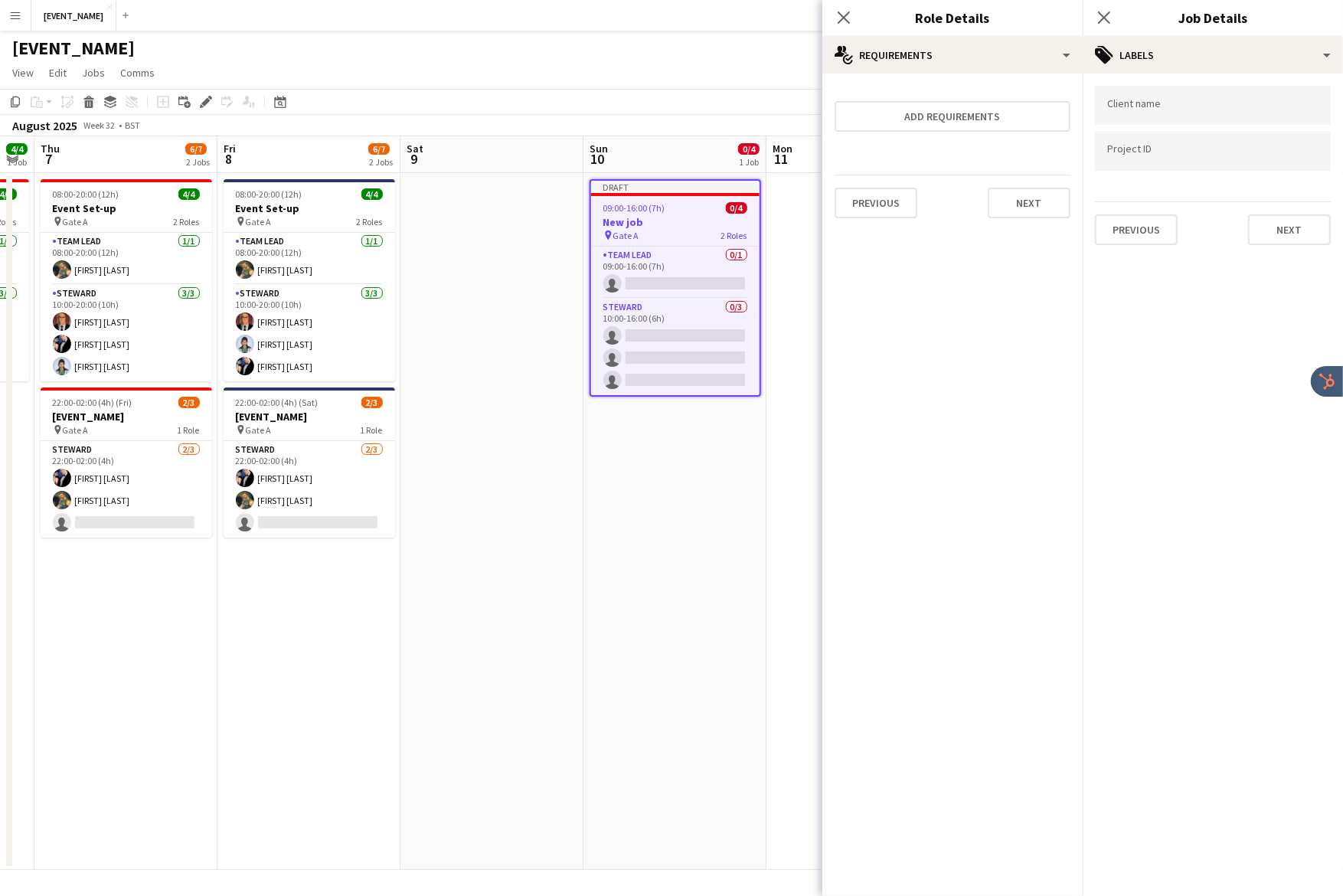 click at bounding box center (1213, 105) 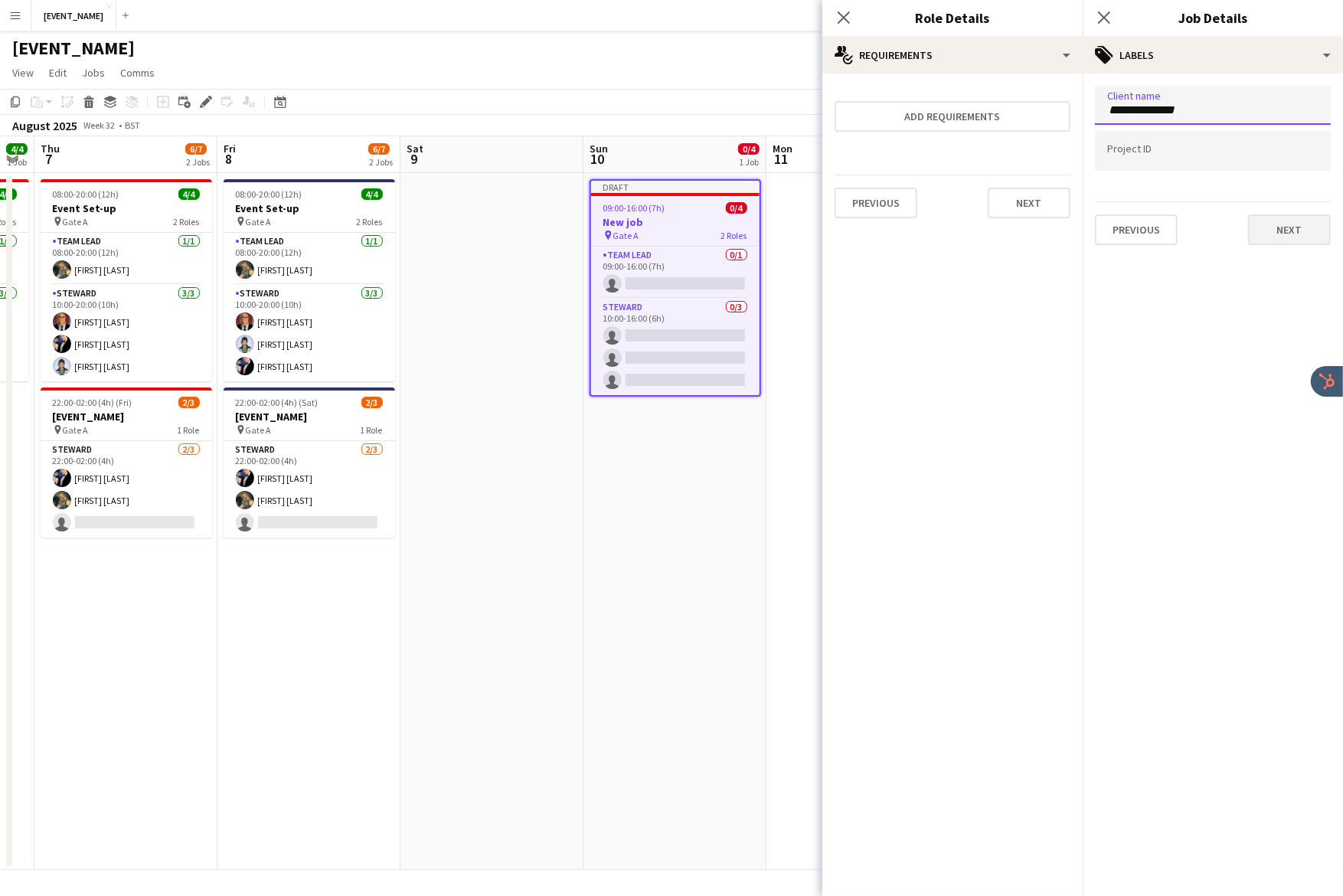 type on "**********" 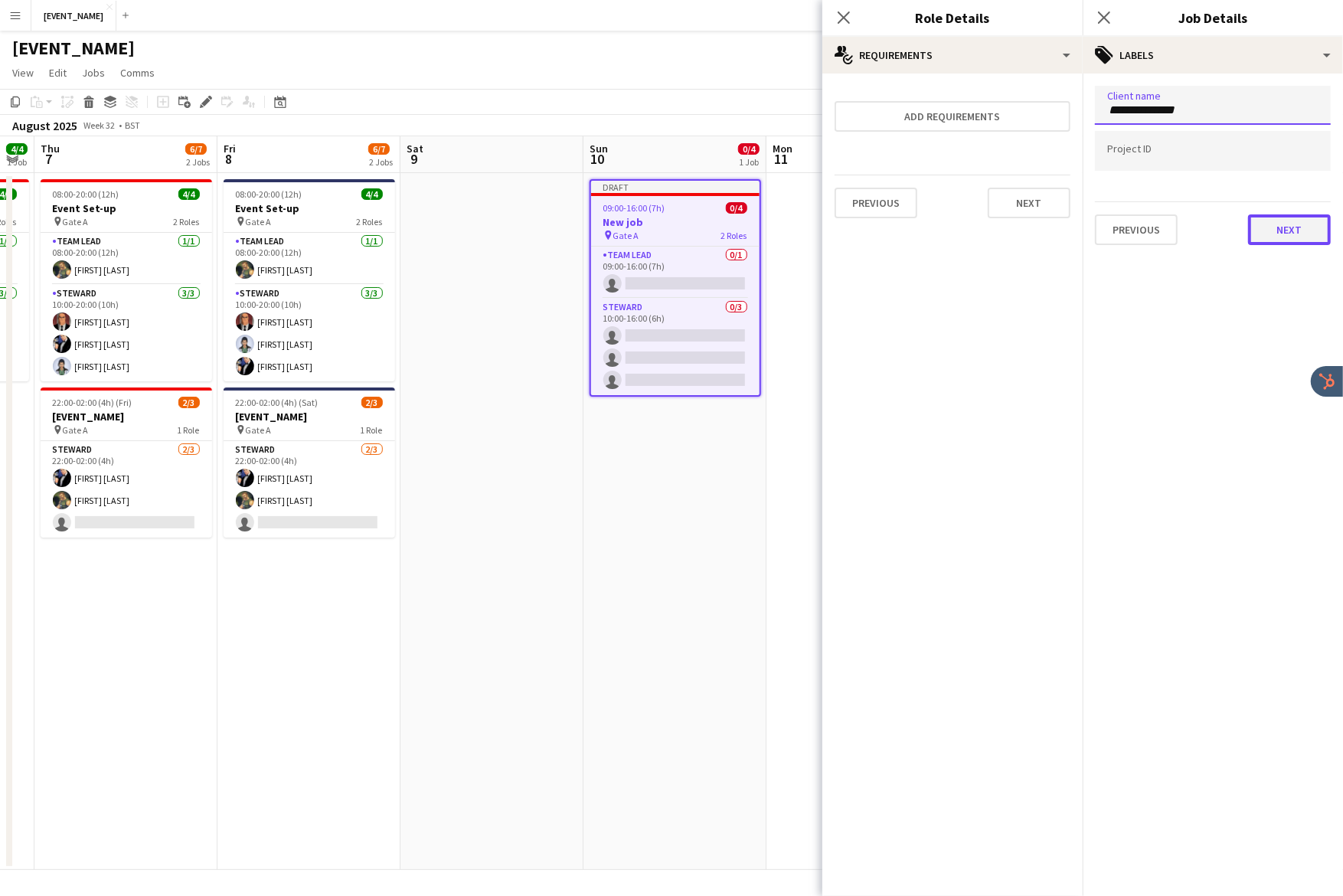 click on "Next" at bounding box center [1289, 230] 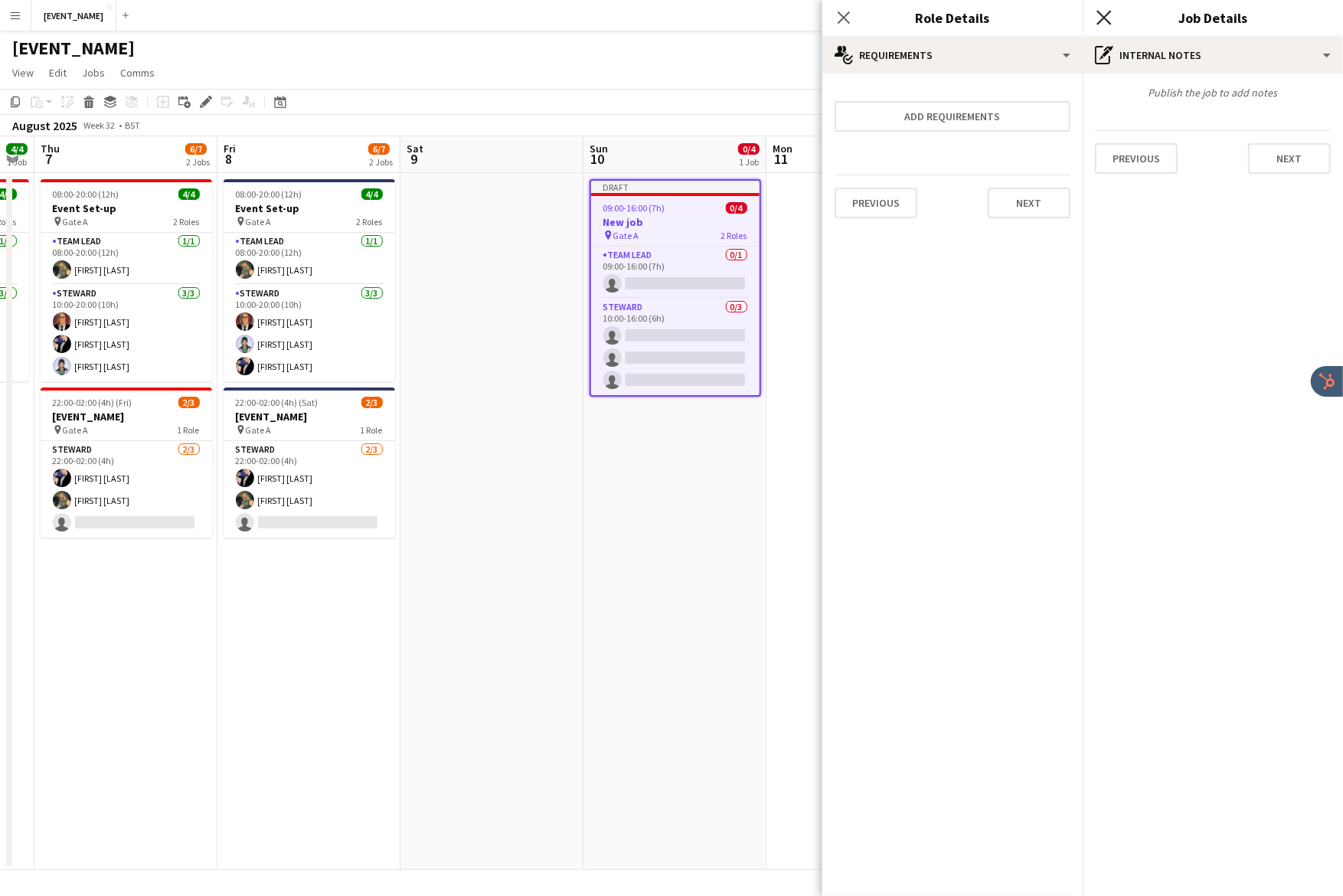 click 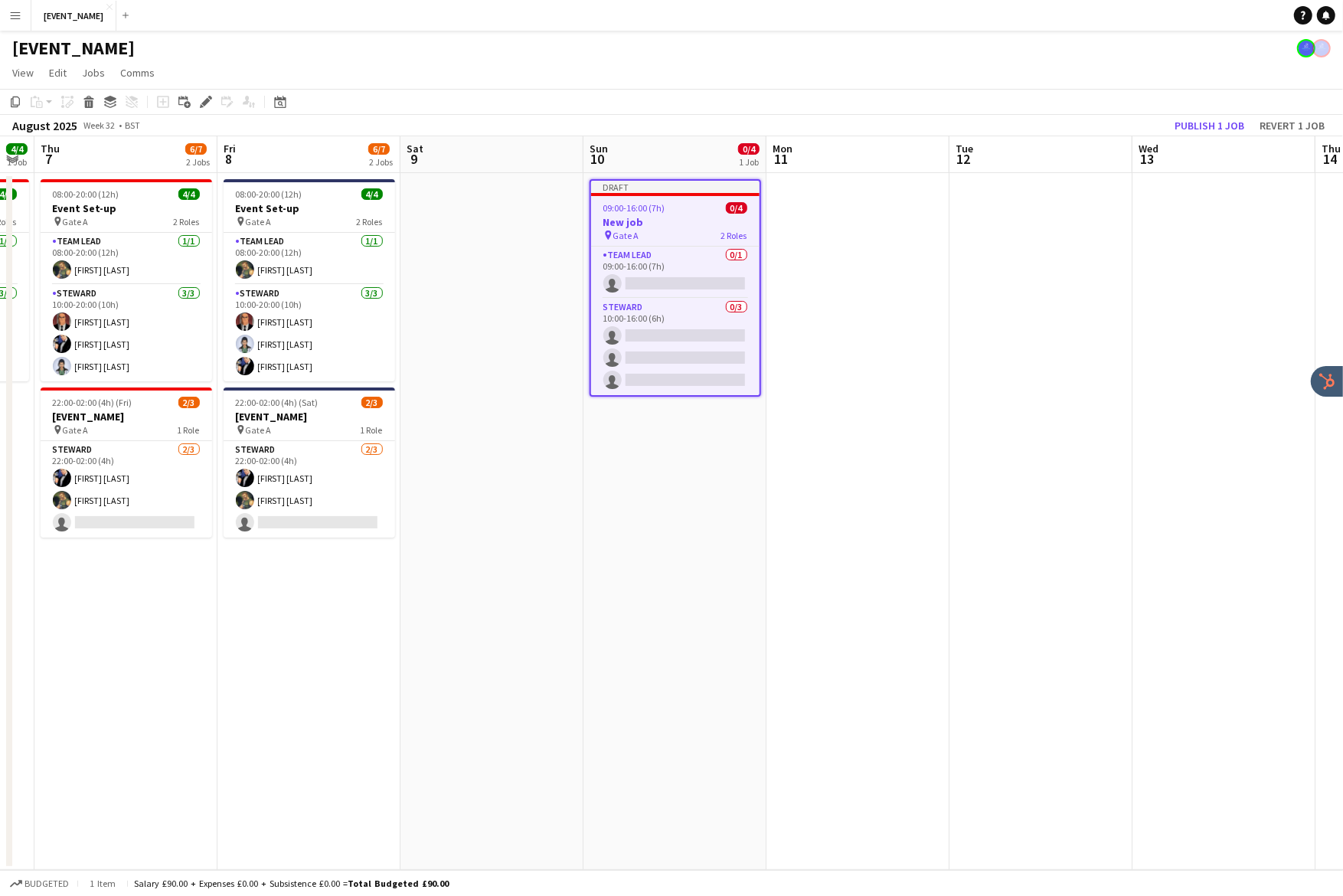 click at bounding box center [1041, 522] 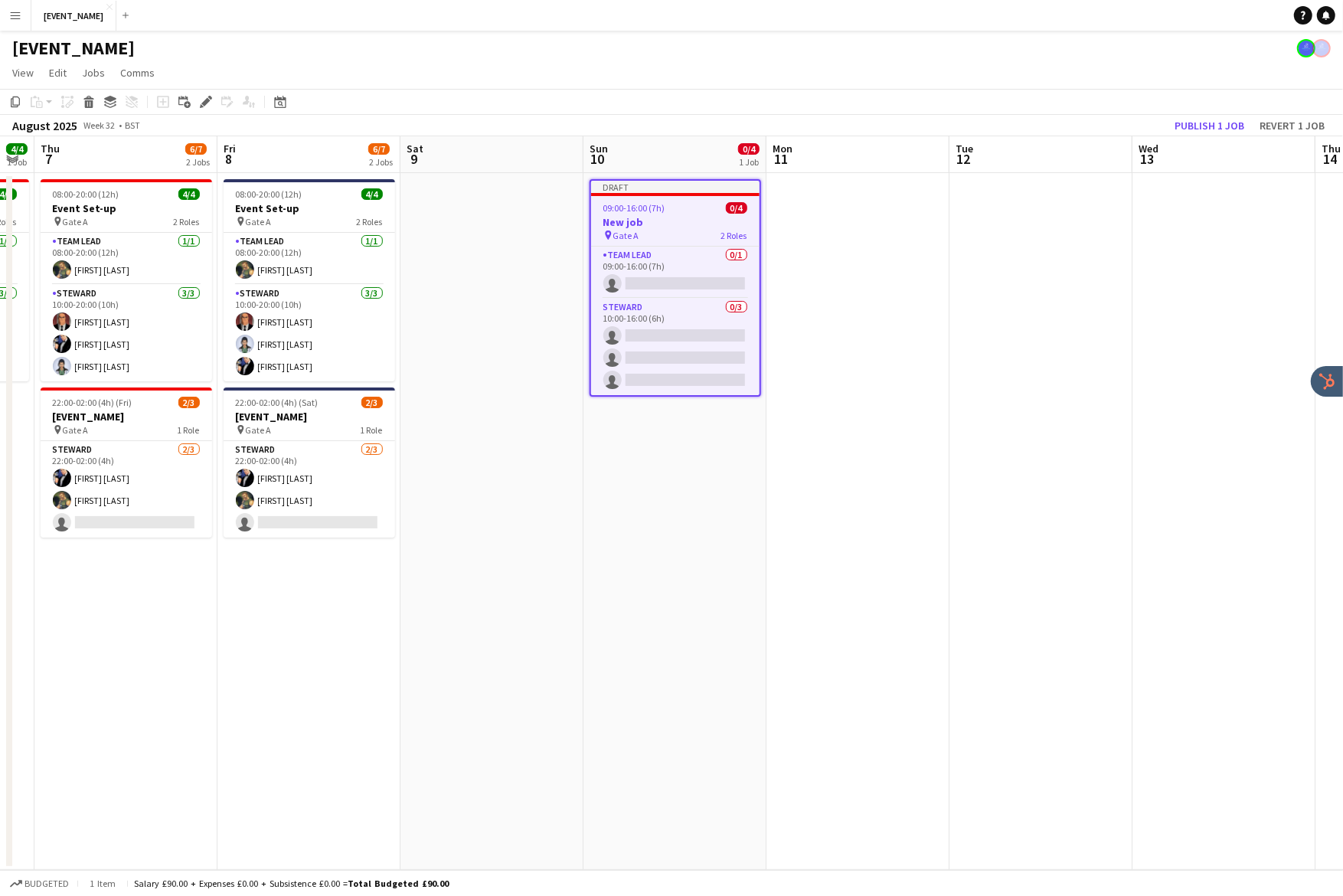 click at bounding box center [1041, 522] 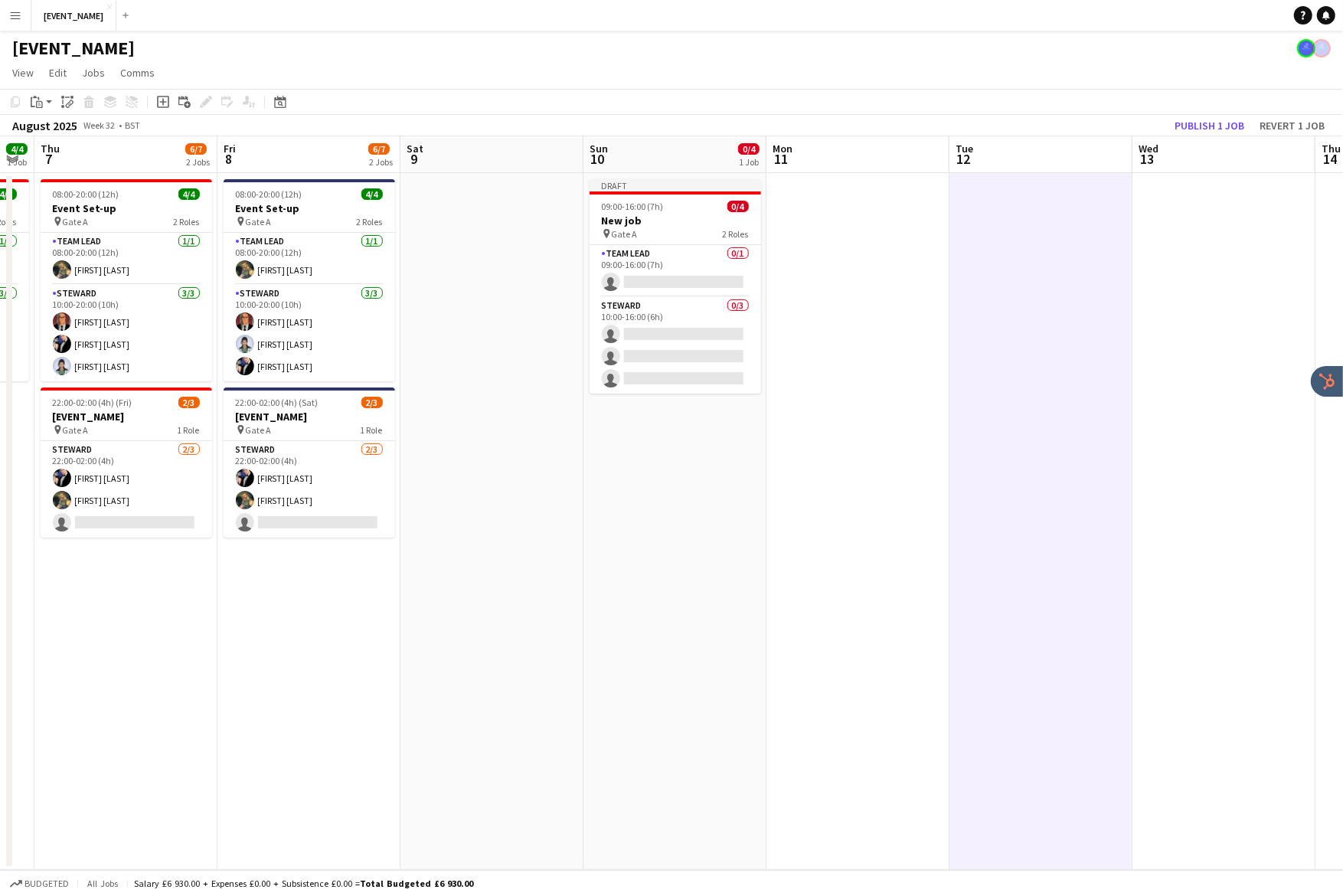 click at bounding box center (1041, 522) 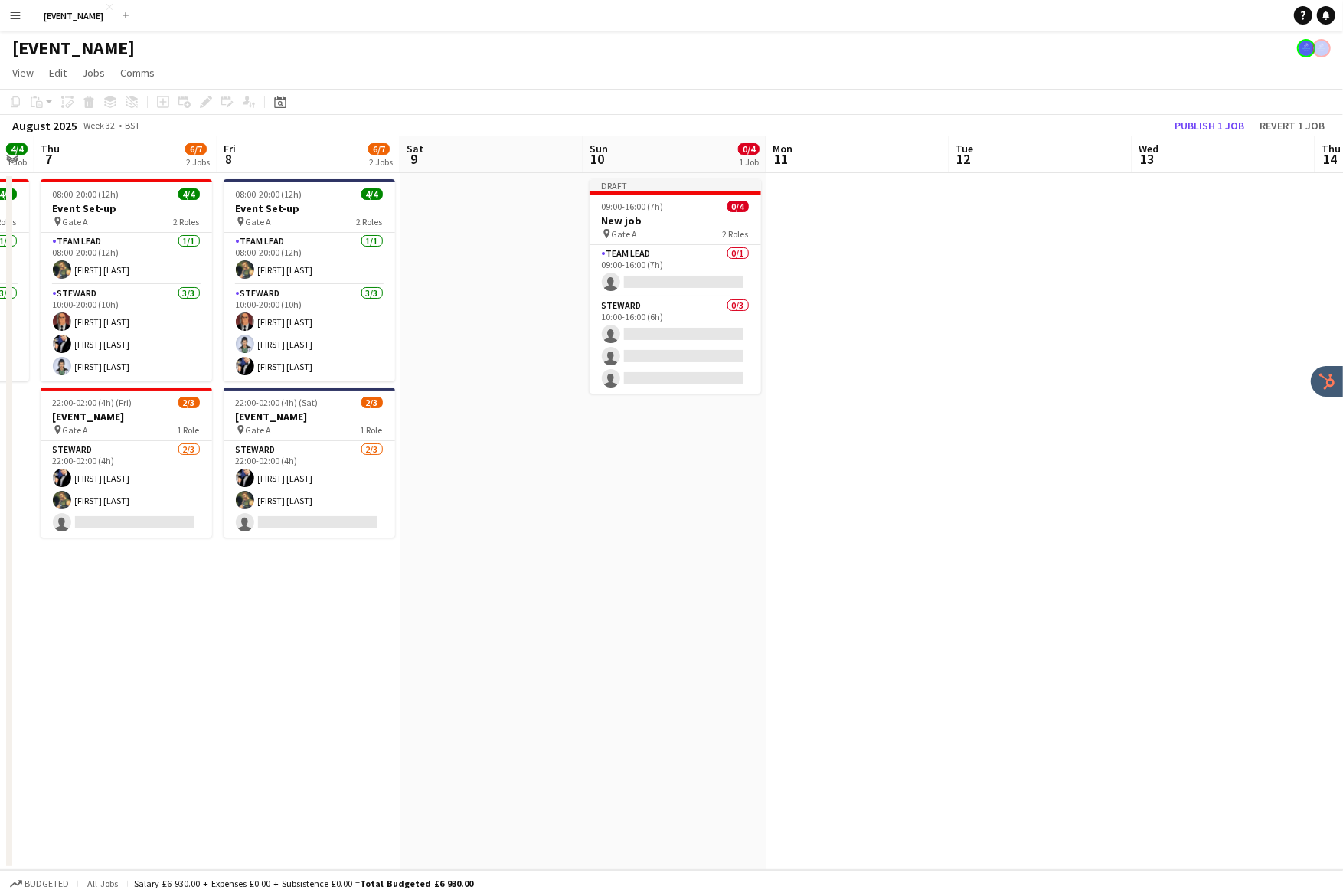 click at bounding box center [1041, 522] 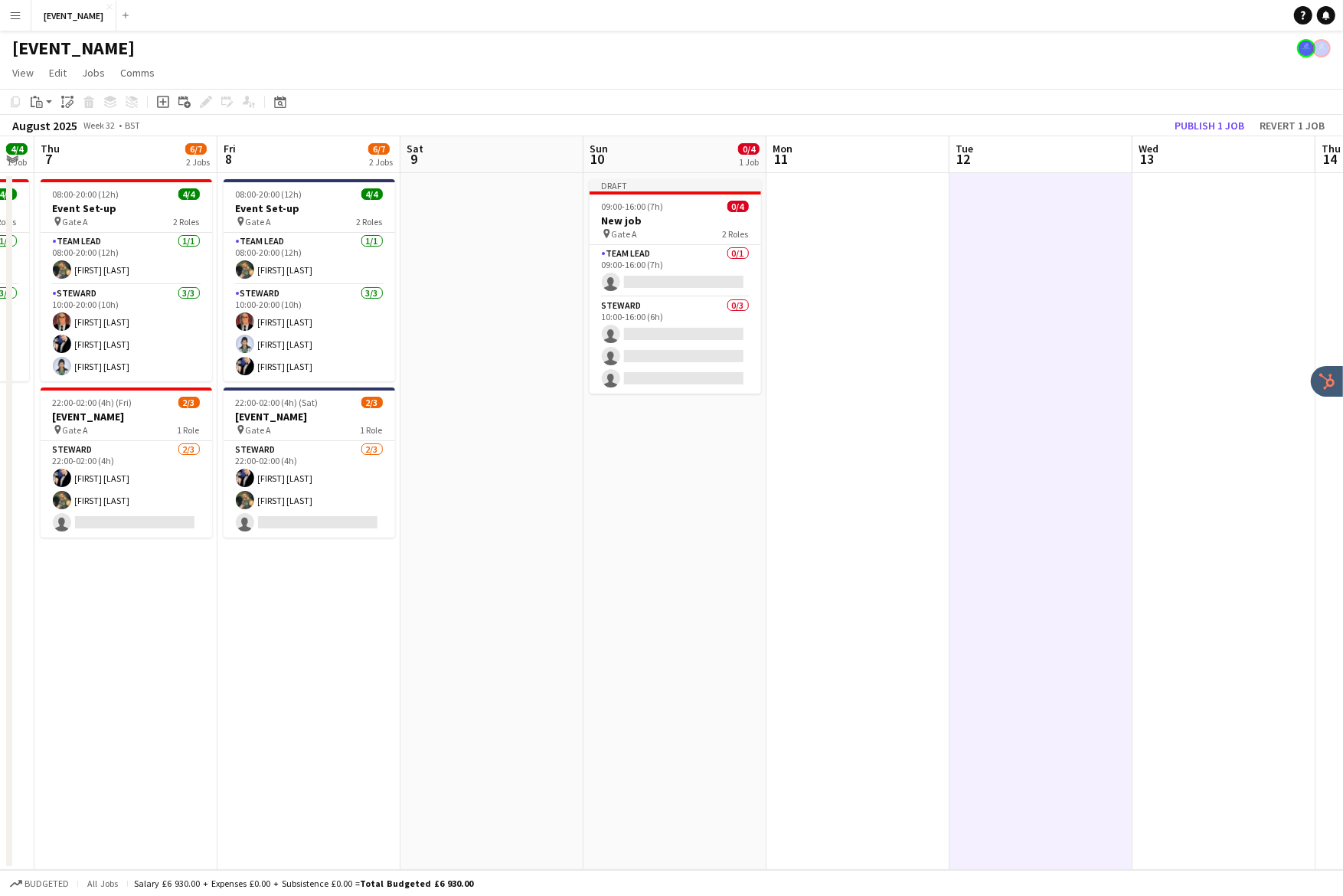 click at bounding box center [1041, 522] 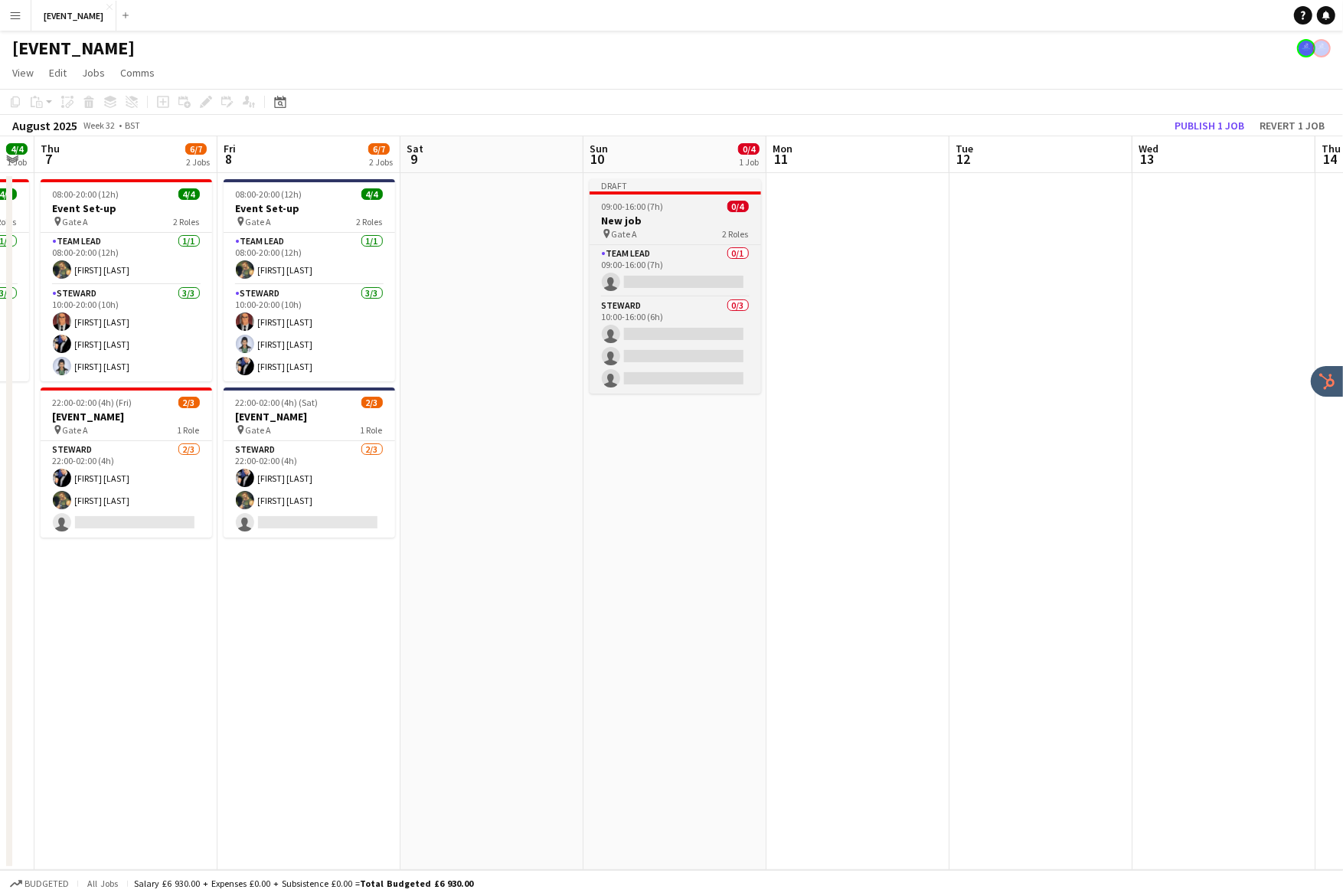 click on "pin
Gate A   2 Roles" at bounding box center (675, 234) 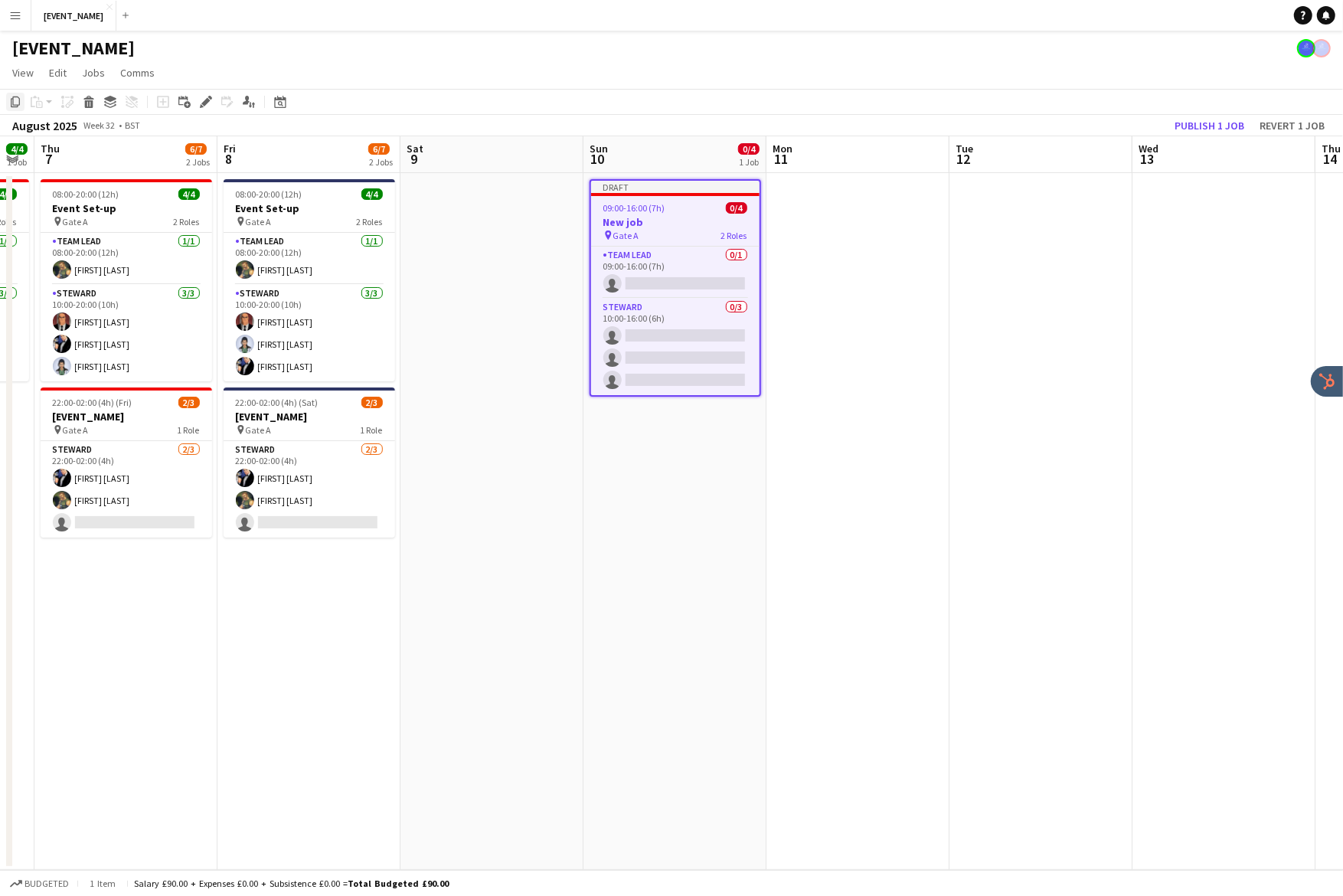 click on "Copy" 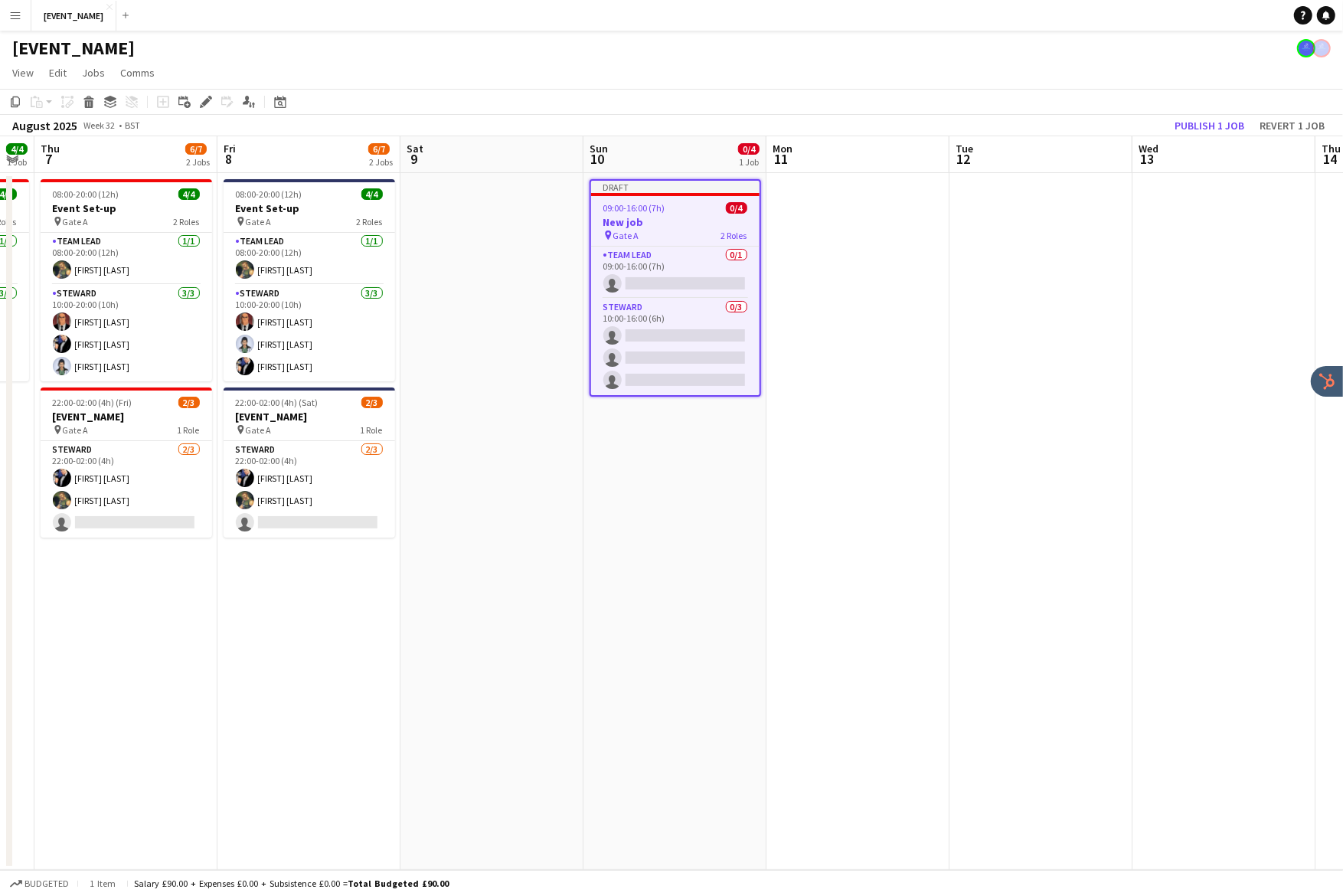 click at bounding box center (1041, 522) 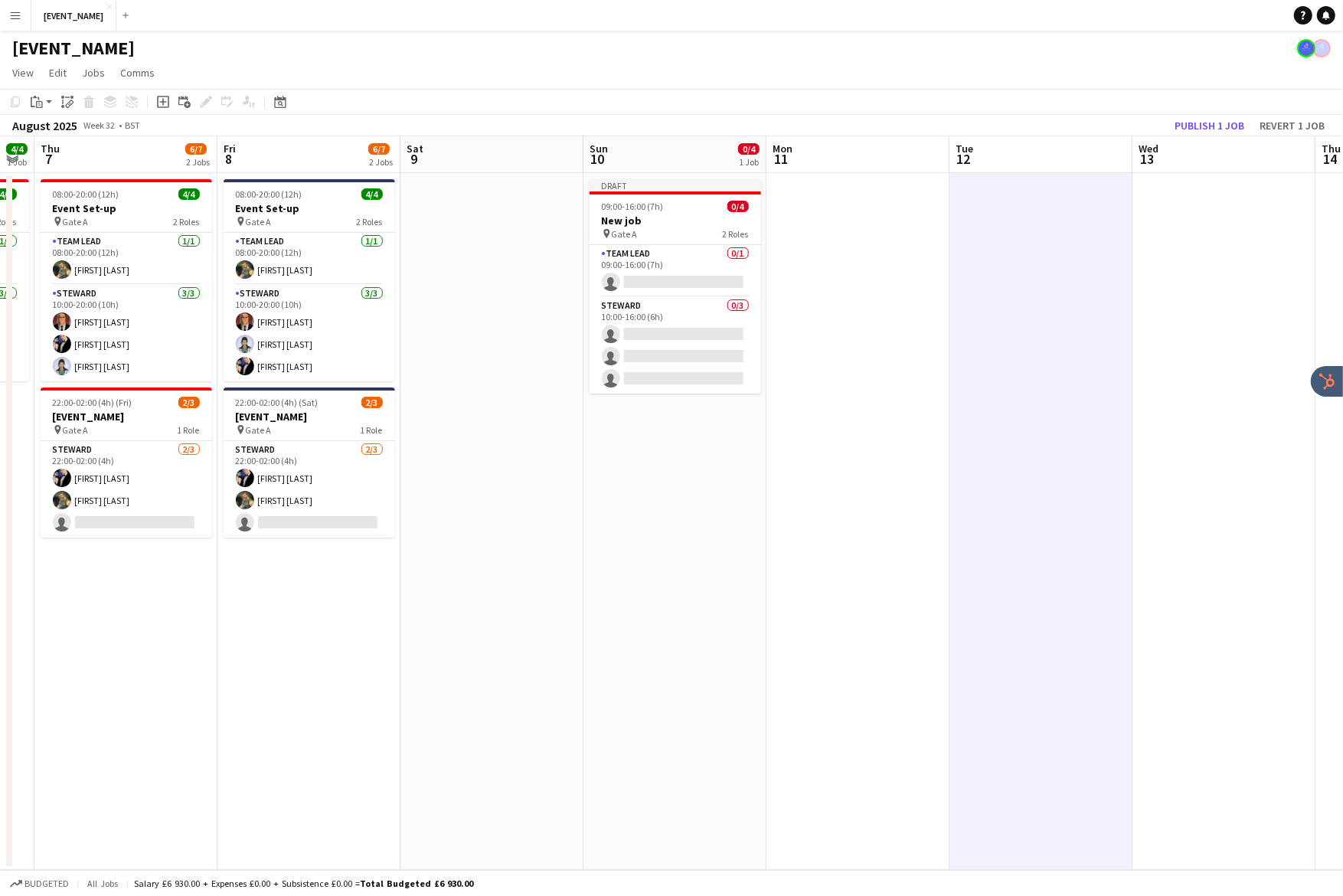 click at bounding box center (1041, 522) 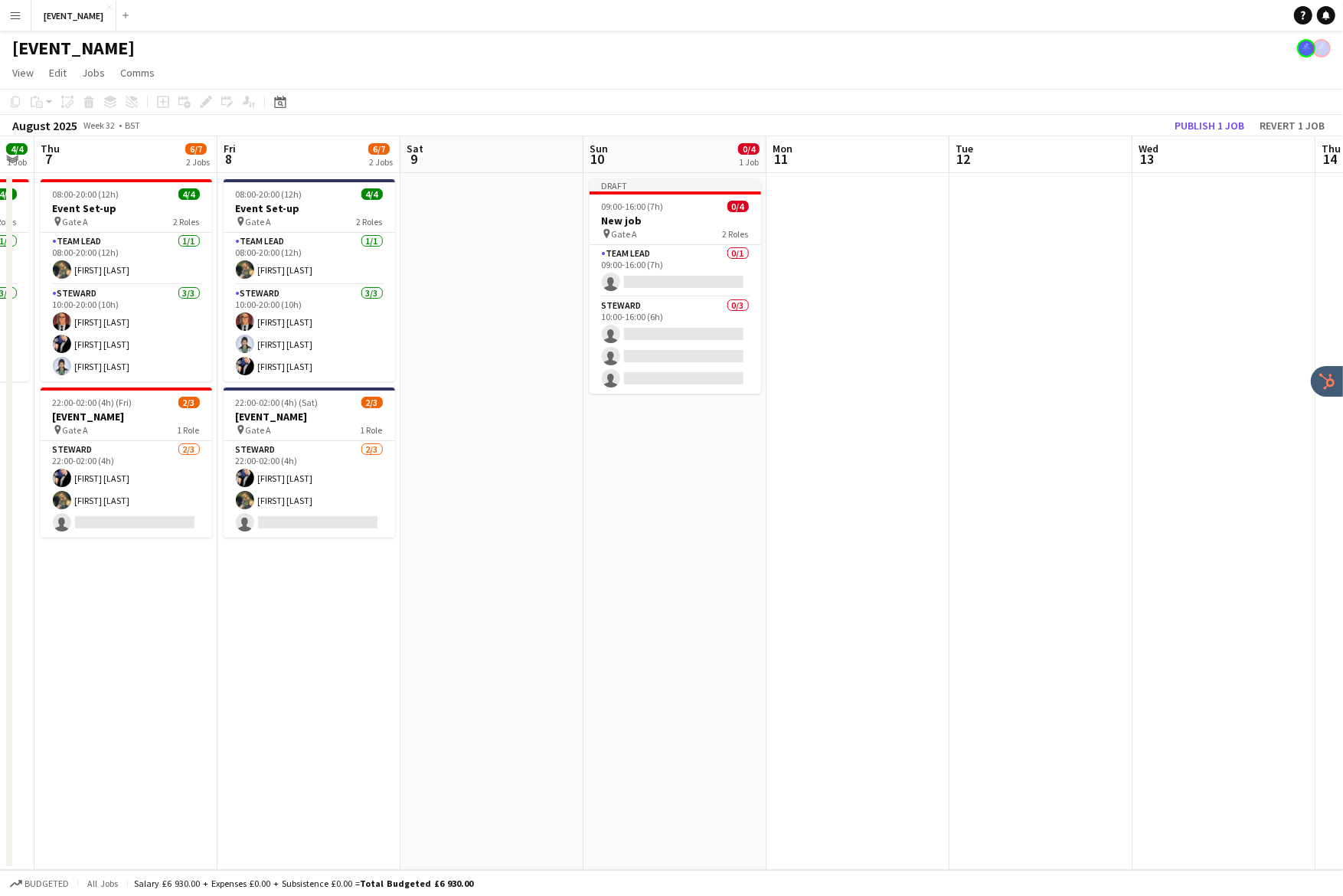 click at bounding box center [1041, 522] 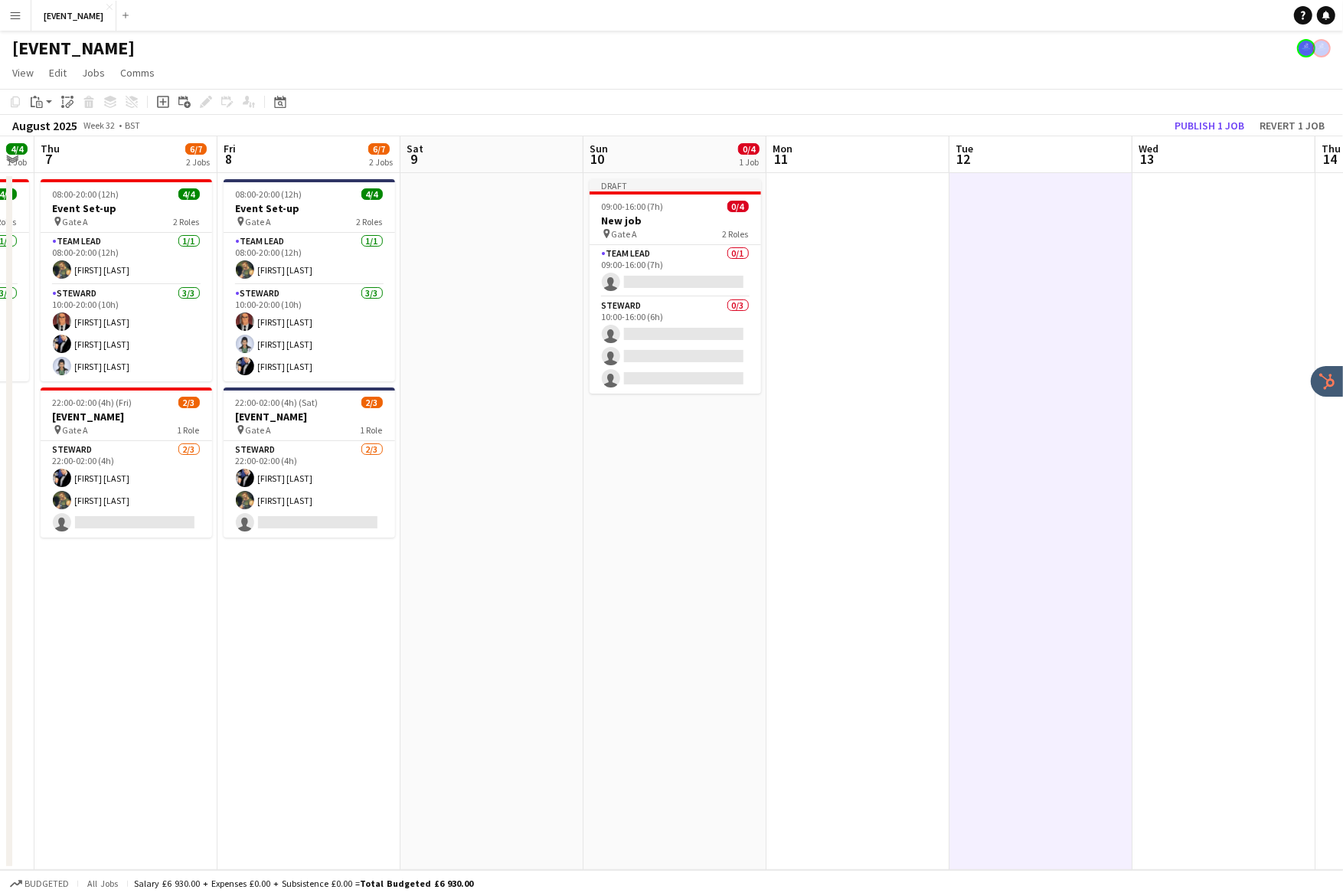 click at bounding box center (1224, 522) 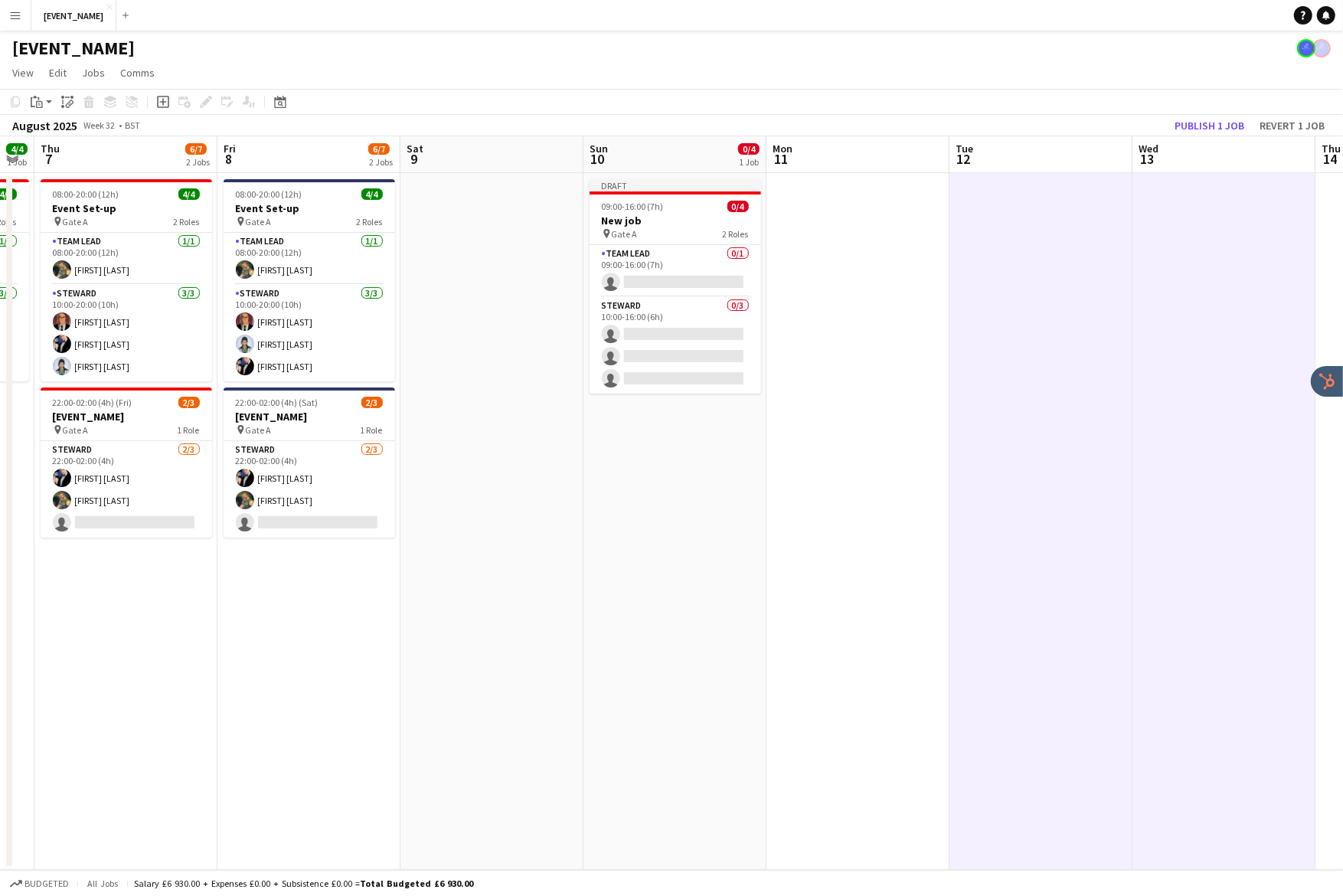 click at bounding box center [1407, 522] 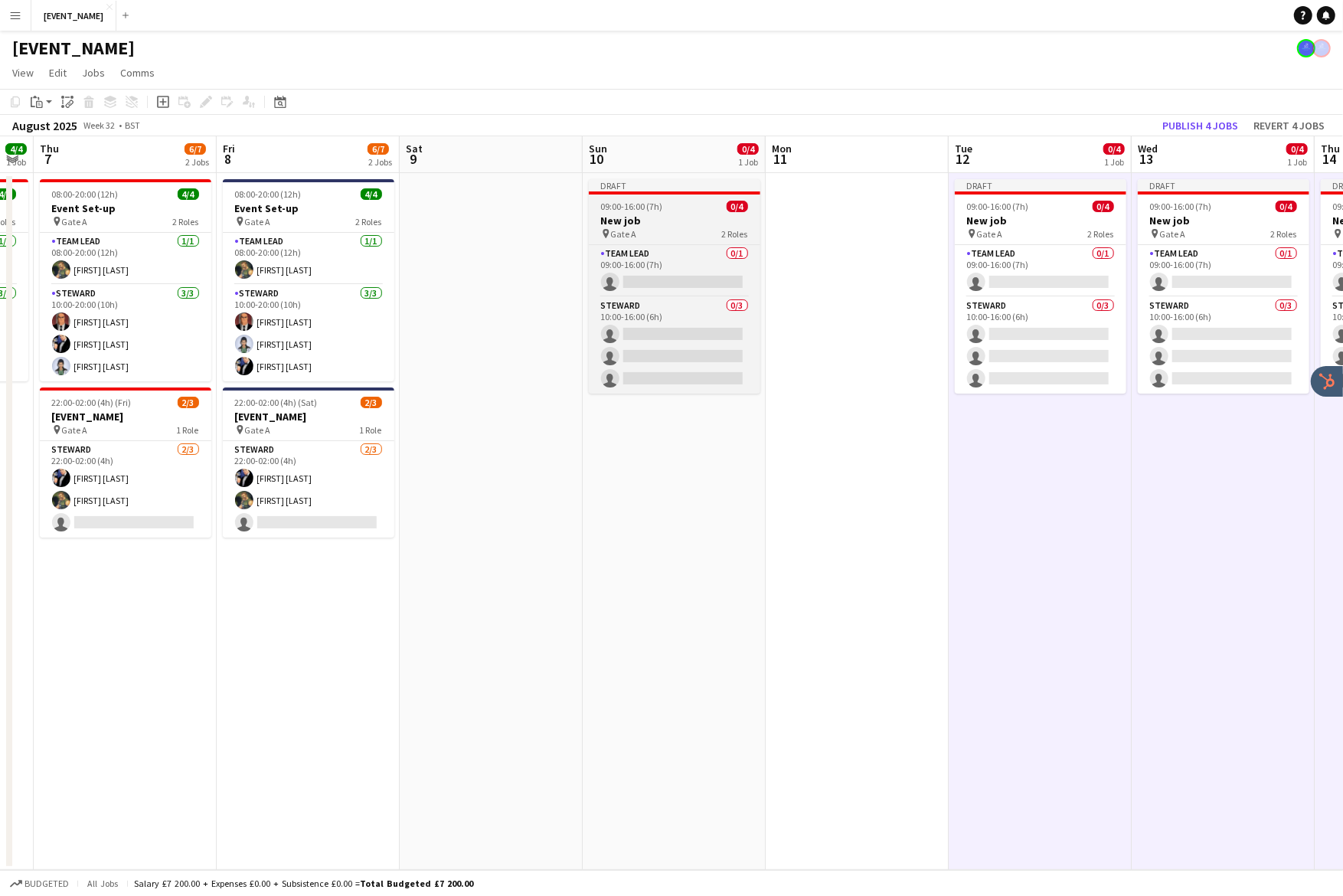 click on "New job" at bounding box center [675, 221] 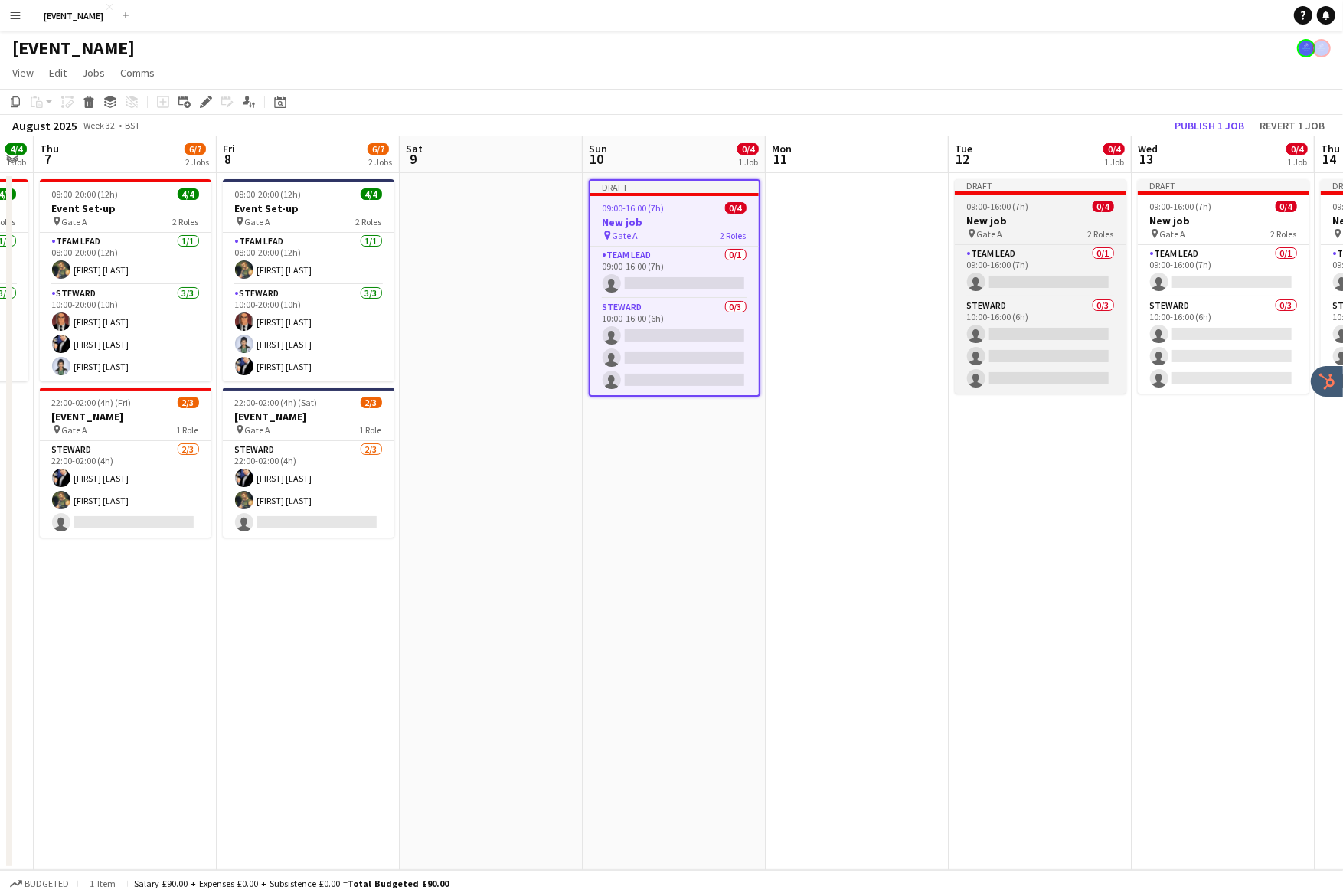 click on "09:00-16:00 (7h)" at bounding box center [998, 206] 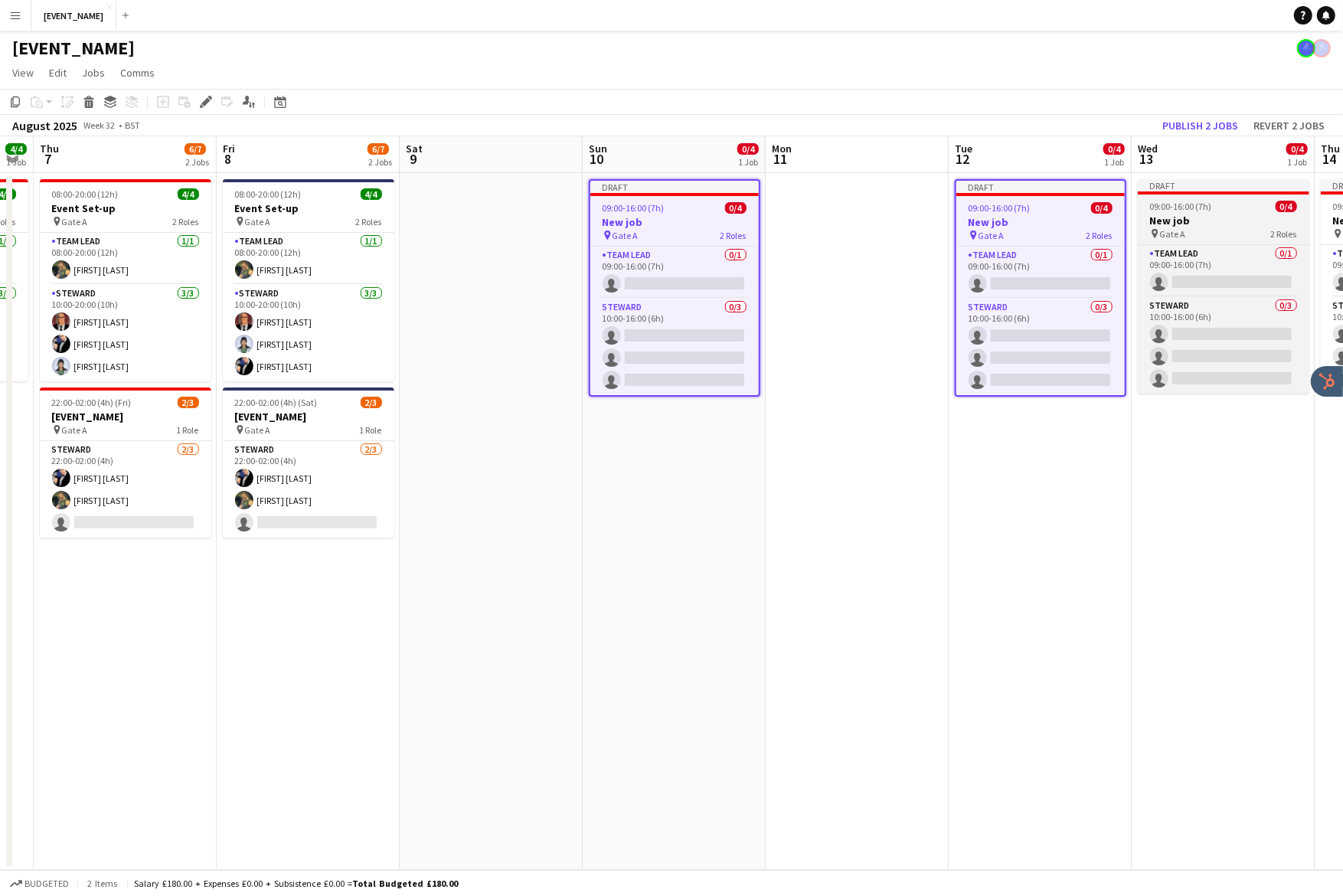 click on "Gate A" at bounding box center (1173, 234) 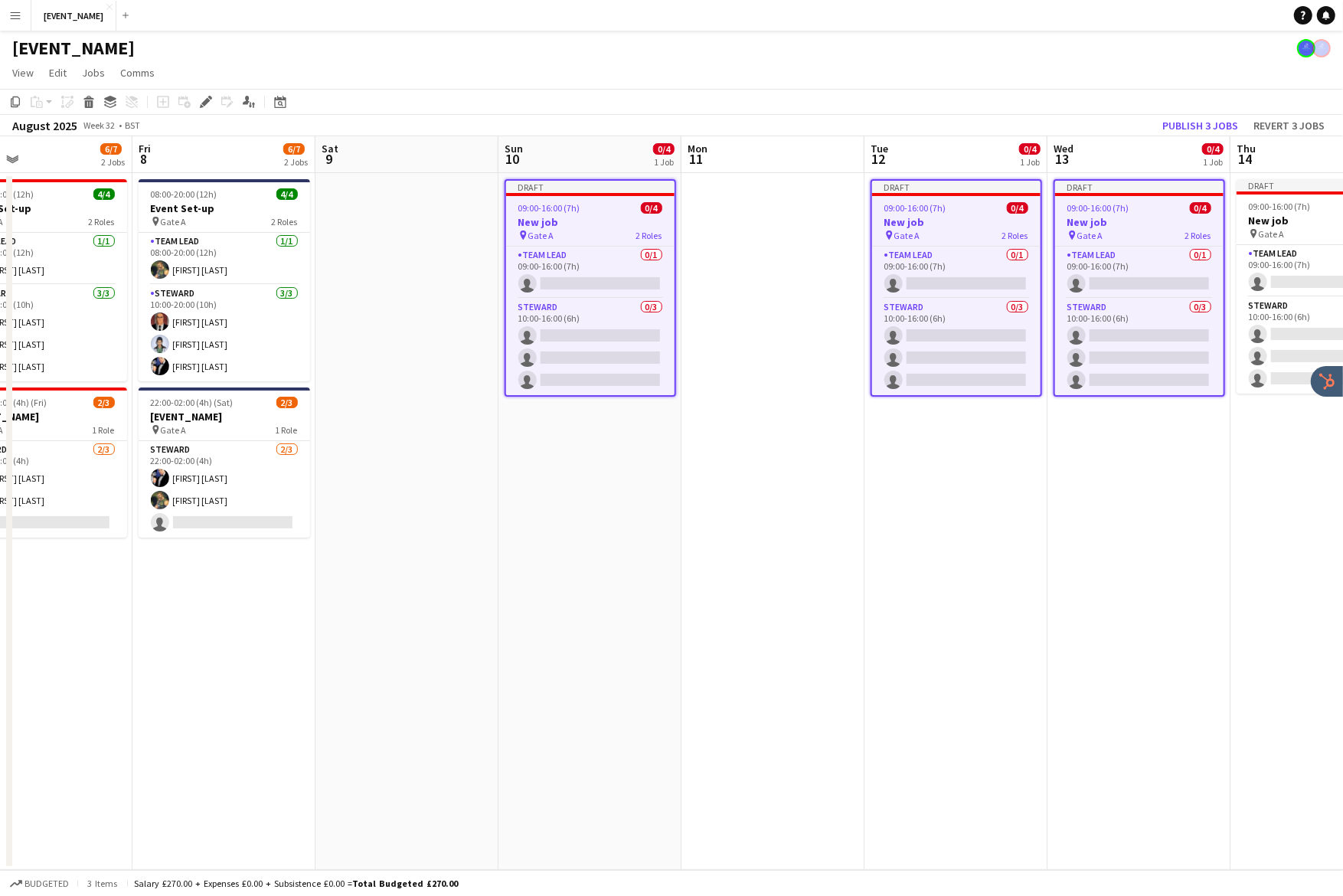 scroll, scrollTop: 0, scrollLeft: 603, axis: horizontal 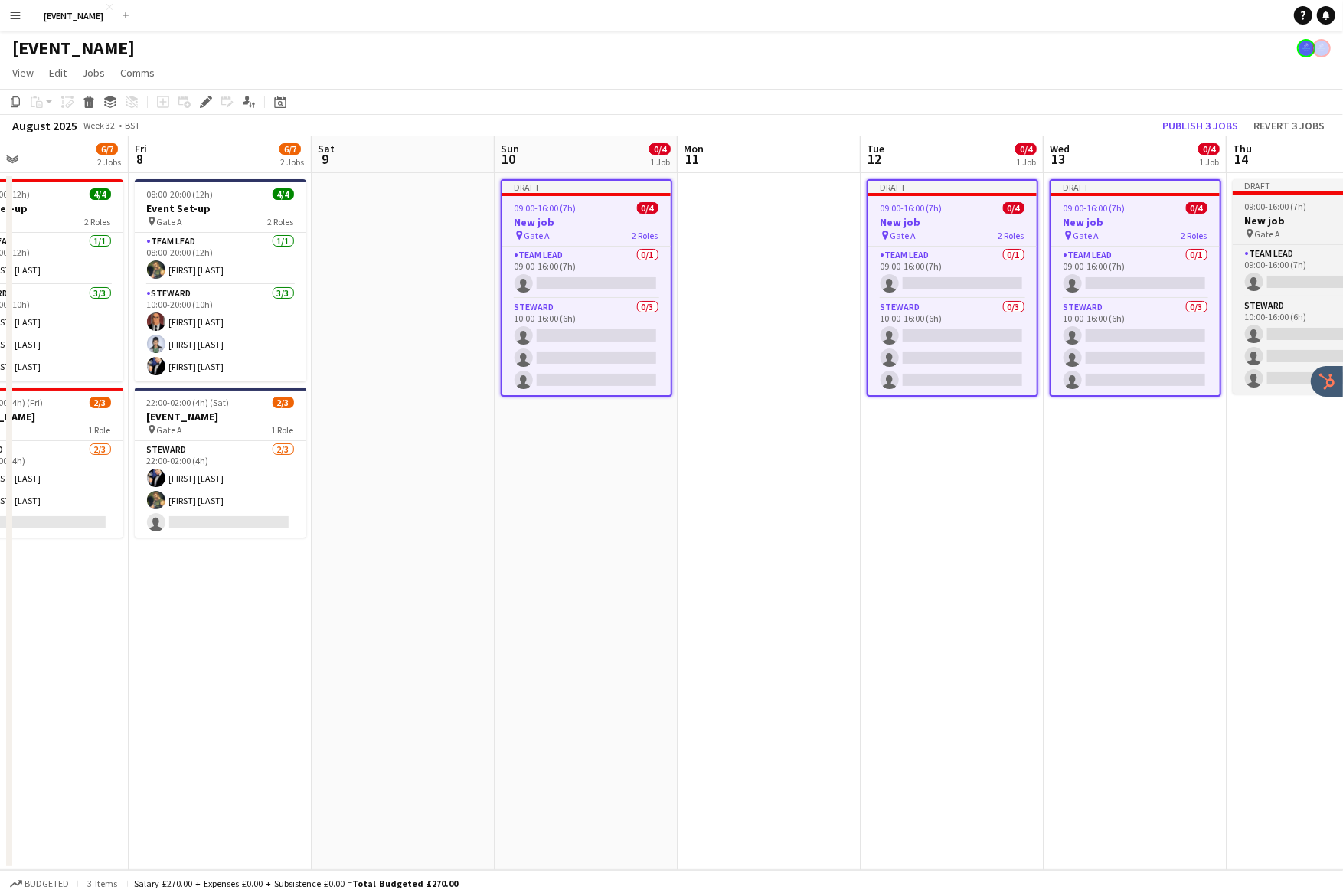 click on "Draft   09:00-16:00 (7h)    0/4   New job
pin
Gate A   2 Roles   Team Lead   0/1   09:00-16:00 (7h)
single-neutral-actions
Steward   0/3   10:00-16:00 (6h)
single-neutral-actions
single-neutral-actions
single-neutral-actions" at bounding box center [1318, 286] 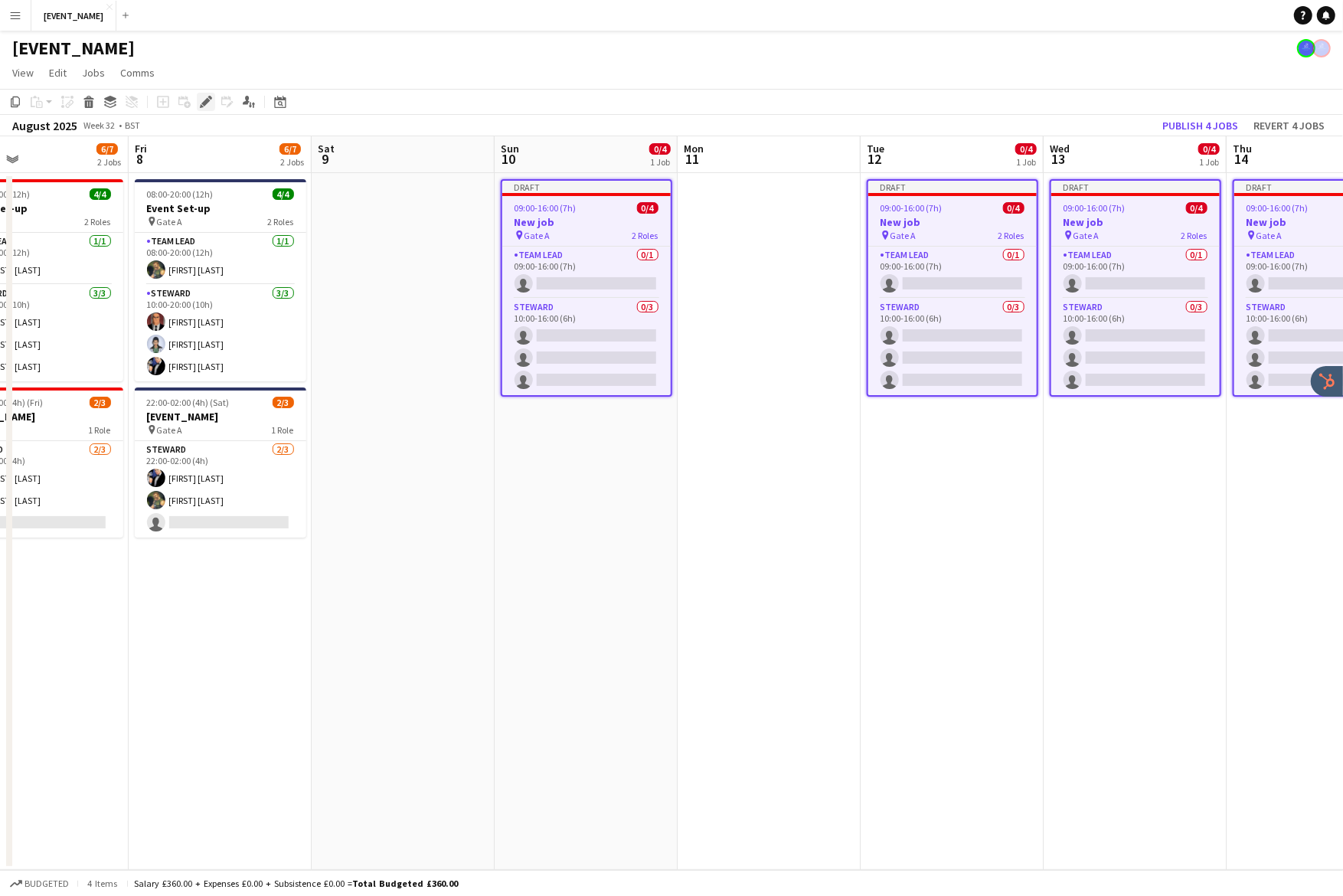 click on "Edit" 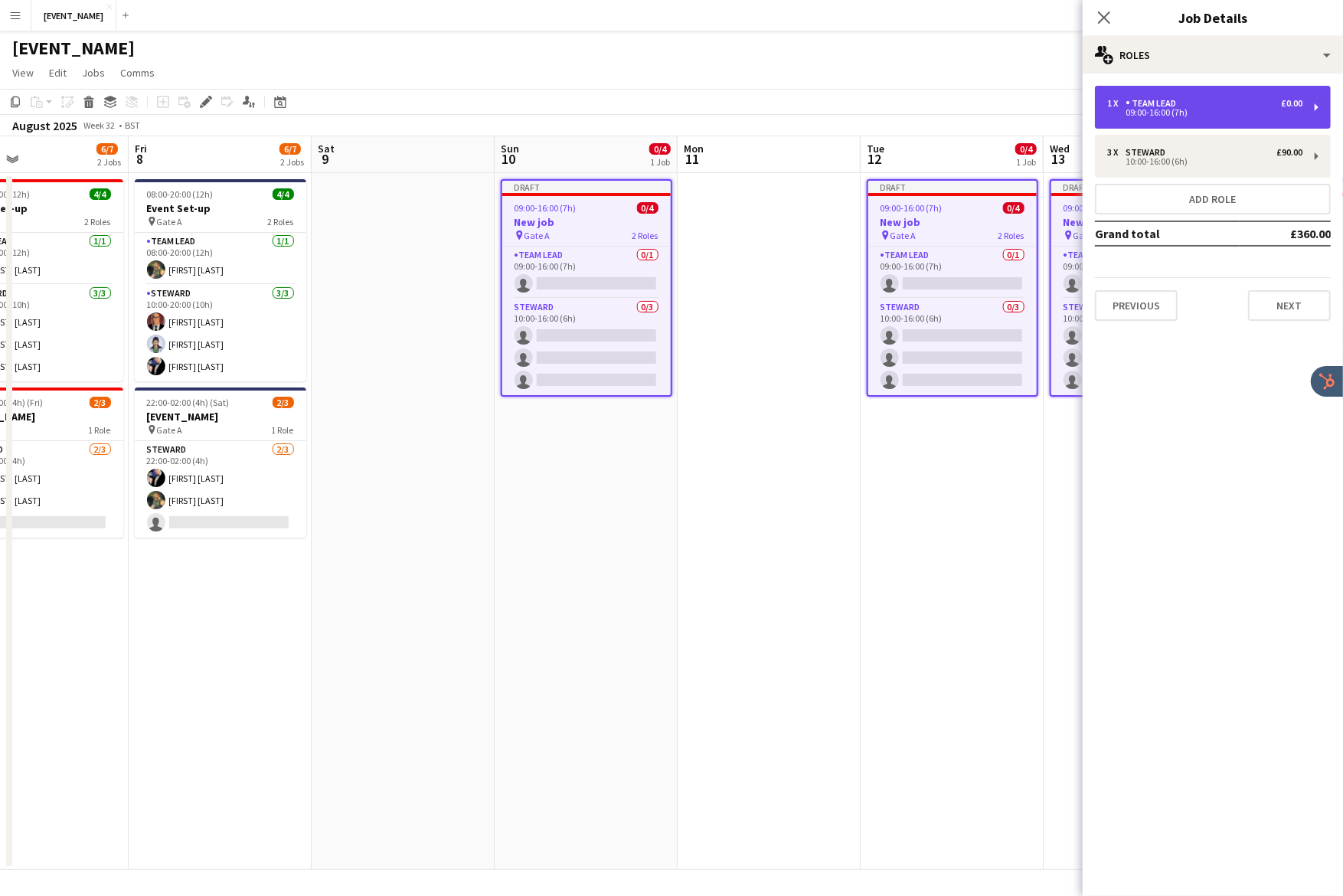 click on "Team Lead" at bounding box center (1154, 103) 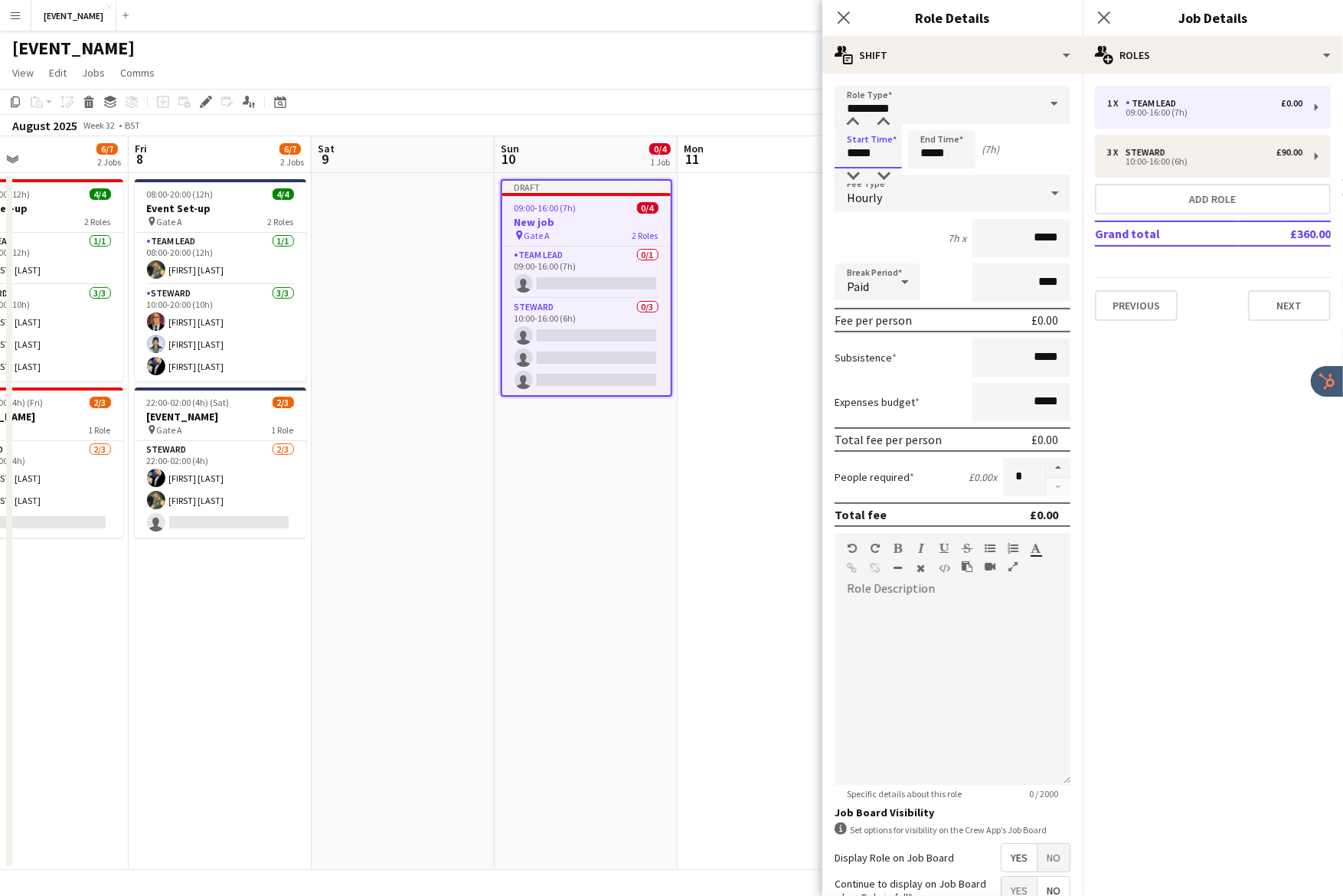 click on "*****" at bounding box center (868, 149) 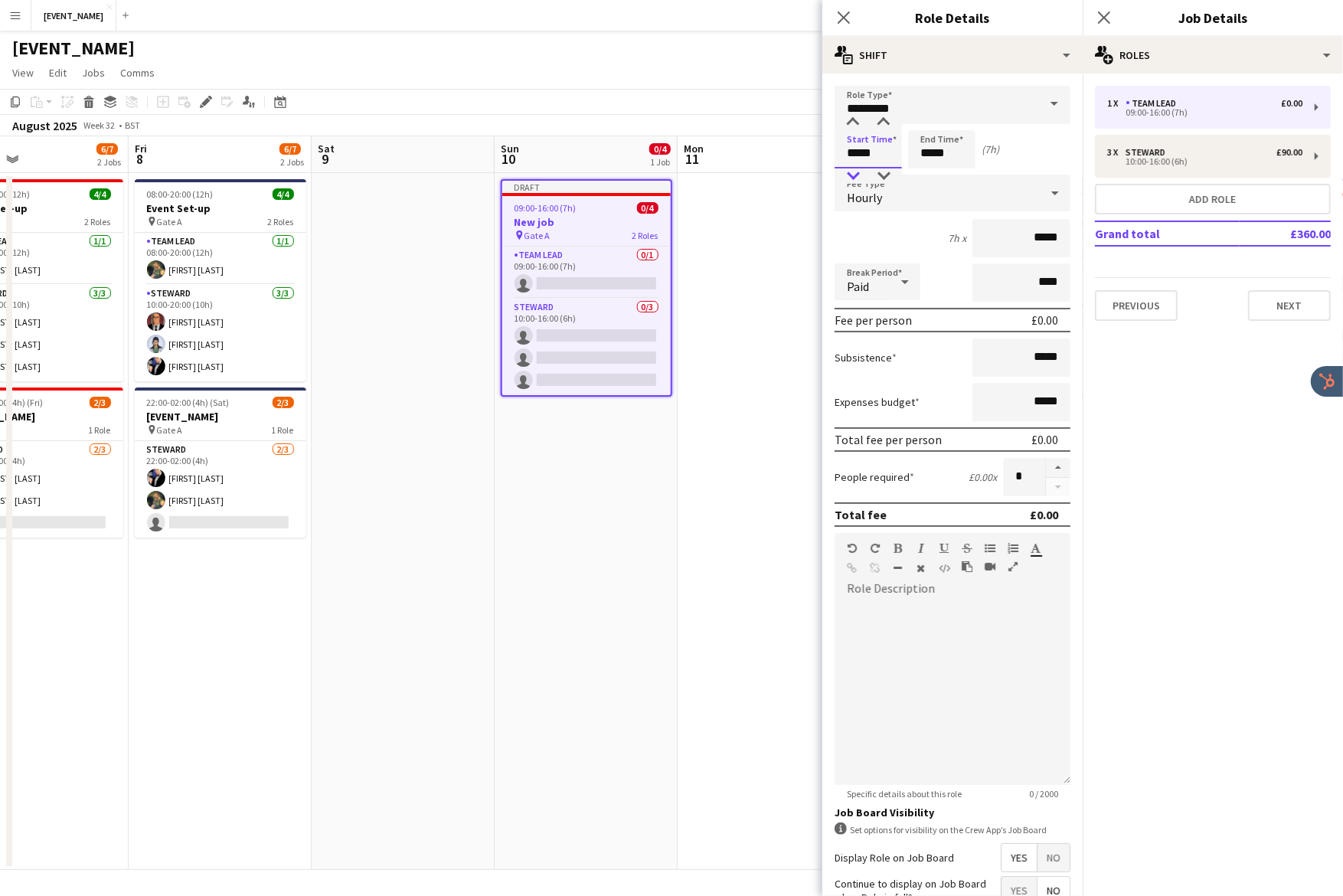 type on "*****" 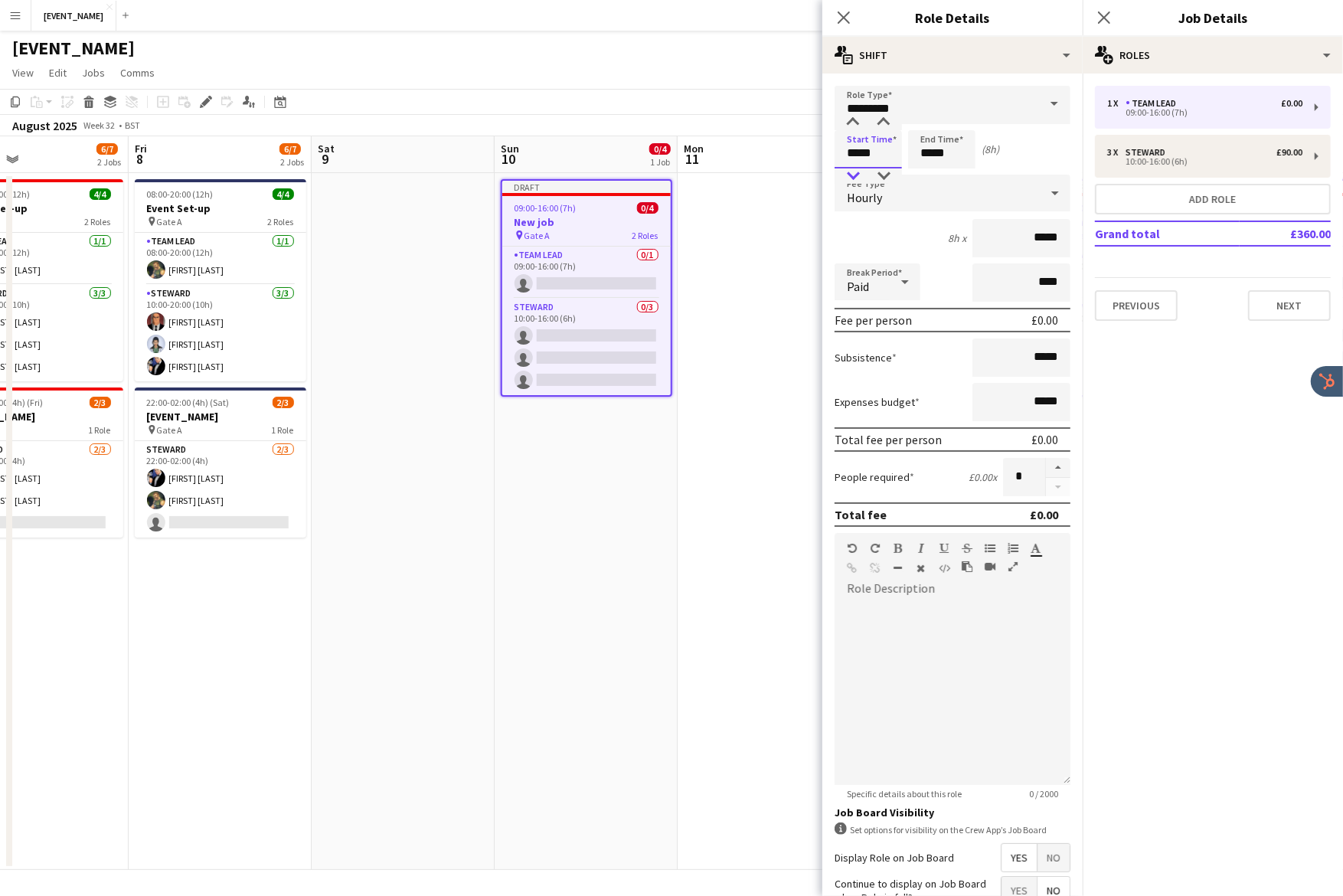 click at bounding box center (853, 176) 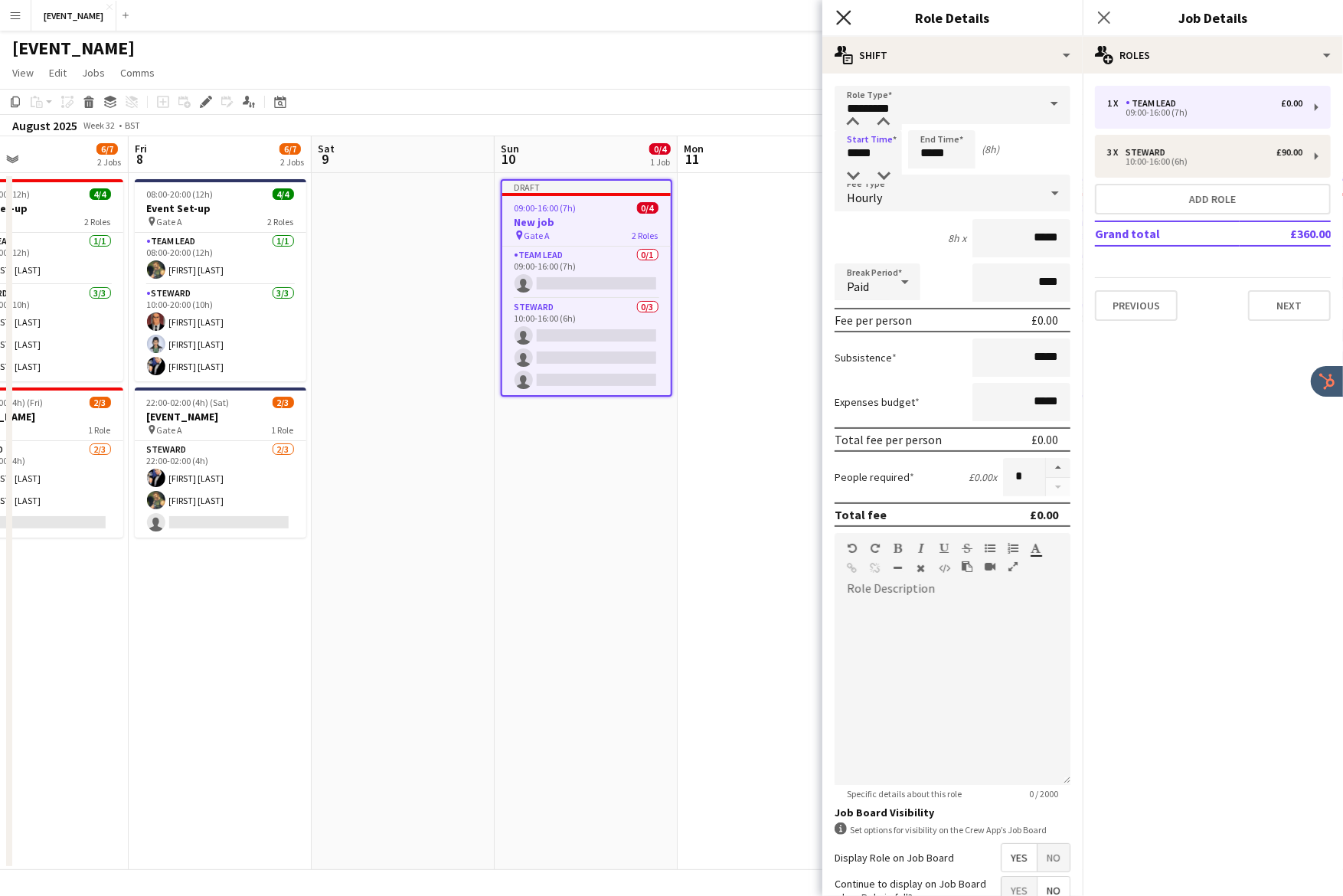 click on "Close pop-in" 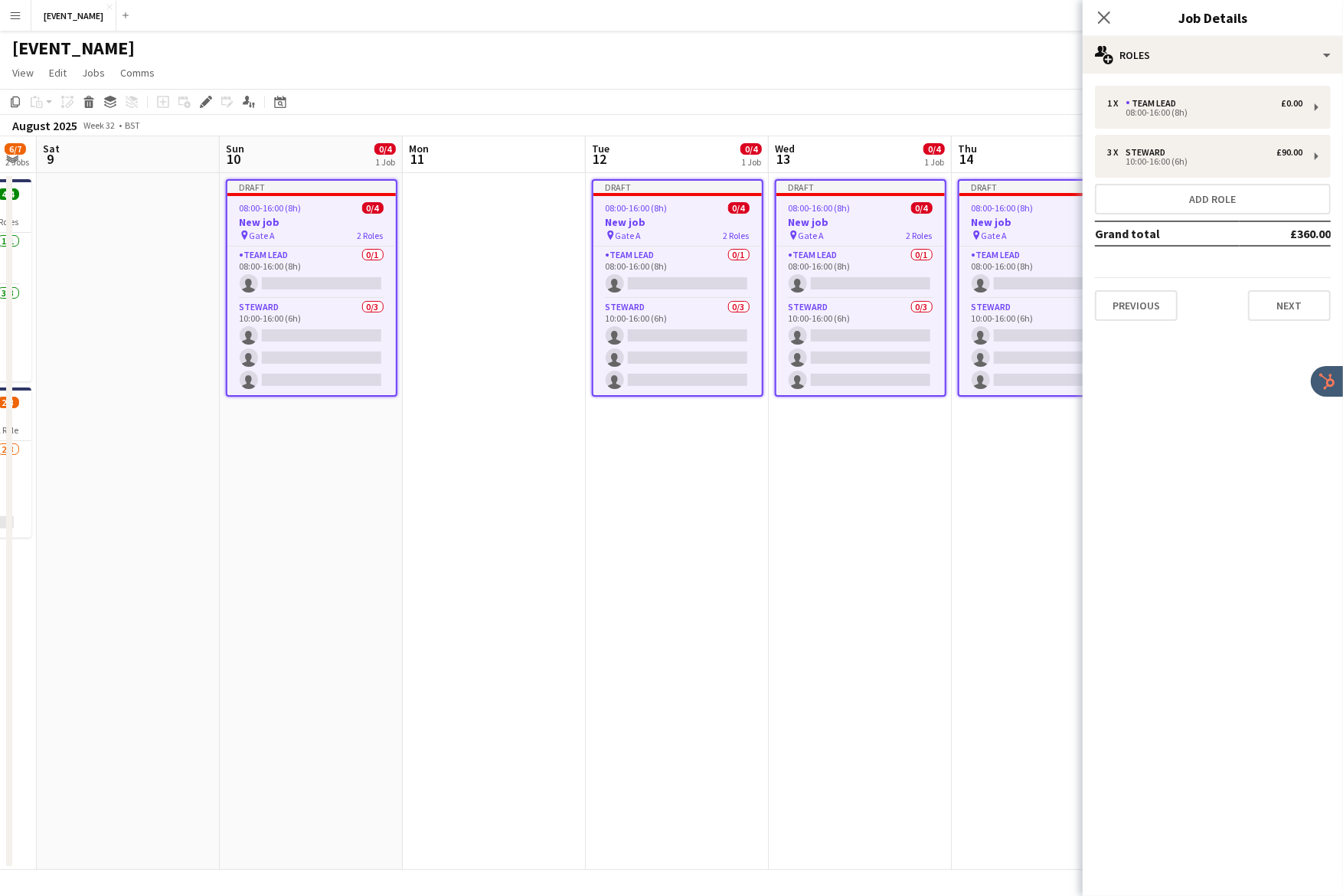 scroll, scrollTop: 0, scrollLeft: 524, axis: horizontal 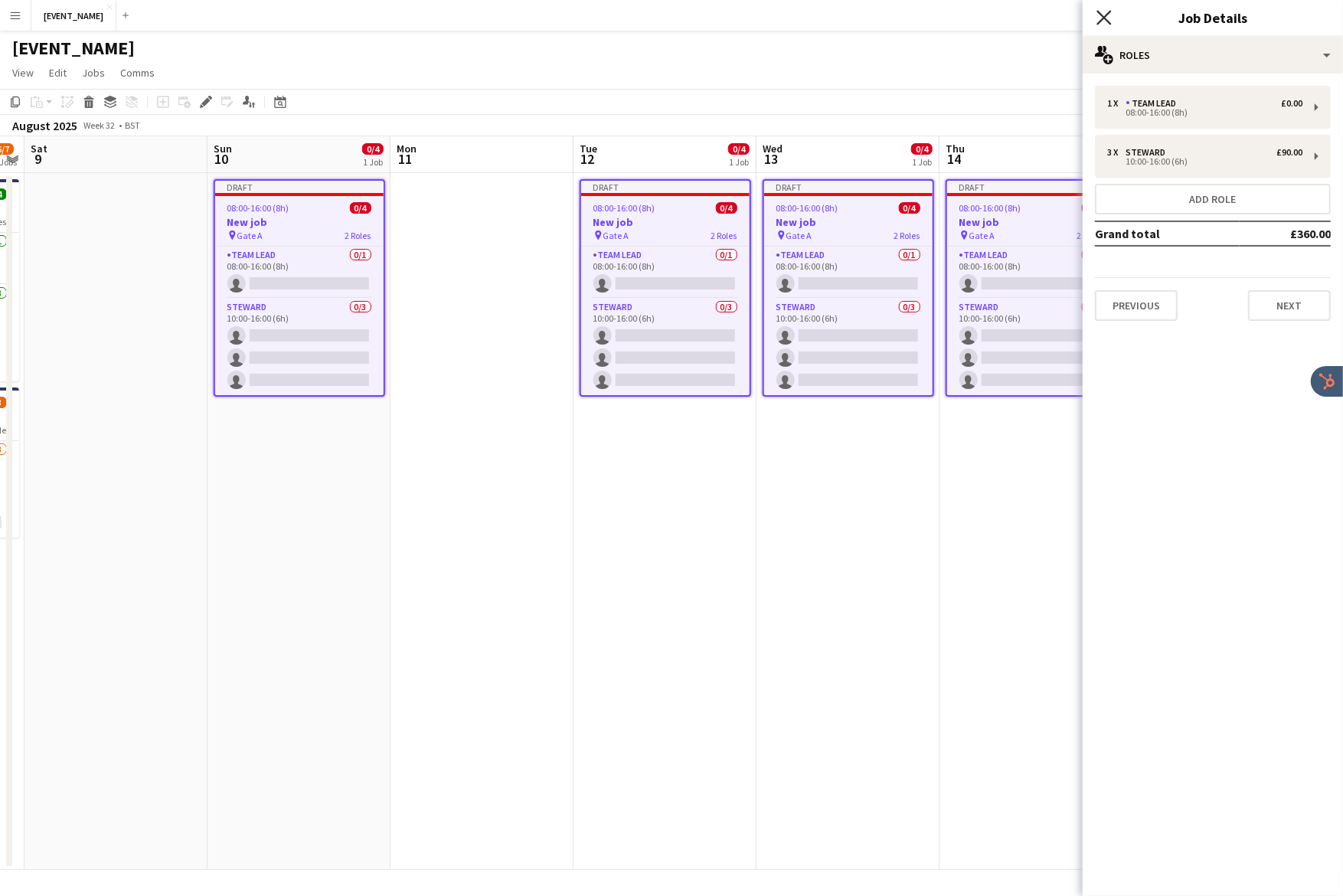 click 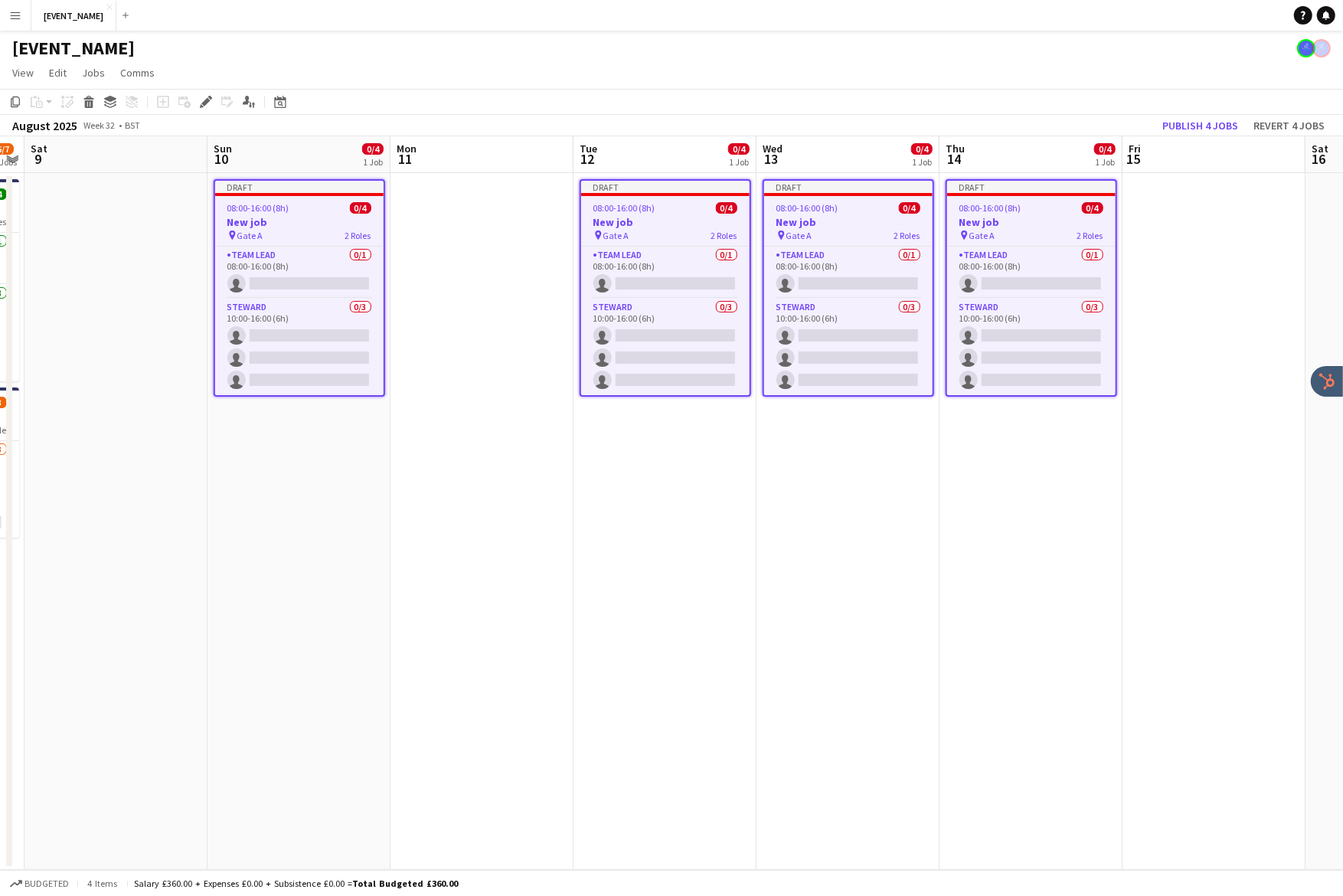 click on "New job" at bounding box center (299, 222) 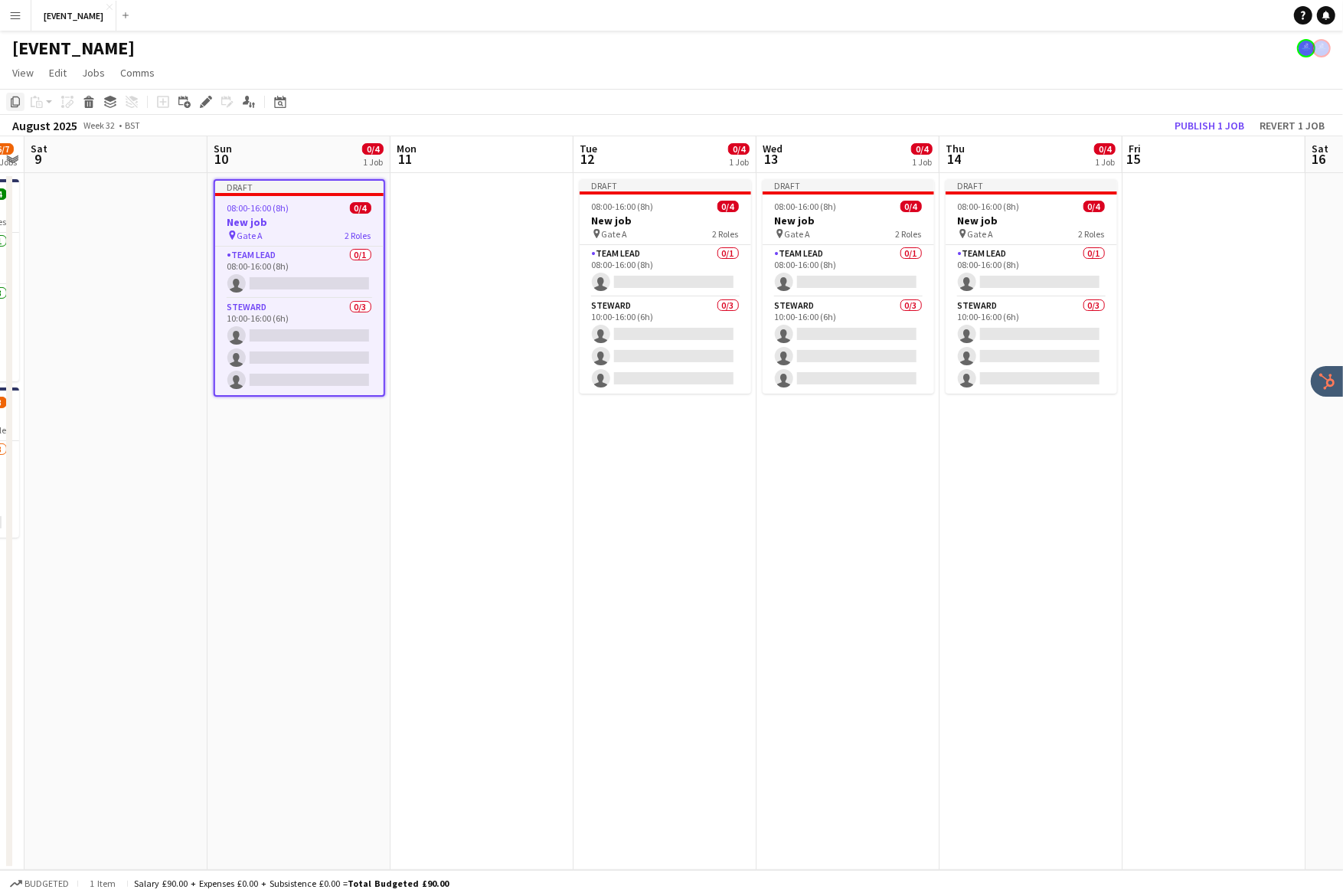 click on "Copy" 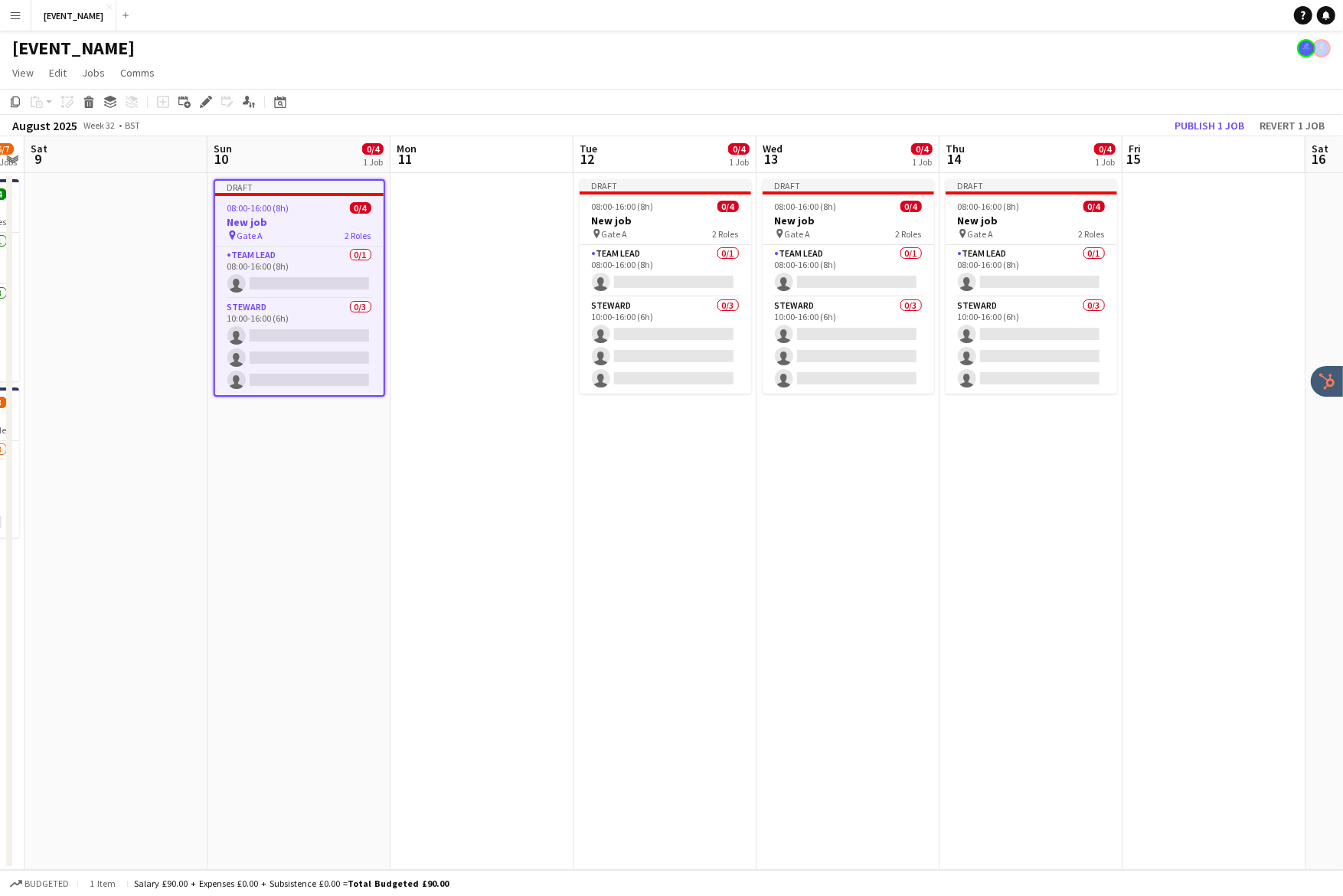 click on "Draft   08:00-16:00 (8h)    0/4   New job
pin
Gate A   2 Roles   Team Lead   0/1   08:00-16:00 (8h)
single-neutral-actions
Steward   0/3   10:00-16:00 (6h)
single-neutral-actions
single-neutral-actions
single-neutral-actions" at bounding box center (299, 522) 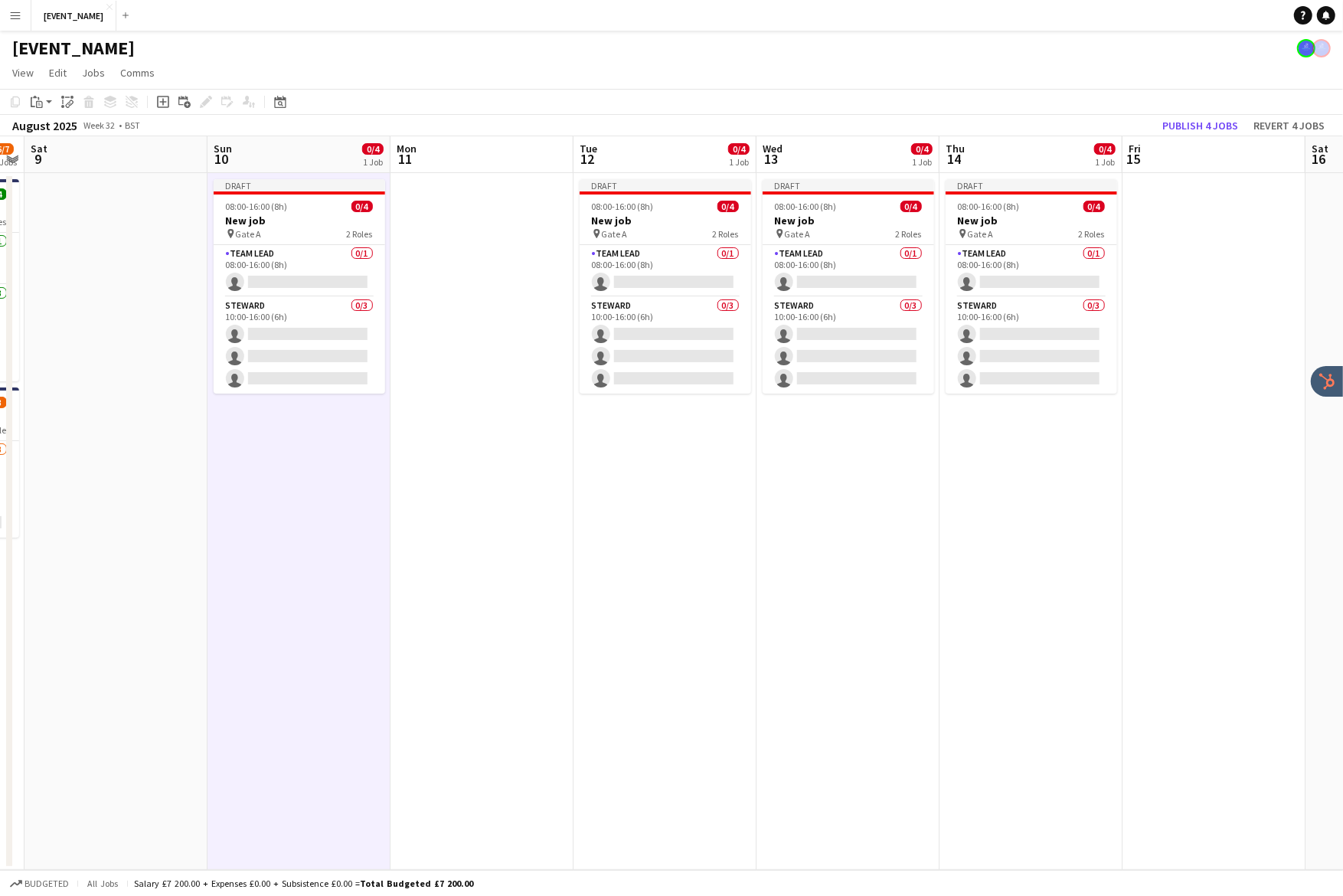 click on "Draft   08:00-16:00 (8h)    0/4   New job
pin
Gate A   2 Roles   Team Lead   0/1   08:00-16:00 (8h)
single-neutral-actions
Steward   0/3   10:00-16:00 (6h)
single-neutral-actions
single-neutral-actions
single-neutral-actions" at bounding box center [665, 522] 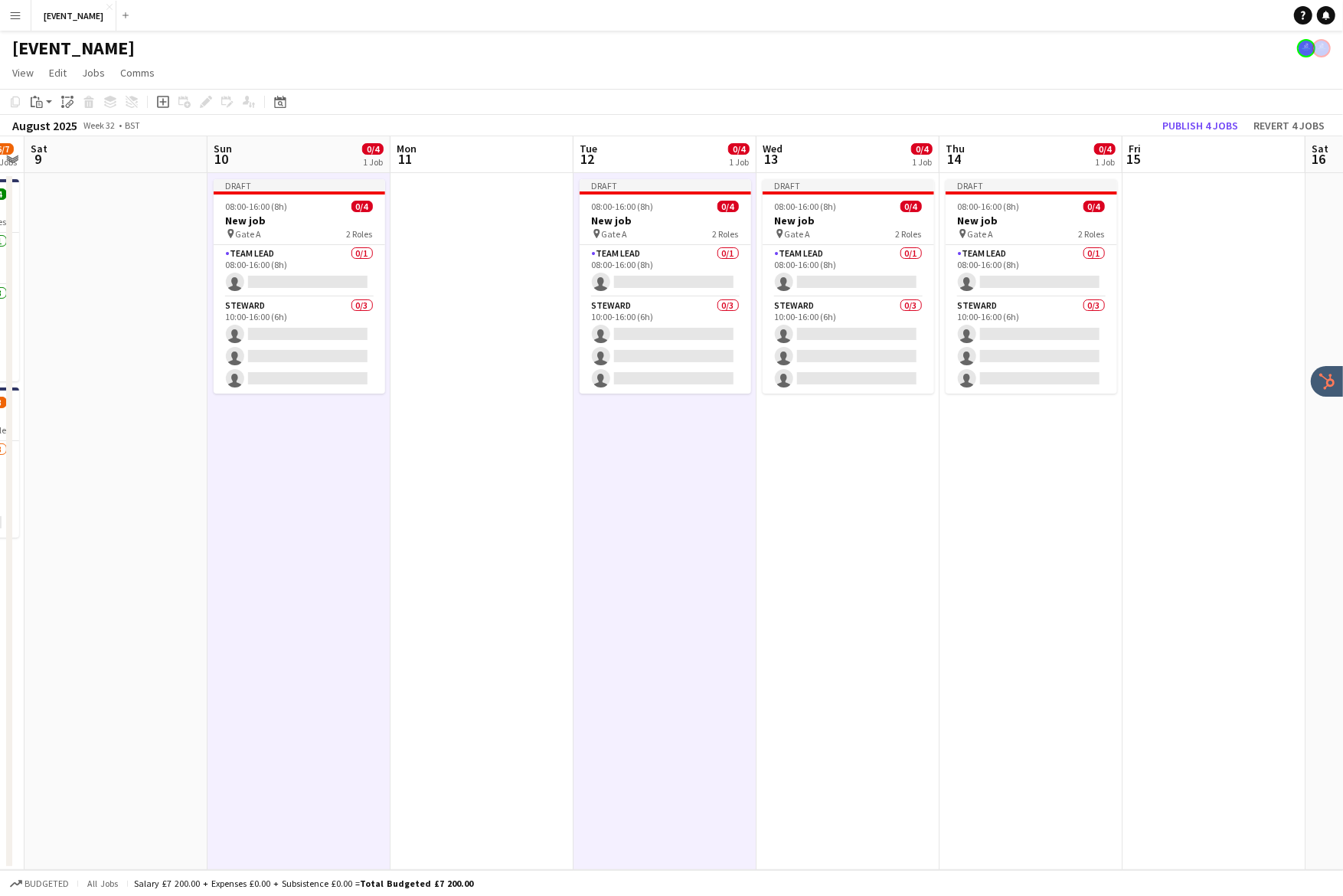 click on "Draft   08:00-16:00 (8h)    0/4   New job
pin
Gate A   2 Roles   Team Lead   0/1   08:00-16:00 (8h)
single-neutral-actions
Steward   0/3   10:00-16:00 (6h)
single-neutral-actions
single-neutral-actions
single-neutral-actions" at bounding box center (848, 522) 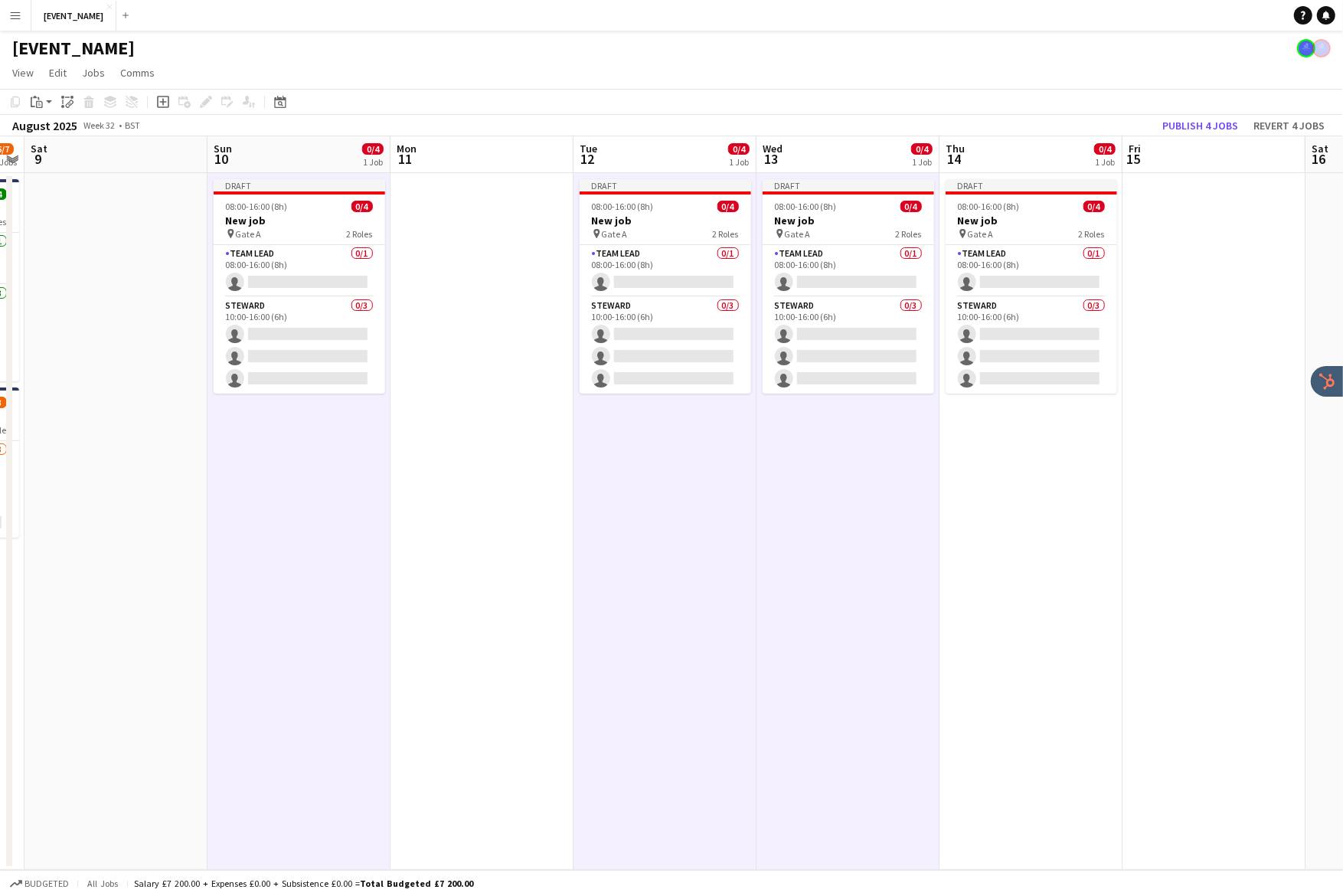 click on "Draft   08:00-16:00 (8h)    0/4   New job
pin
Gate A   2 Roles   Team Lead   0/1   08:00-16:00 (8h)
single-neutral-actions
Steward   0/3   10:00-16:00 (6h)
single-neutral-actions
single-neutral-actions
single-neutral-actions" at bounding box center [1031, 522] 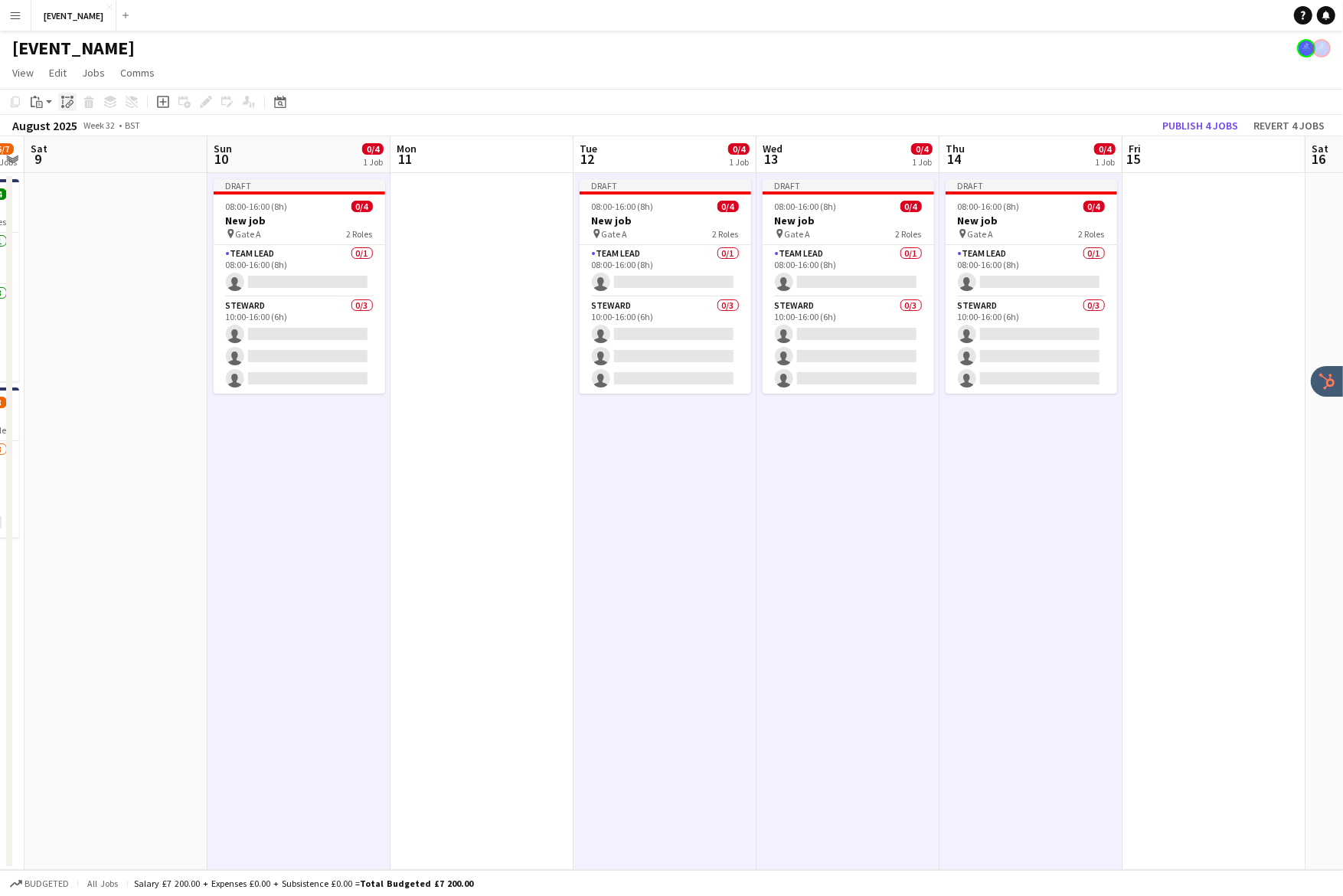 click on "Paste linked Job" 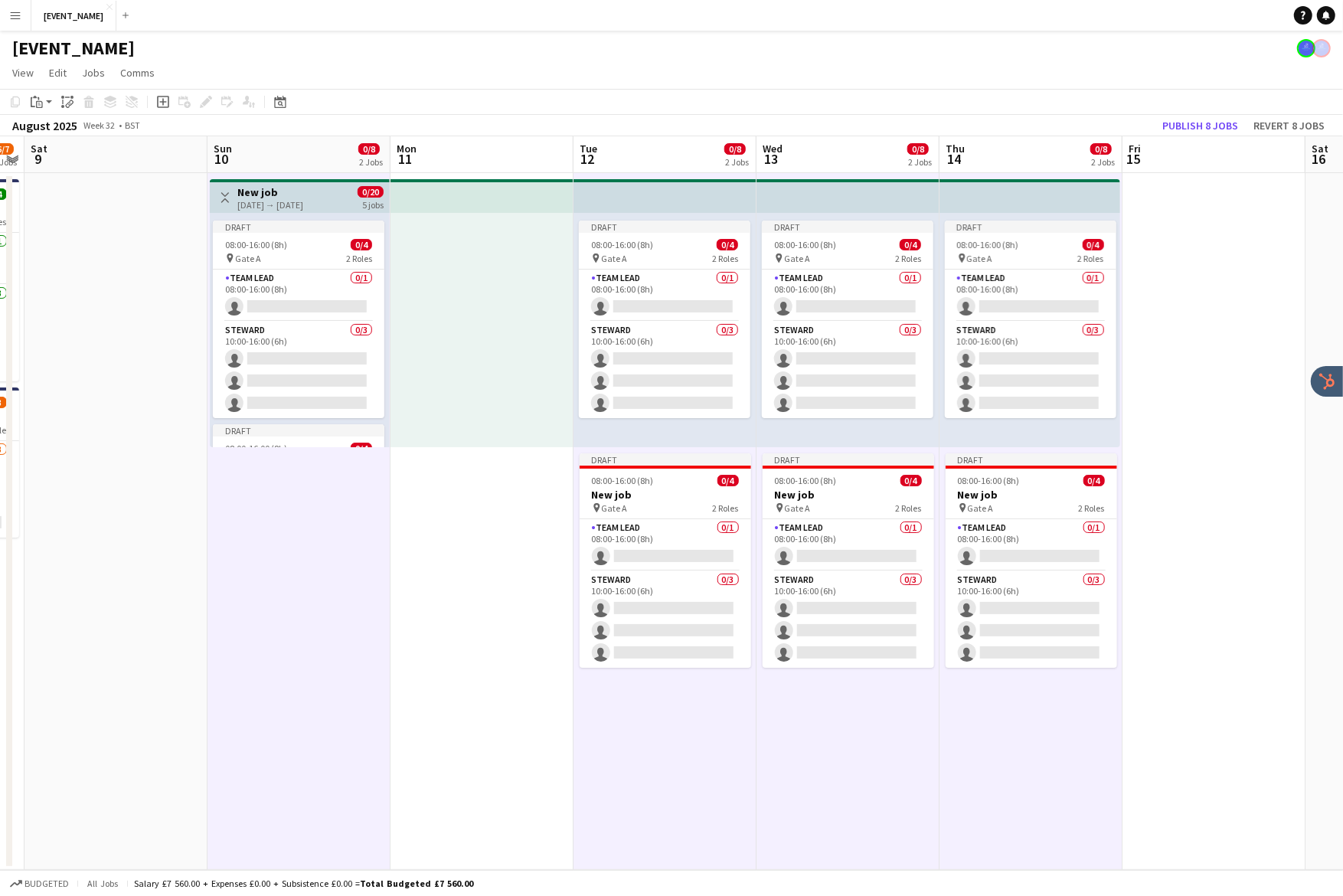 click at bounding box center [116, 522] 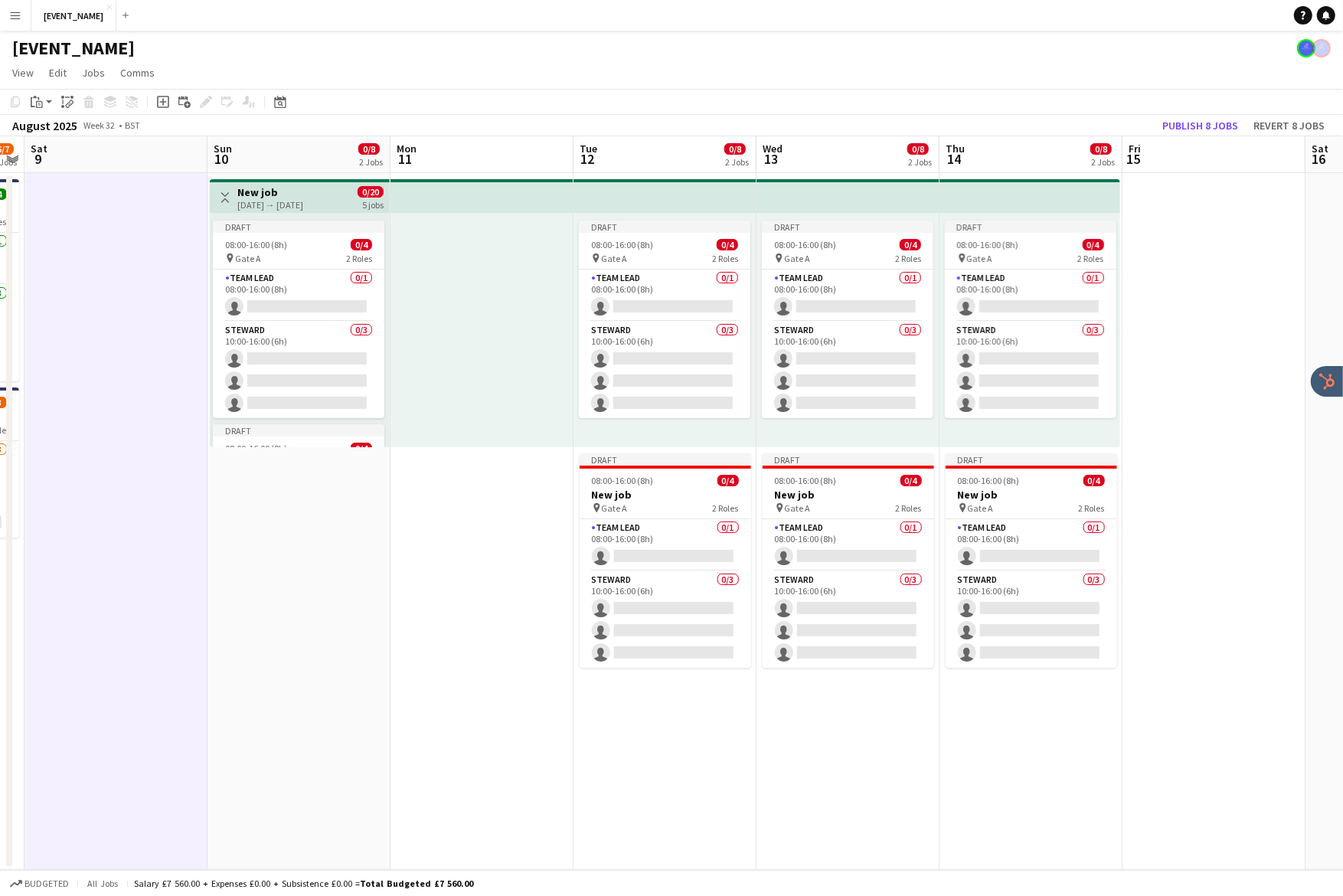 click on "Toggle View
New job  [DATE] → [DATE]   0/20   5 jobs   Draft   08:00-16:00 (8h)    0/4
pin
Gate A   2 Roles   Team Lead   0/1   08:00-16:00 (8h)
single-neutral-actions
Steward   0/3   10:00-16:00 (6h)
single-neutral-actions
single-neutral-actions
single-neutral-actions
Draft   08:00-16:00 (8h)    0/4
pin
Gate A   2 Roles   Team Lead   0/1   08:00-16:00 (8h)
single-neutral-actions
Steward   0/3   10:00-16:00 (6h)
single-neutral-actions
single-neutral-actions
single-neutral-actions" at bounding box center [299, 522] 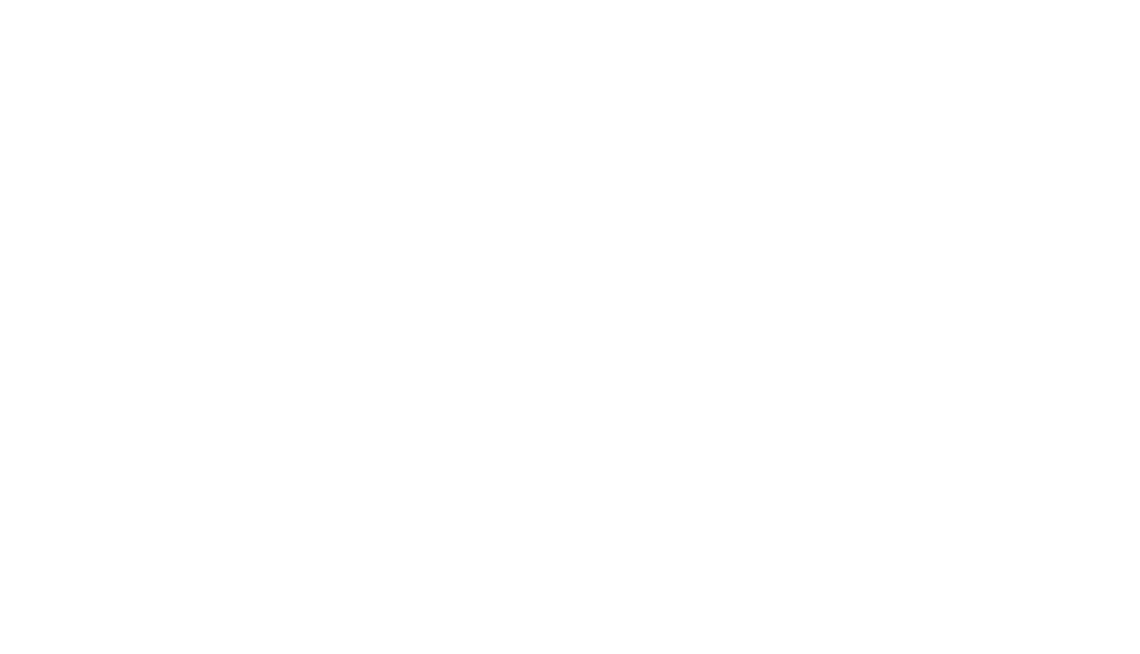 scroll, scrollTop: 0, scrollLeft: 0, axis: both 